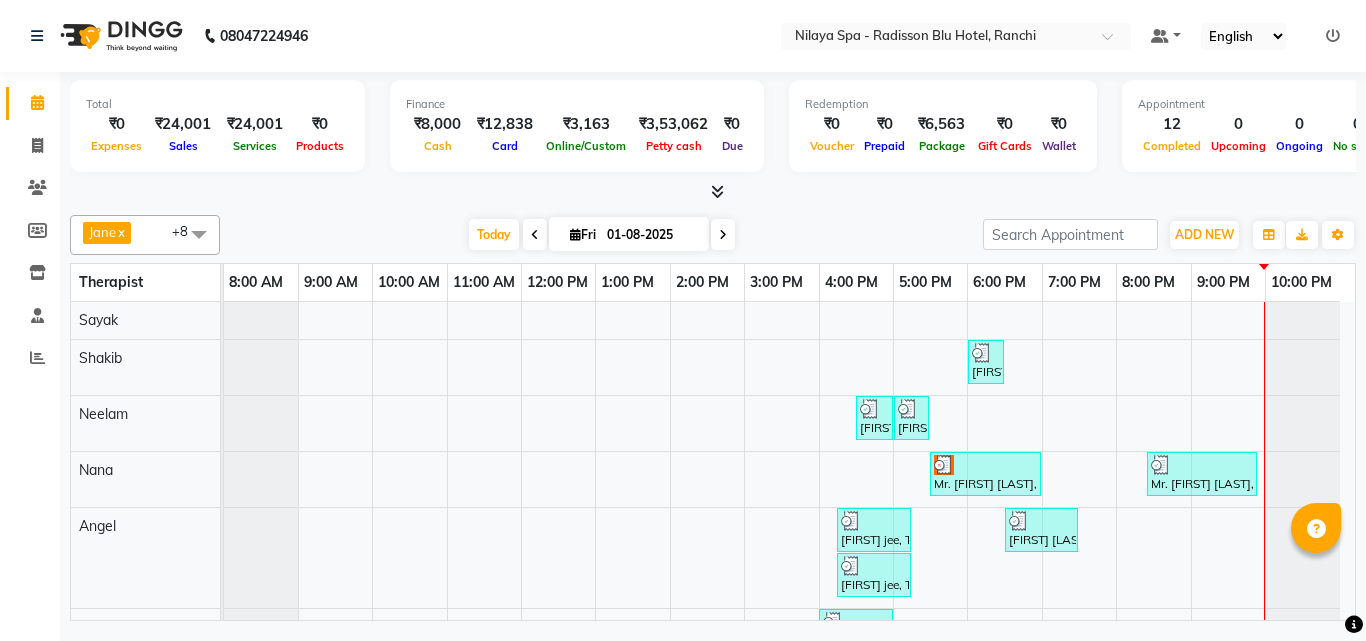 scroll, scrollTop: 0, scrollLeft: 0, axis: both 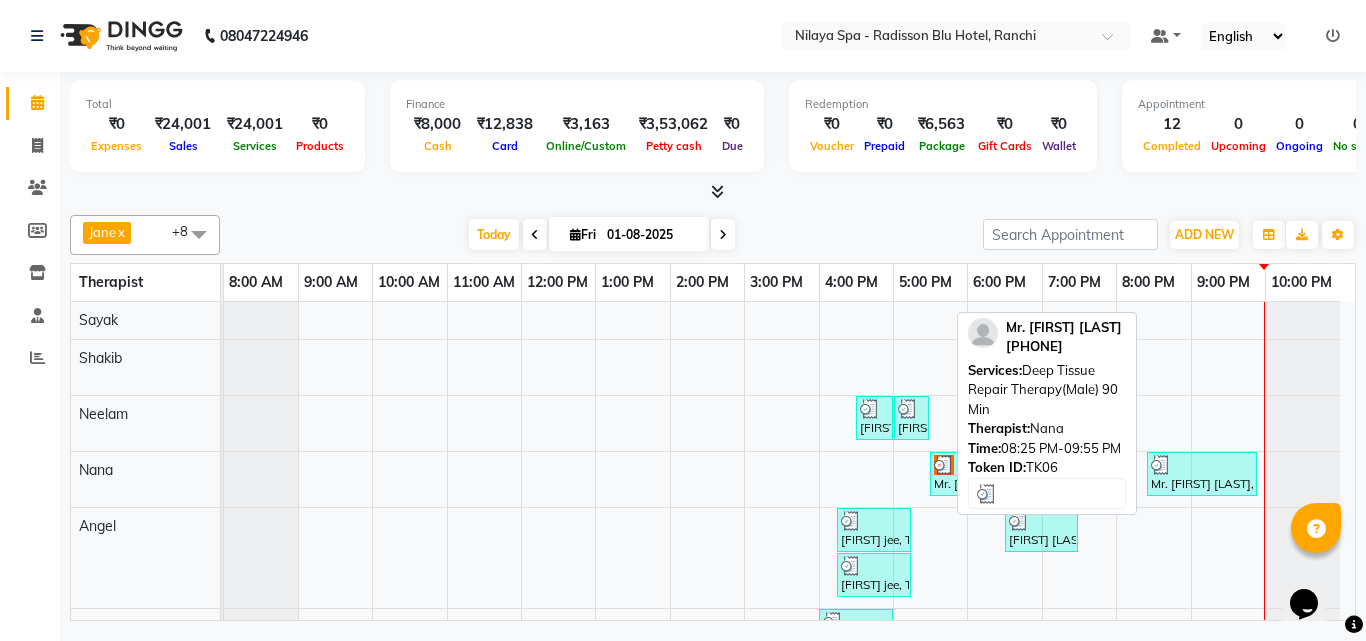 click on "Mr. [FIRST] [LAST], TK06, 08:25 PM-09:55 PM, Deep Tissue Repair Therapy(Male) 90 Min" at bounding box center (1202, 474) 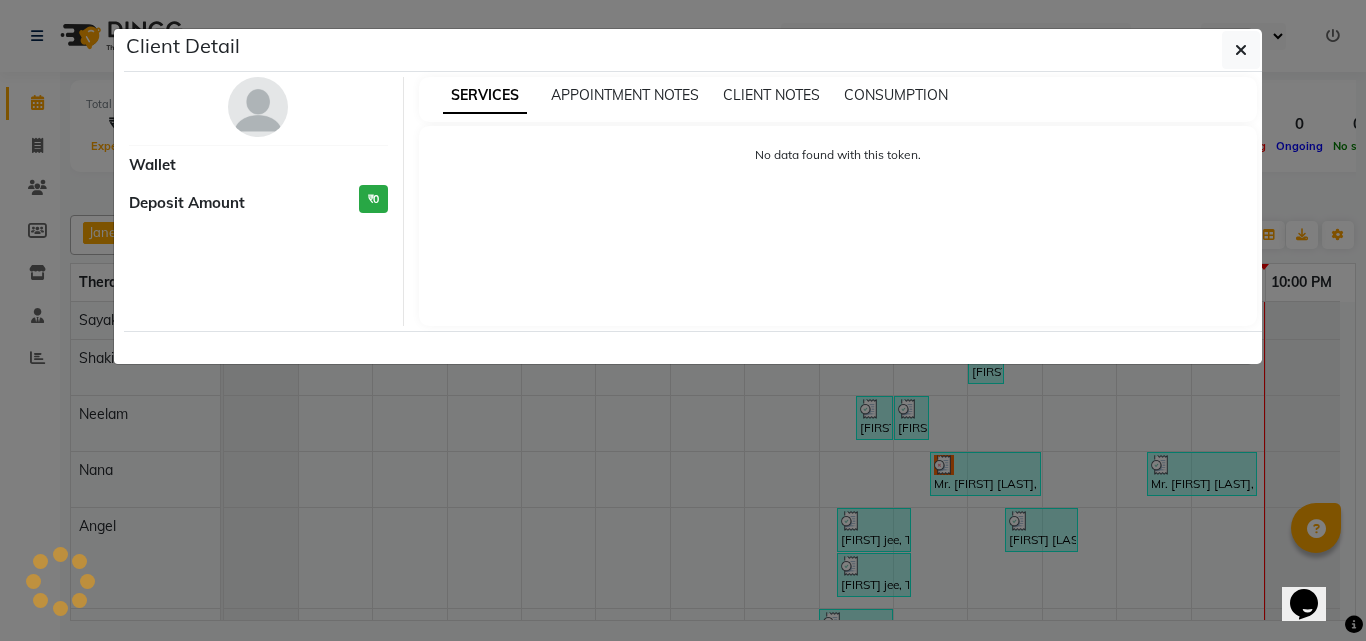 select on "3" 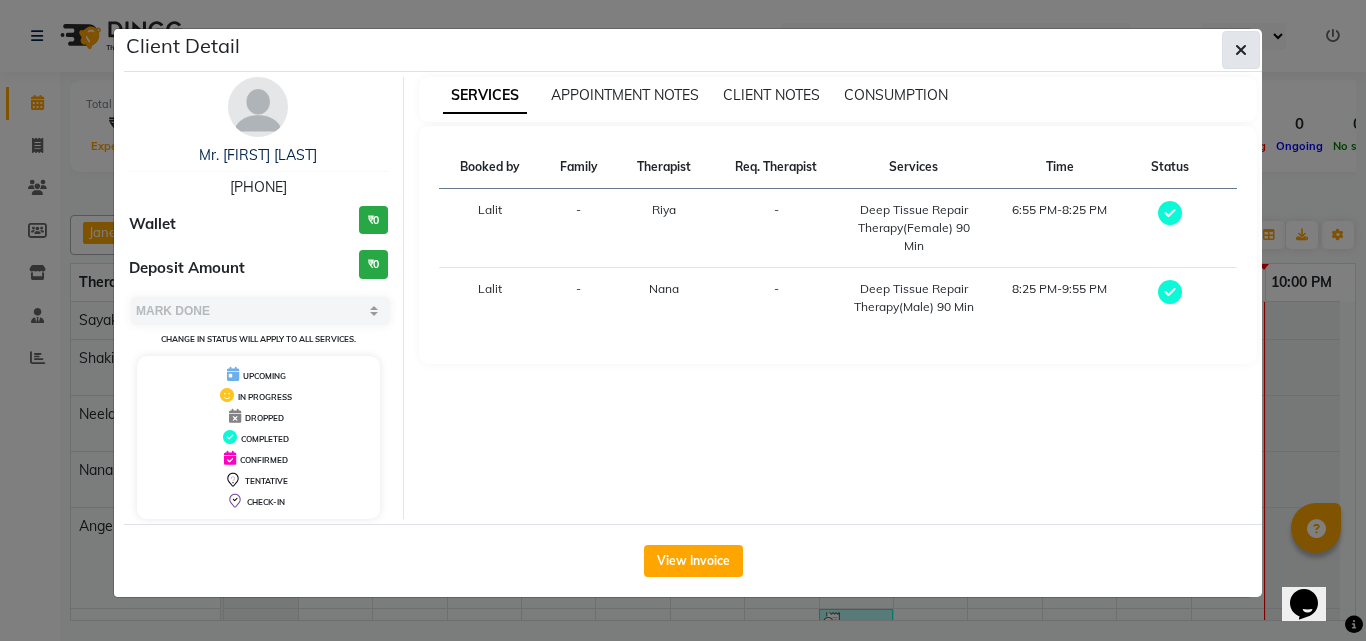 click 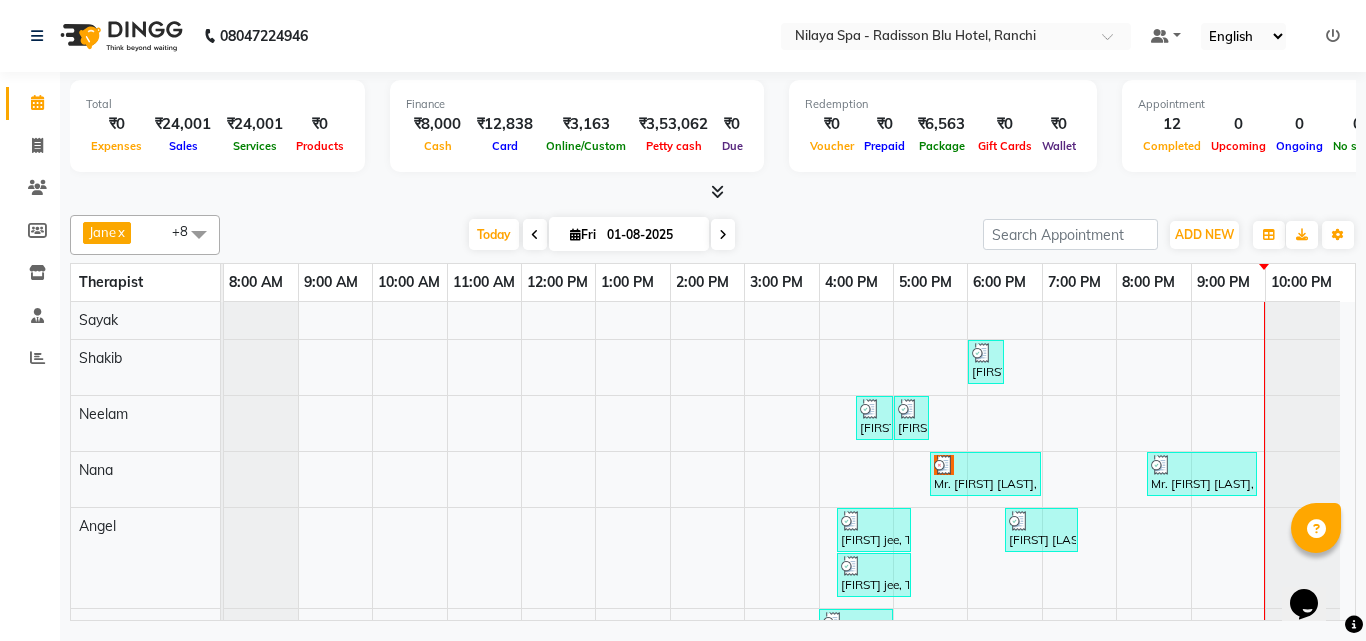 click at bounding box center (1302, 479) 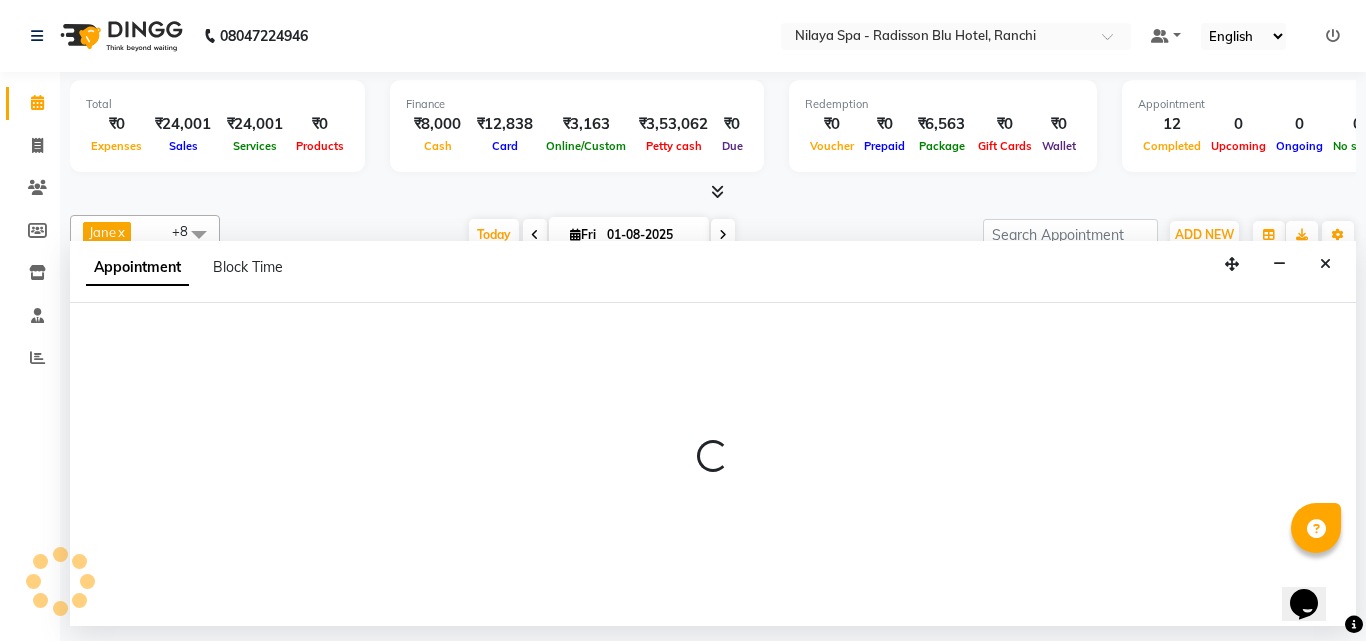 select on "78965" 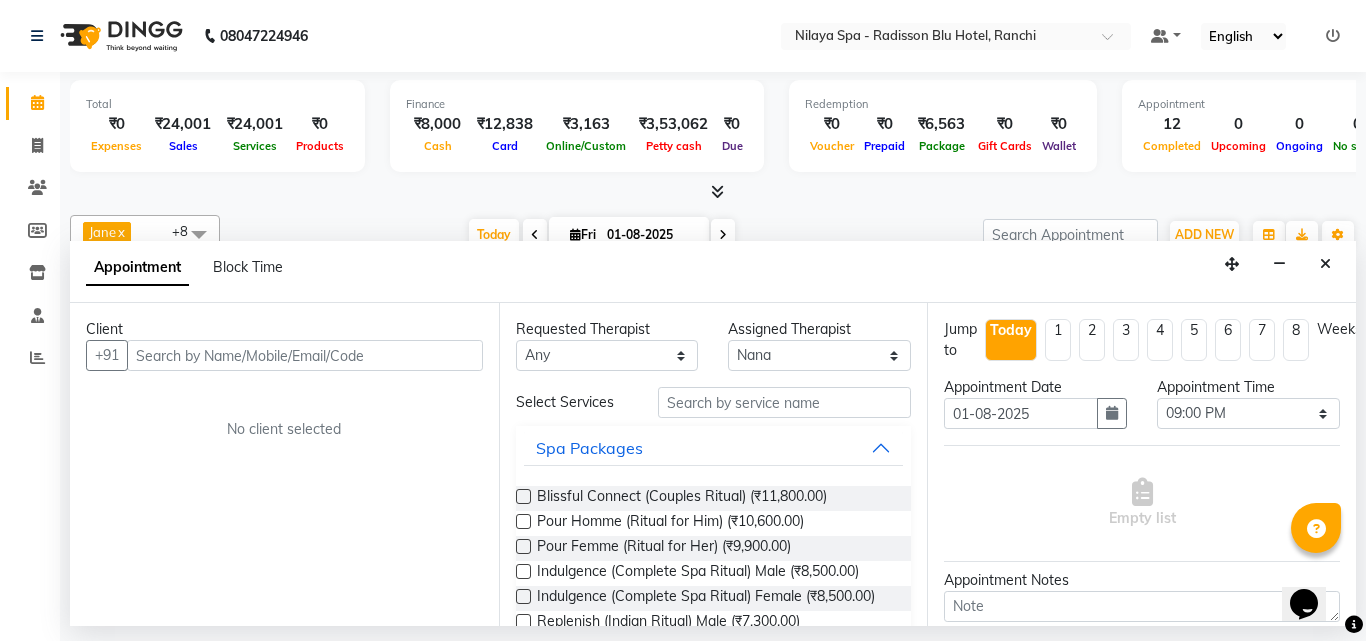 click at bounding box center [305, 355] 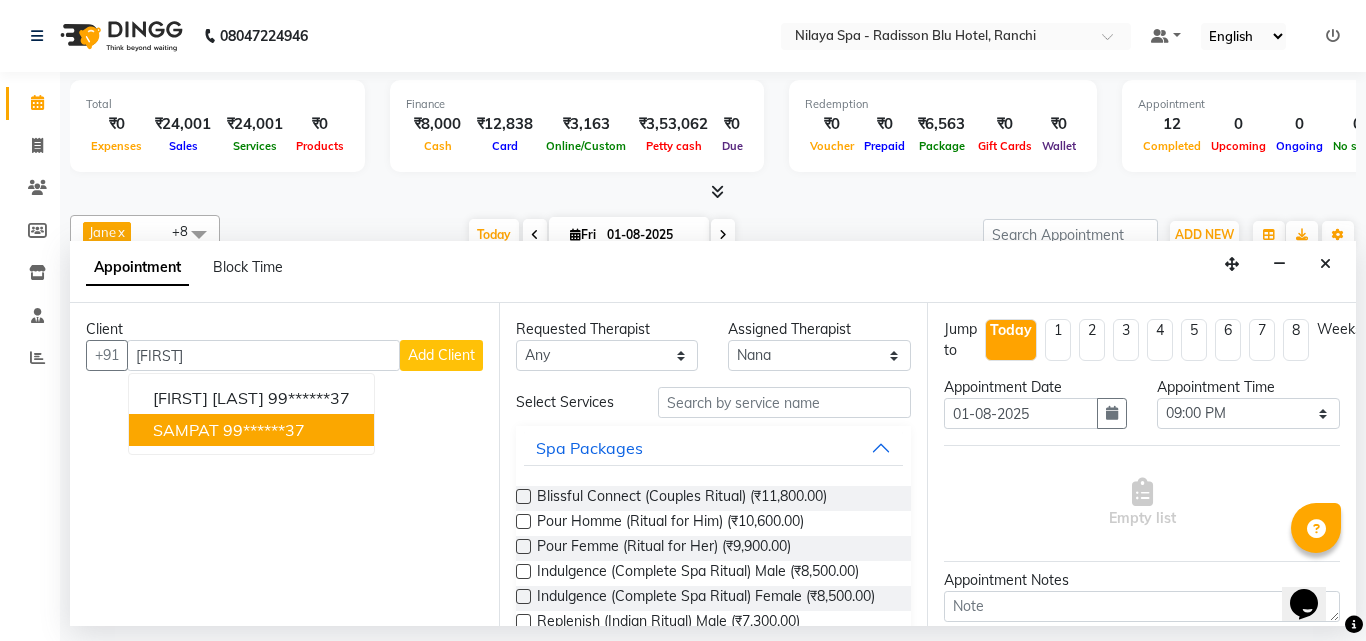 click on "99******37" at bounding box center [264, 430] 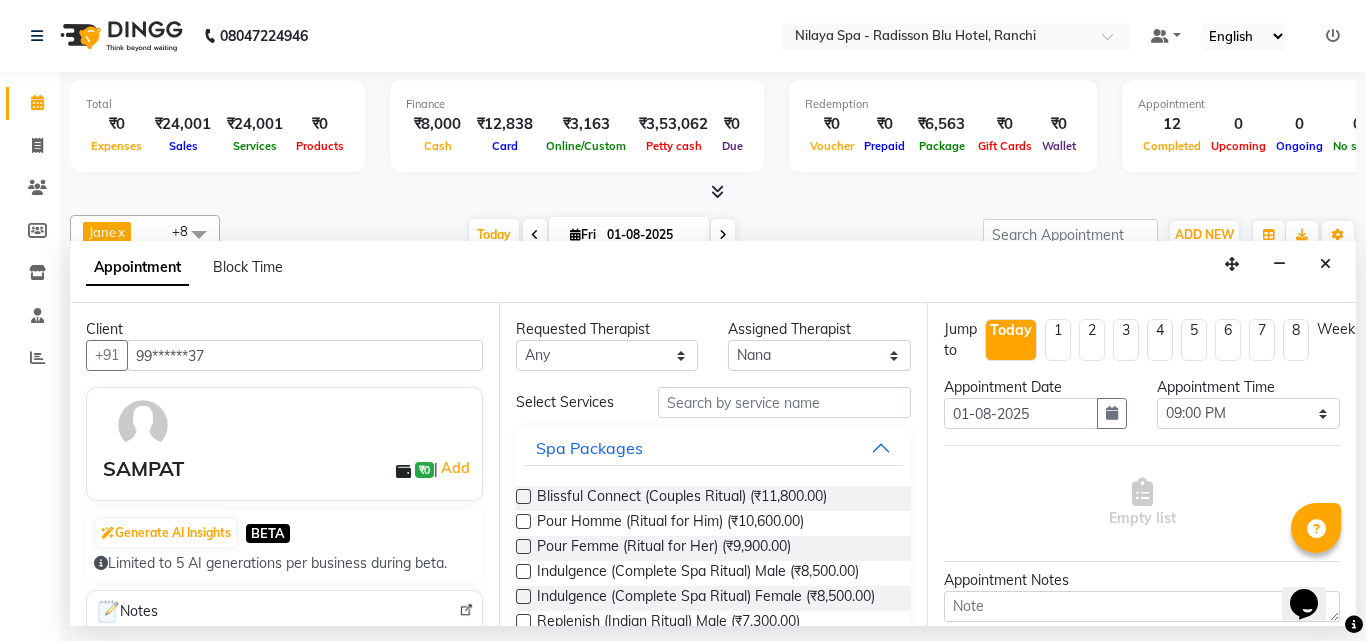 type on "99******37" 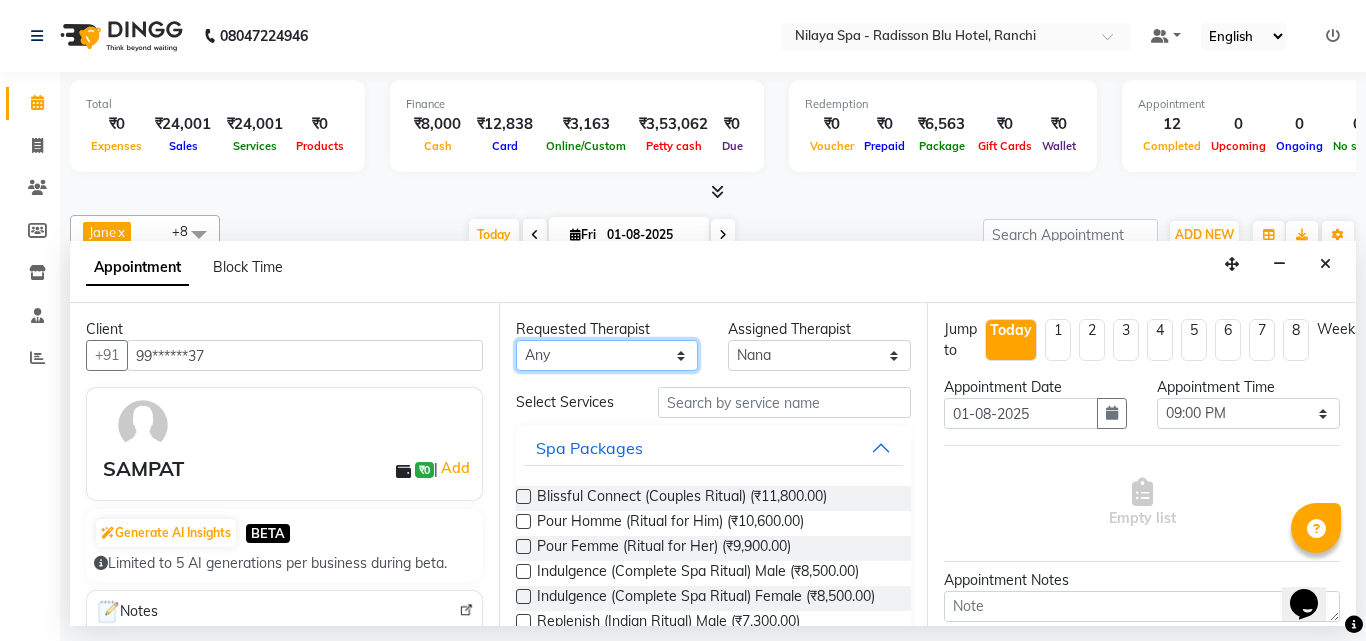 click on "Any Angel Guriya Irene Nana Neelam  Office  Riya Sayak Shakib" at bounding box center (607, 355) 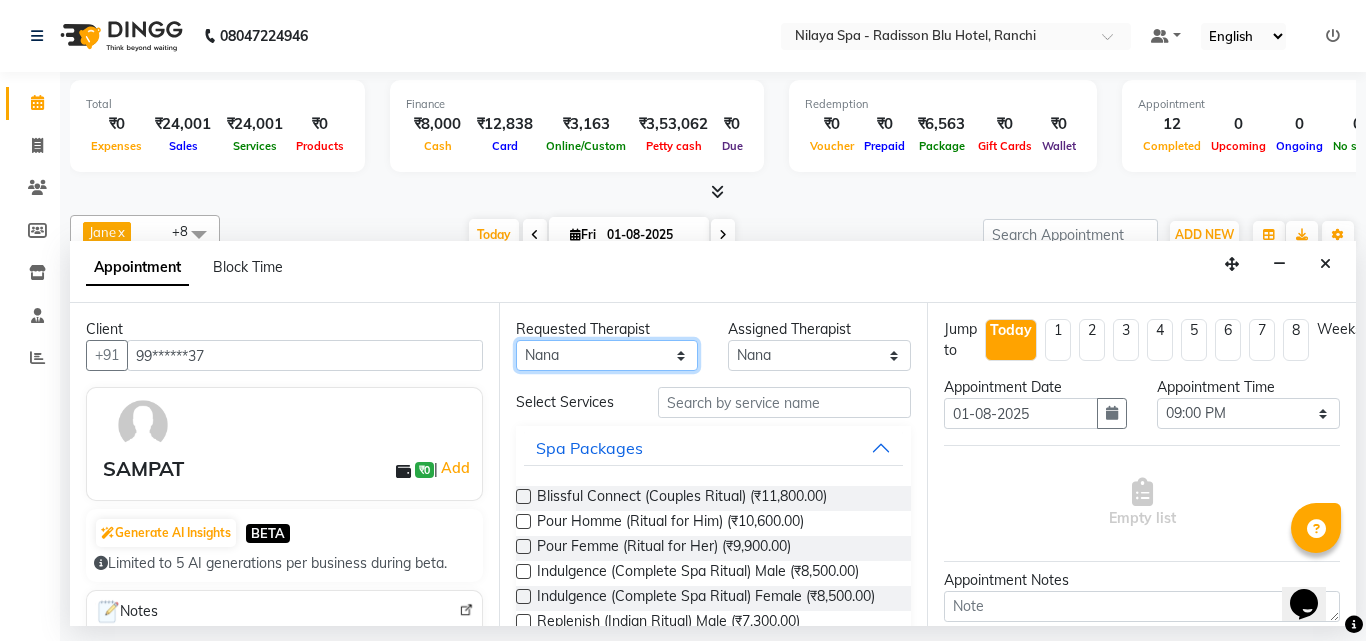 click on "Any Angel Guriya Irene Nana Neelam  Office  Riya Sayak Shakib" at bounding box center [607, 355] 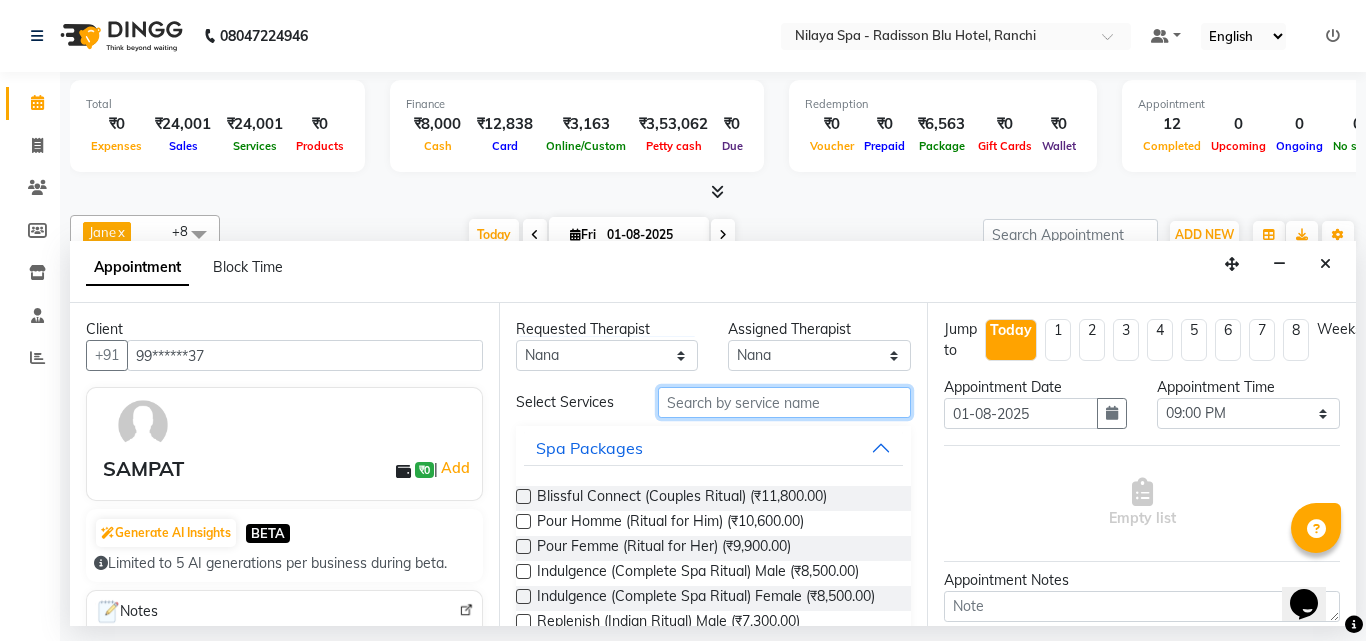 click at bounding box center (785, 402) 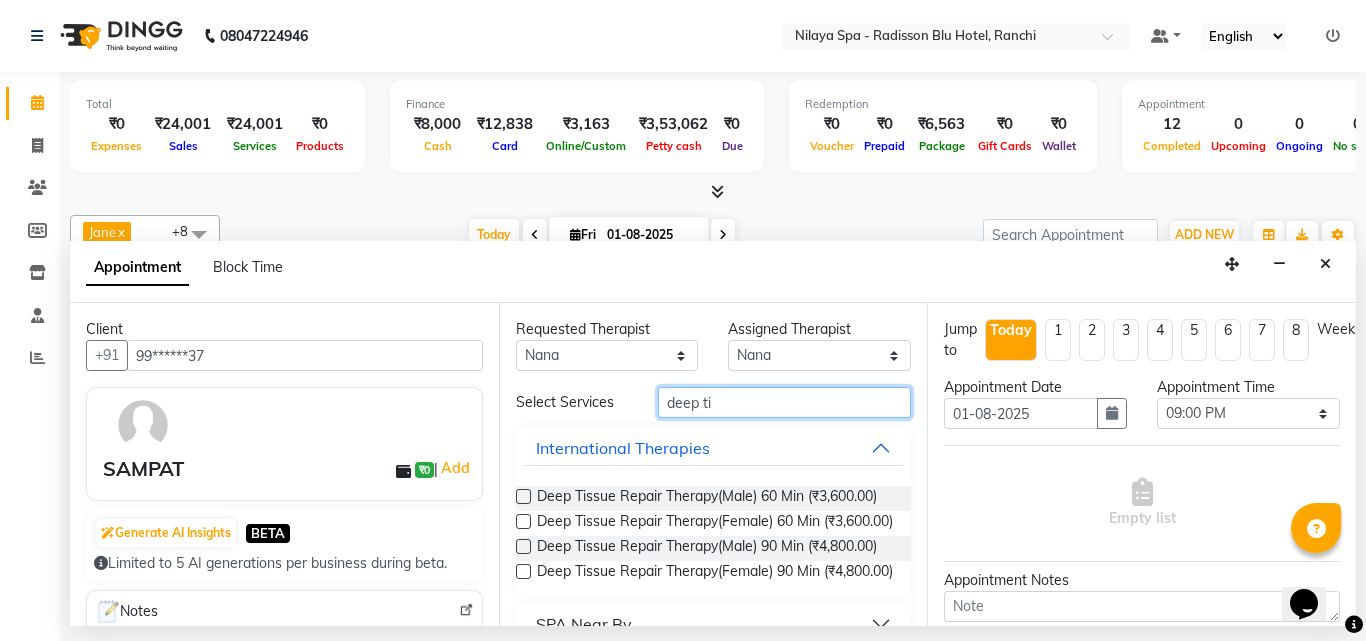 type on "deep ti" 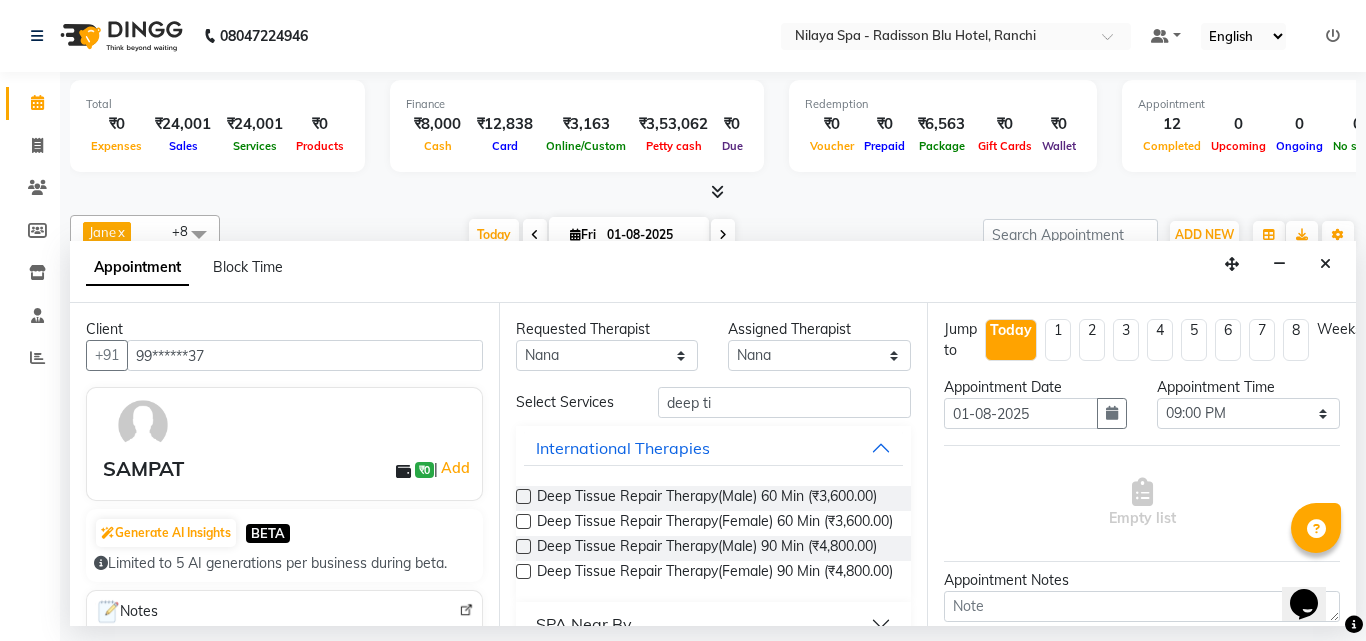 click at bounding box center [523, 496] 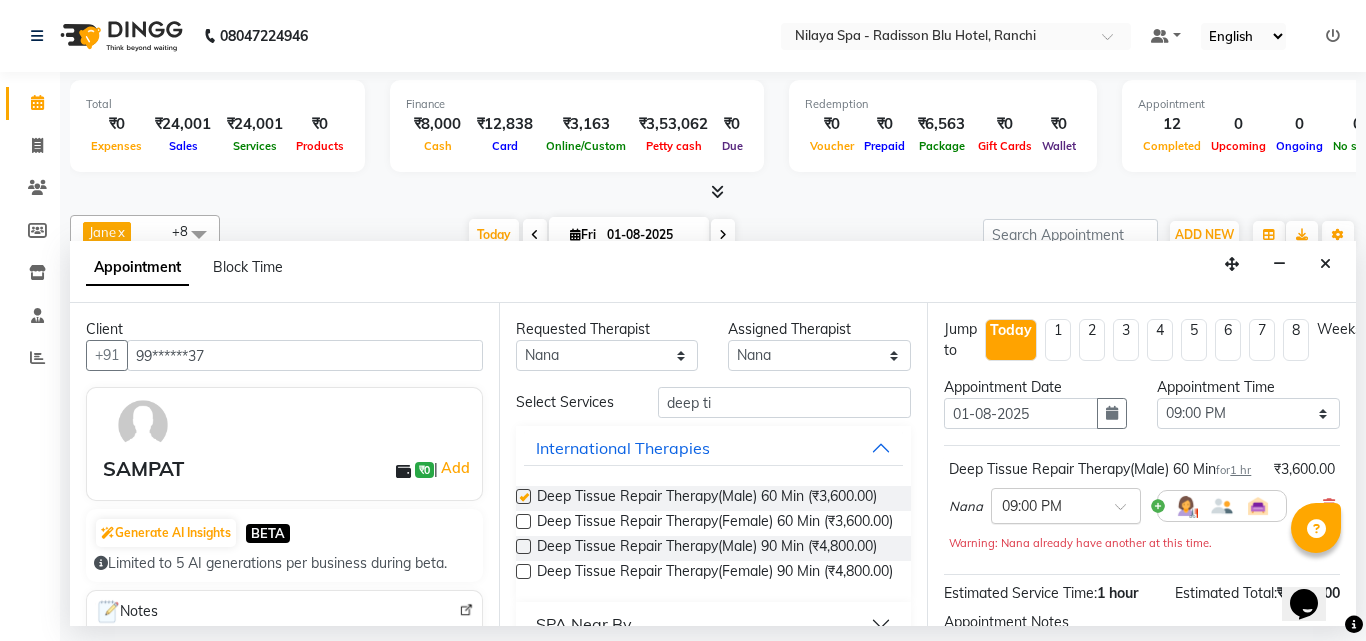 checkbox on "false" 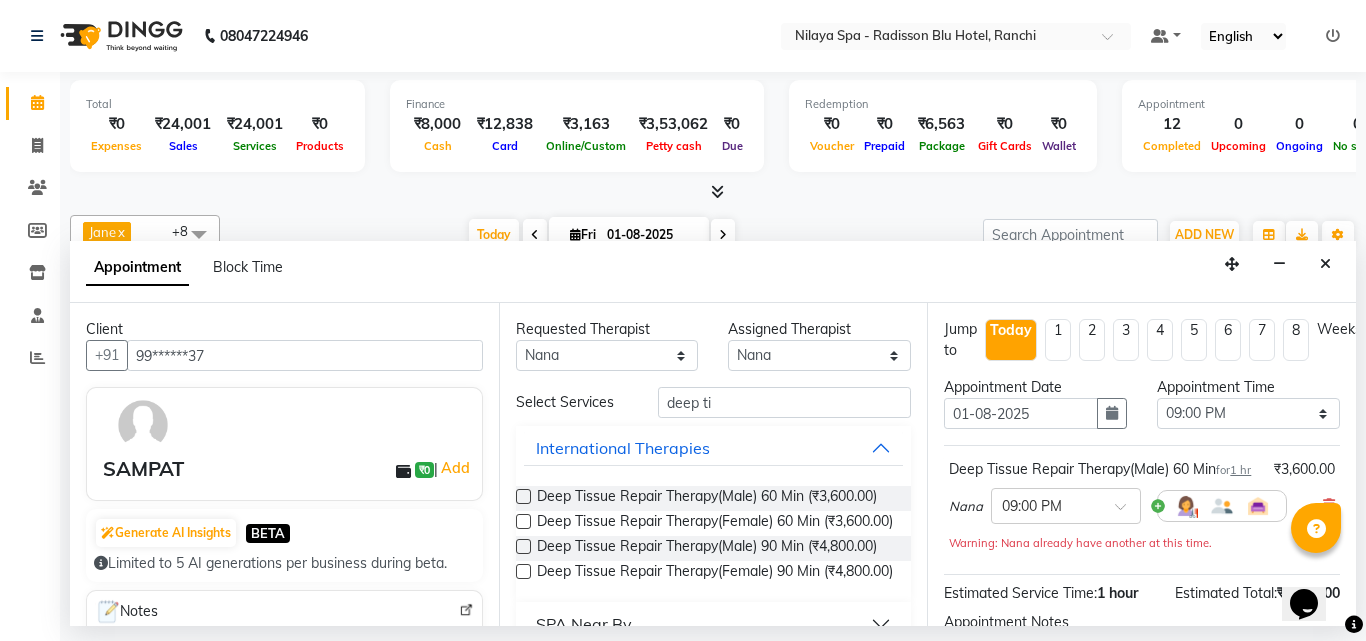click on "[TIME]   (No Shift)" at bounding box center (1118, 506) 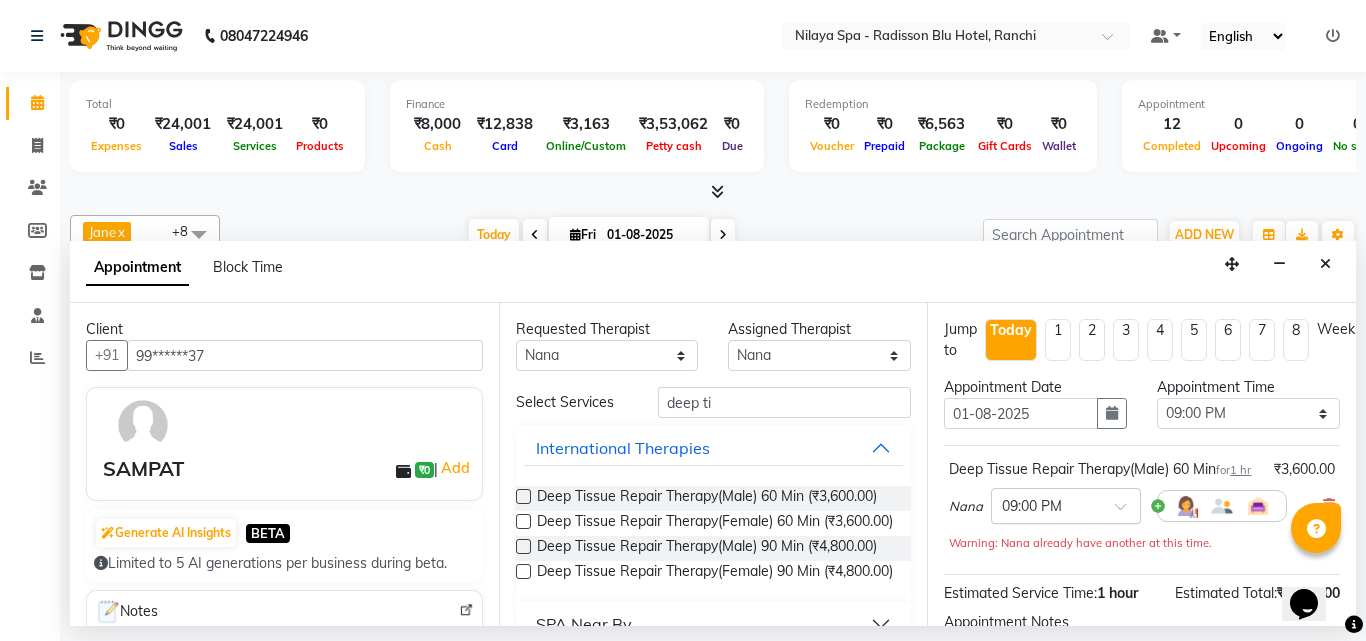 click at bounding box center (1066, 504) 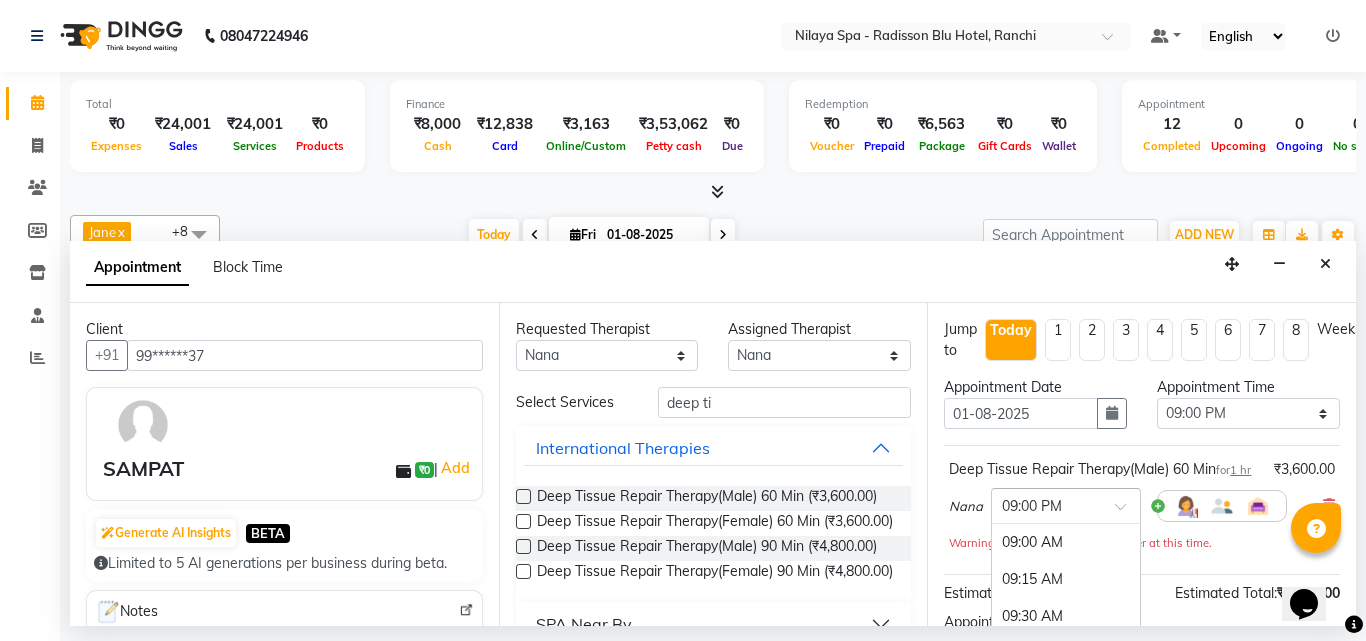 scroll, scrollTop: 1749, scrollLeft: 0, axis: vertical 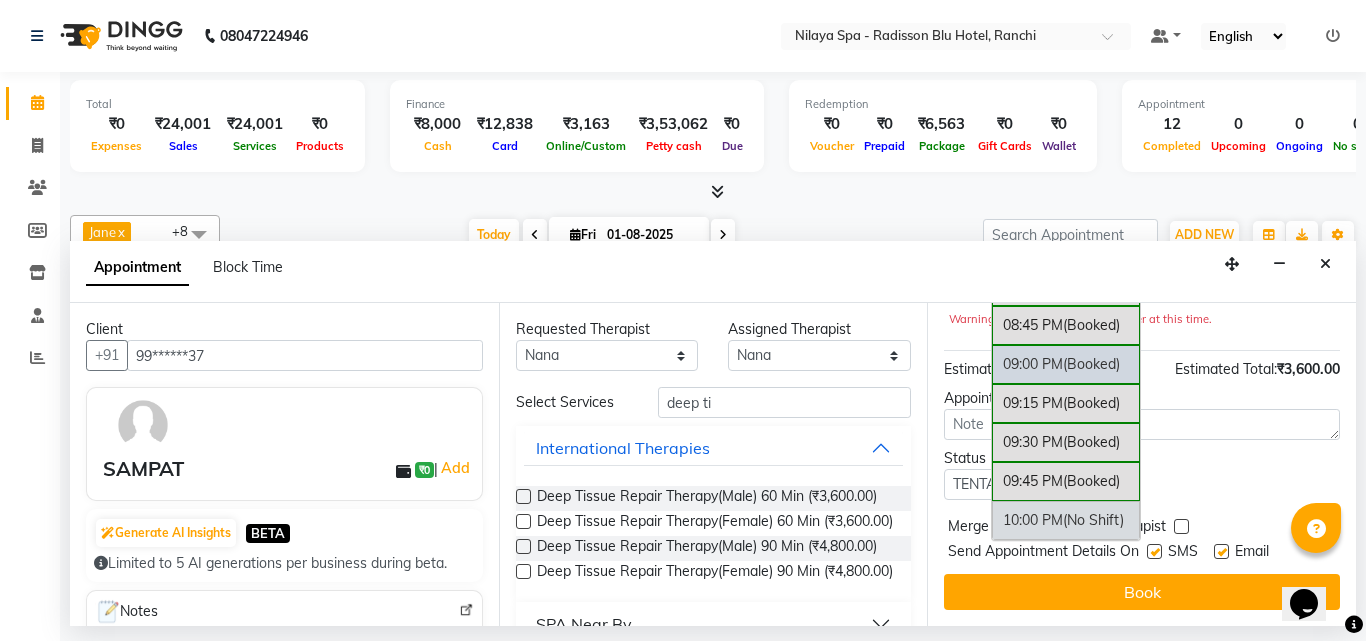 click on "[TIME]   (No Shift)" at bounding box center [1066, 520] 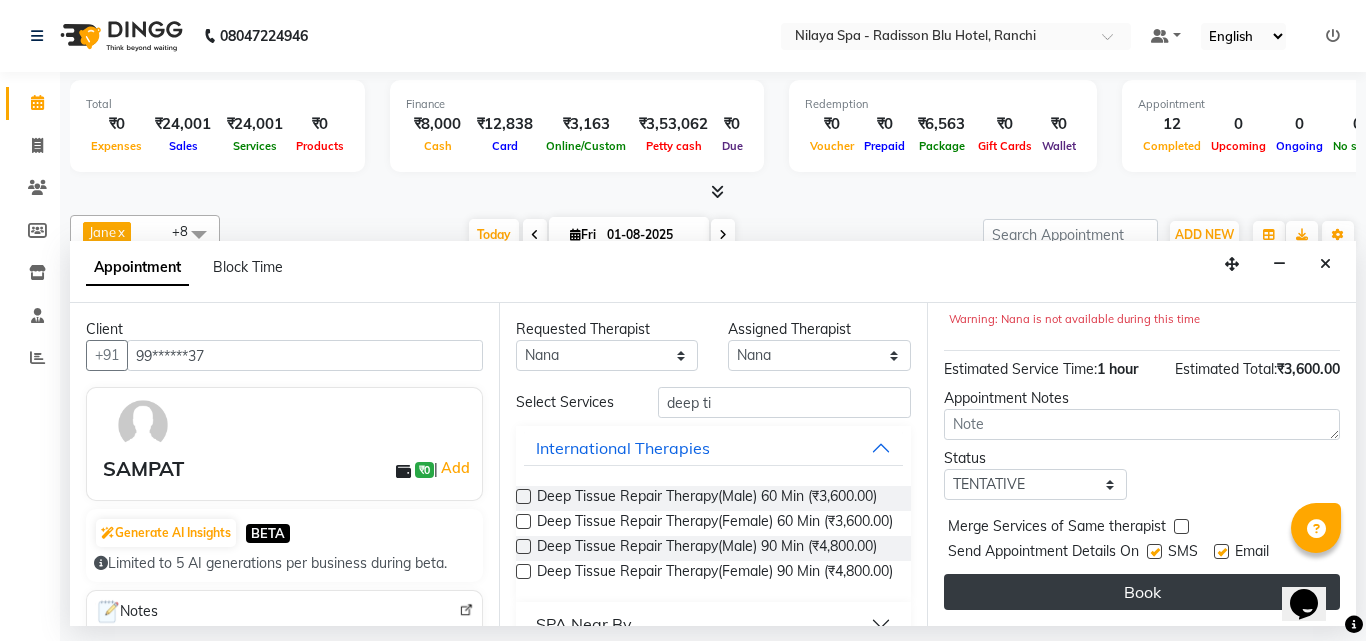 click on "Book" at bounding box center (1142, 592) 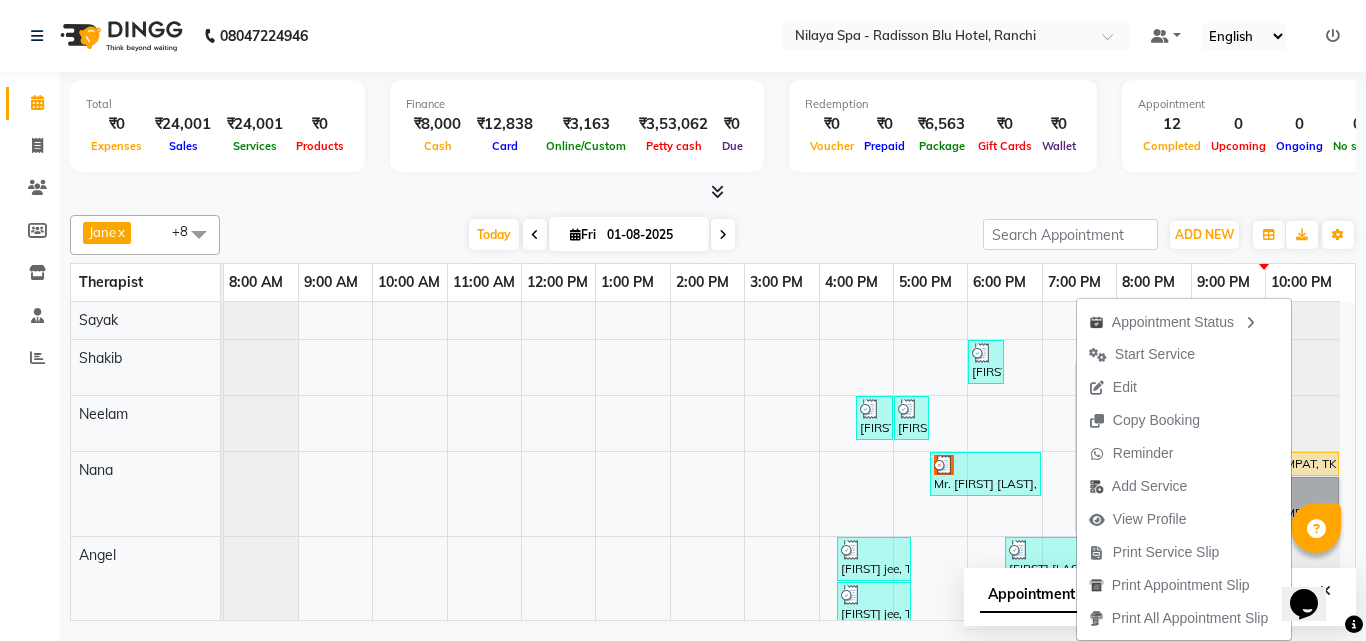 click on "SAMPAT, TK07, 10:00 PM-11:00 PM, Deep Tissue Repair Therapy(Male) 60 Min" at bounding box center (1302, 464) 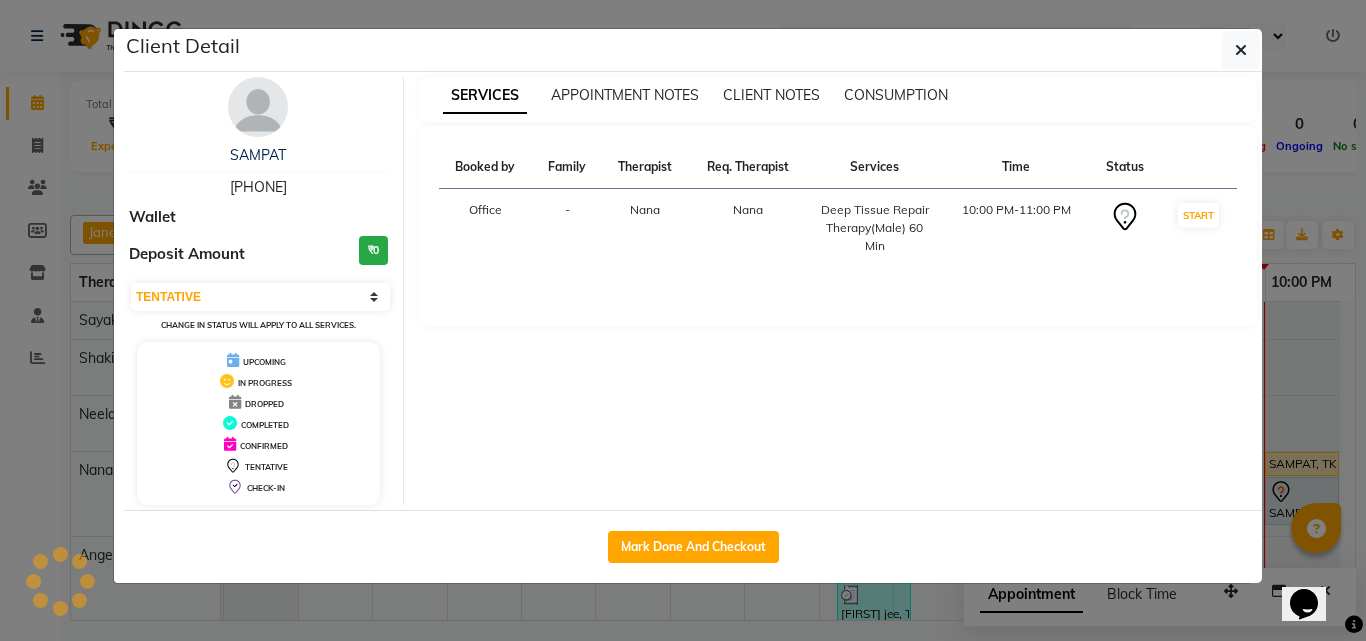 select on "1" 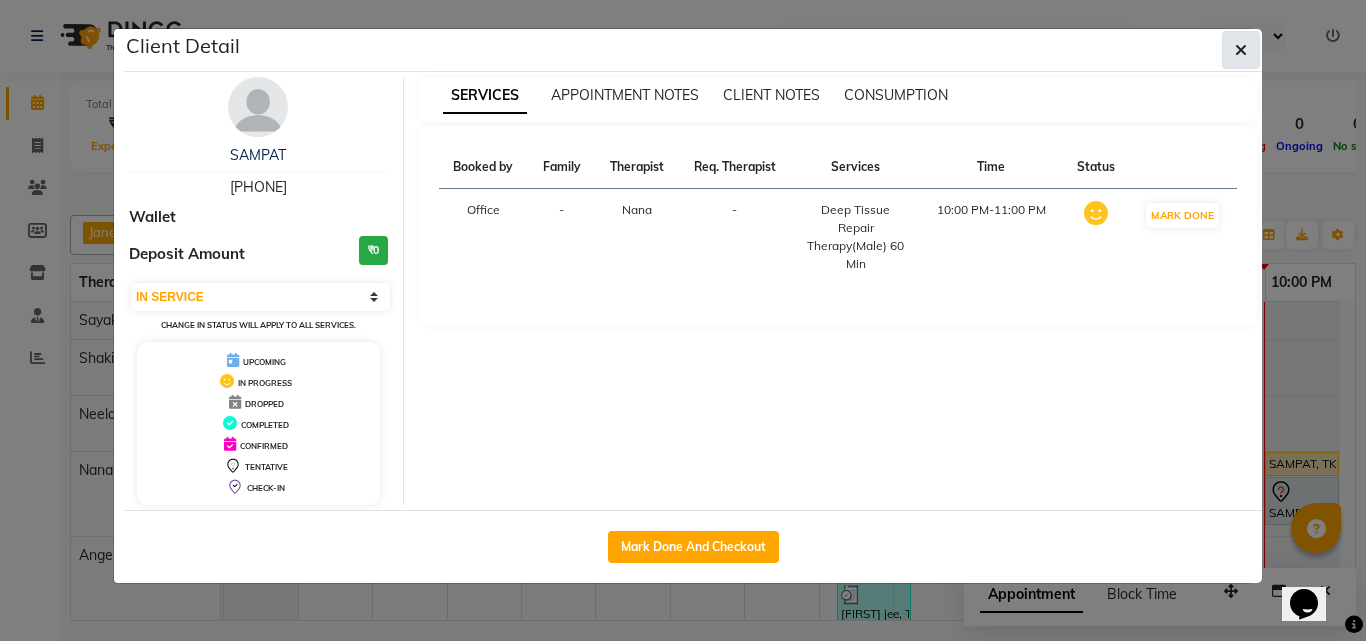 click 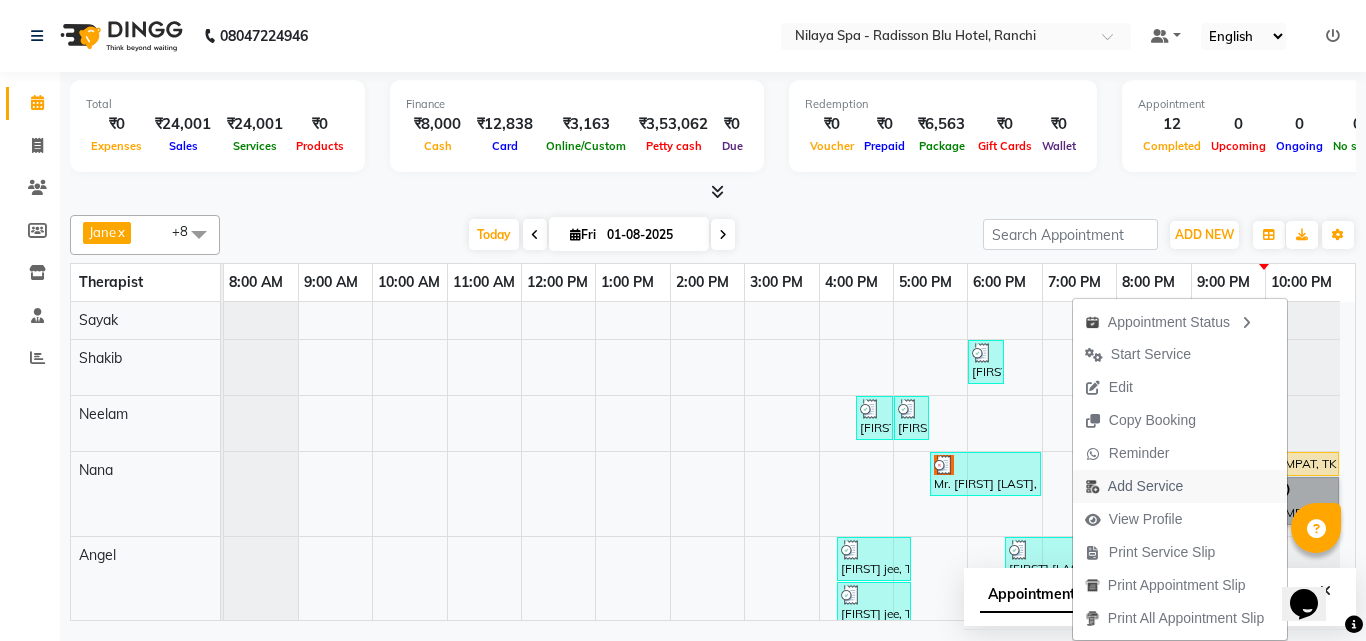 scroll, scrollTop: 100, scrollLeft: 0, axis: vertical 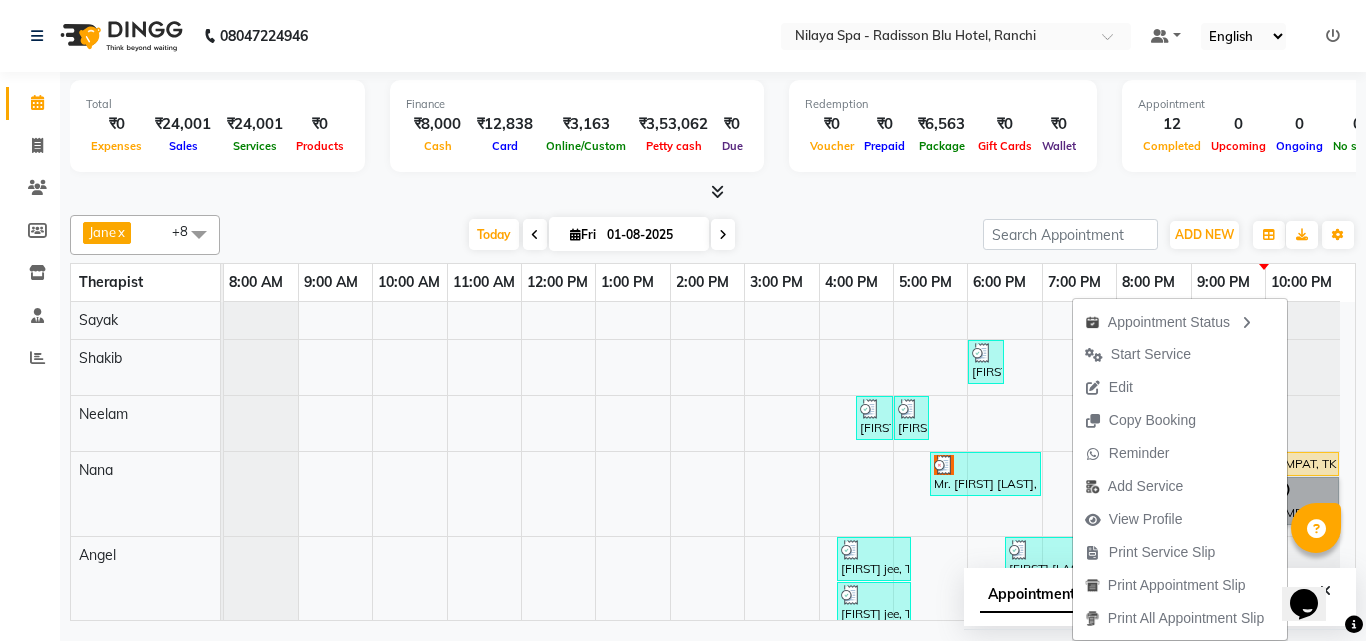 click on "SAMPAT, TK08, 10:00 PM-11:00 PM, Deep Tissue Repair Therapy(Male) 60 Min" at bounding box center (1302, 501) 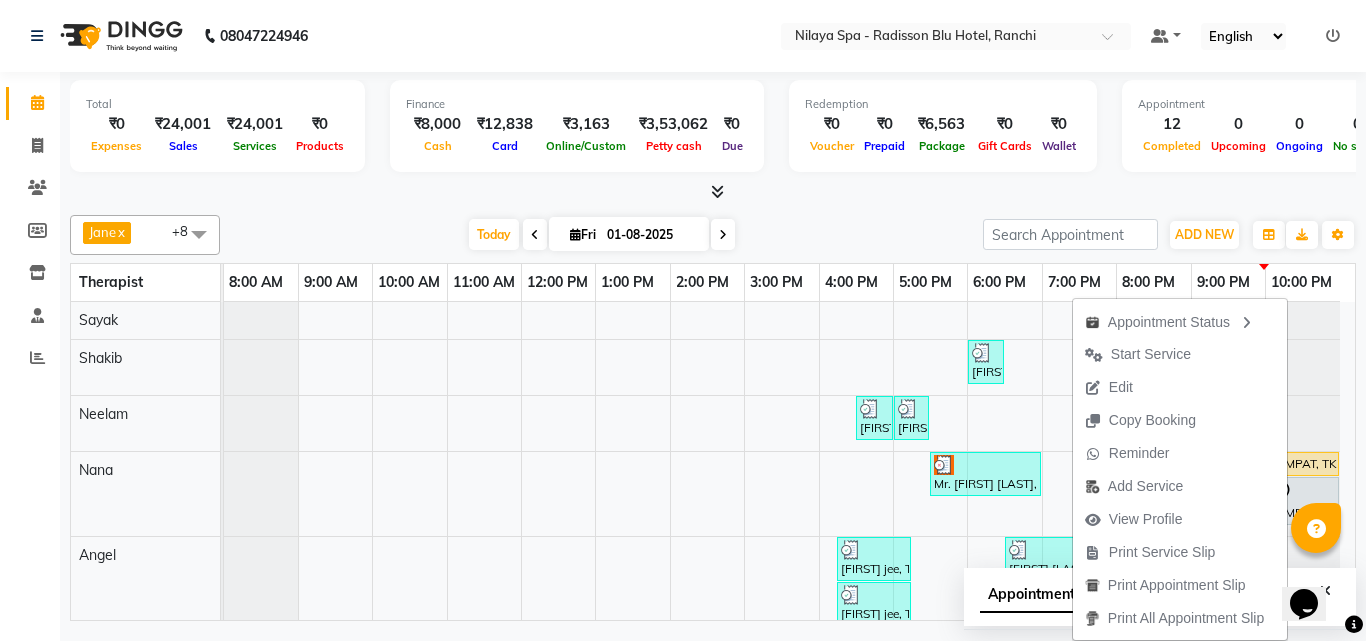 select on "7" 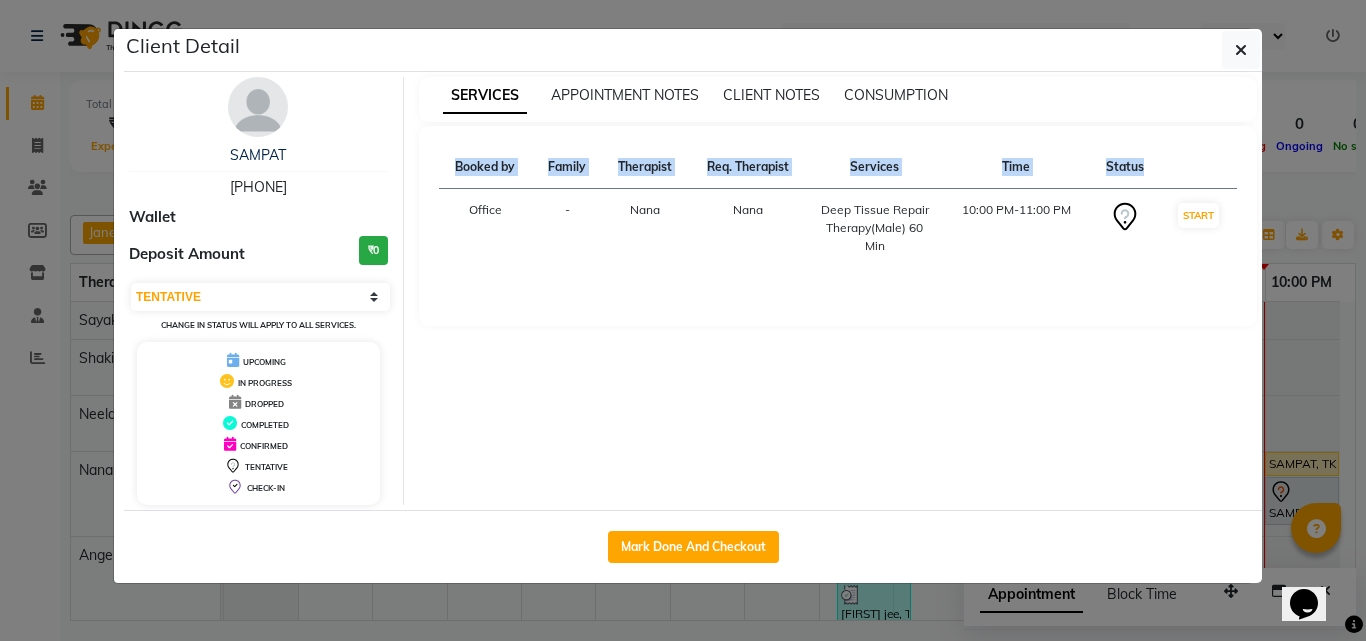 click on "Client Detail  [FIRST]    [PHONE] Wallet Deposit Amount  ₹0  Select IN SERVICE CONFIRMED TENTATIVE CHECK IN MARK DONE UPCOMING Change in status will apply to all services. UPCOMING IN PROGRESS DROPPED COMPLETED CONFIRMED TENTATIVE CHECK-IN SERVICES APPOINTMENT NOTES CLIENT NOTES CONSUMPTION Booked by Family Therapist Req. Therapist Services Time Status  Office   - Nana Nana  Deep Tissue Repair Therapy(Male) 60 Min   10:00 PM-11:00 PM   START   Mark Done And Checkout" 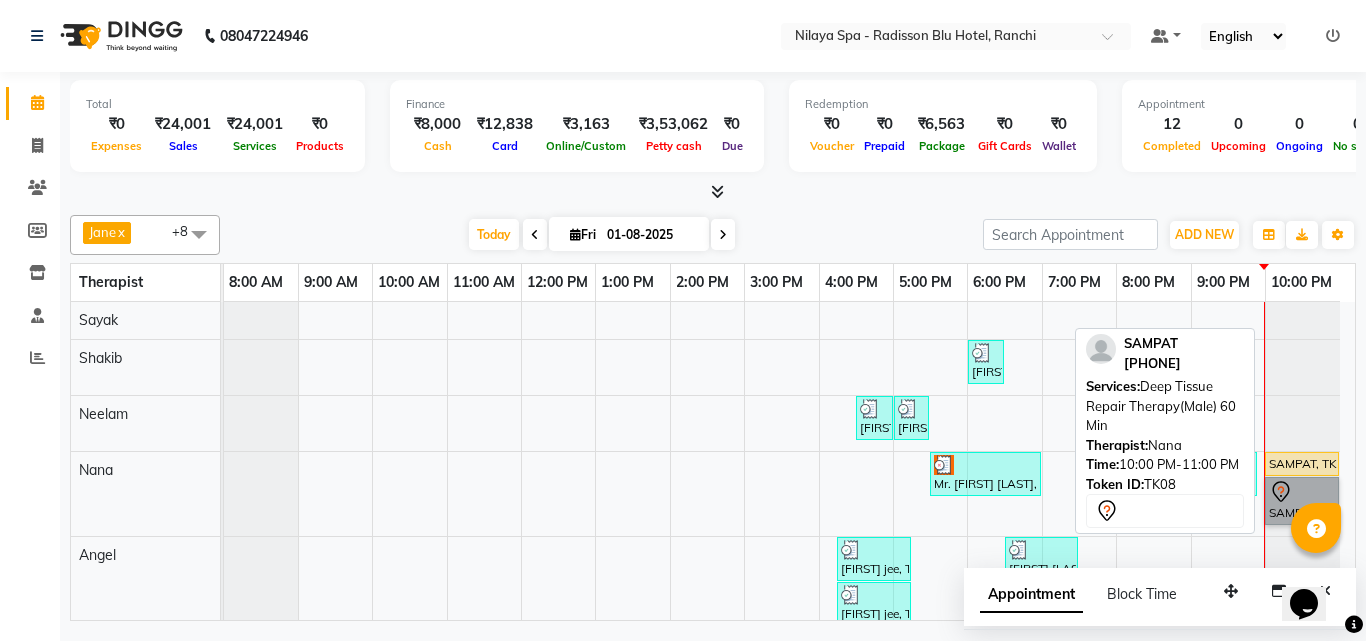 click on "SAMPAT, TK08, 10:00 PM-11:00 PM, Deep Tissue Repair Therapy(Male) 60 Min" at bounding box center (1302, 501) 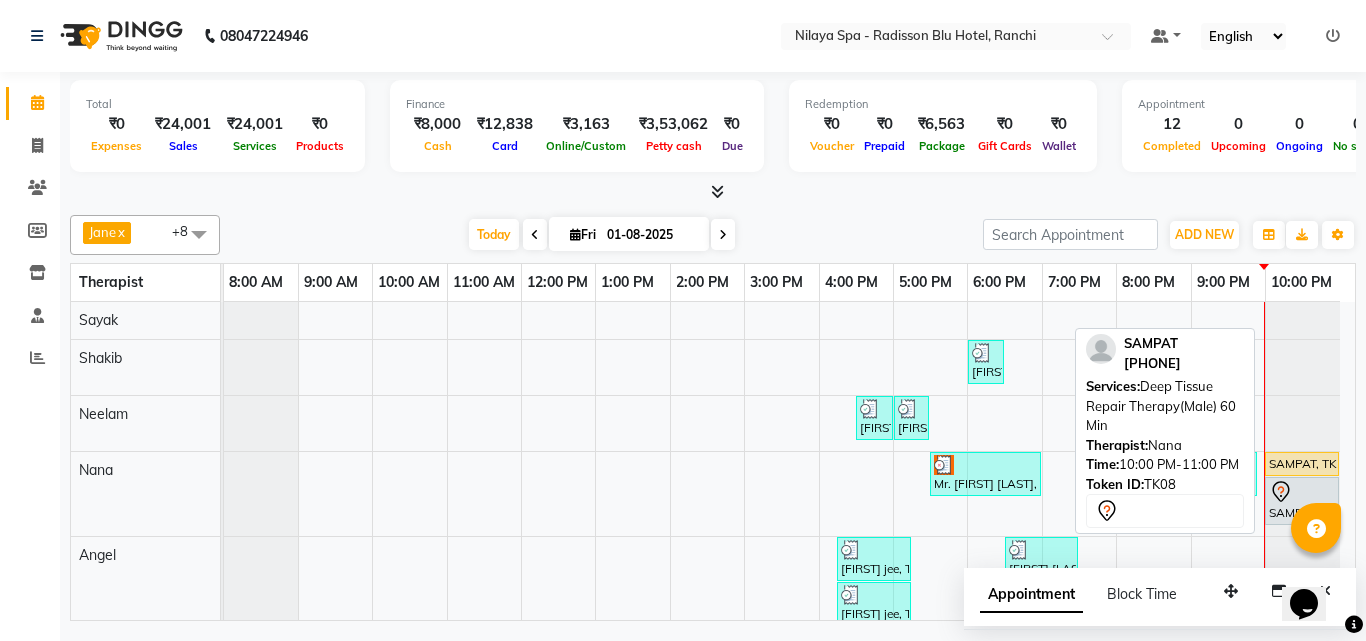 select on "7" 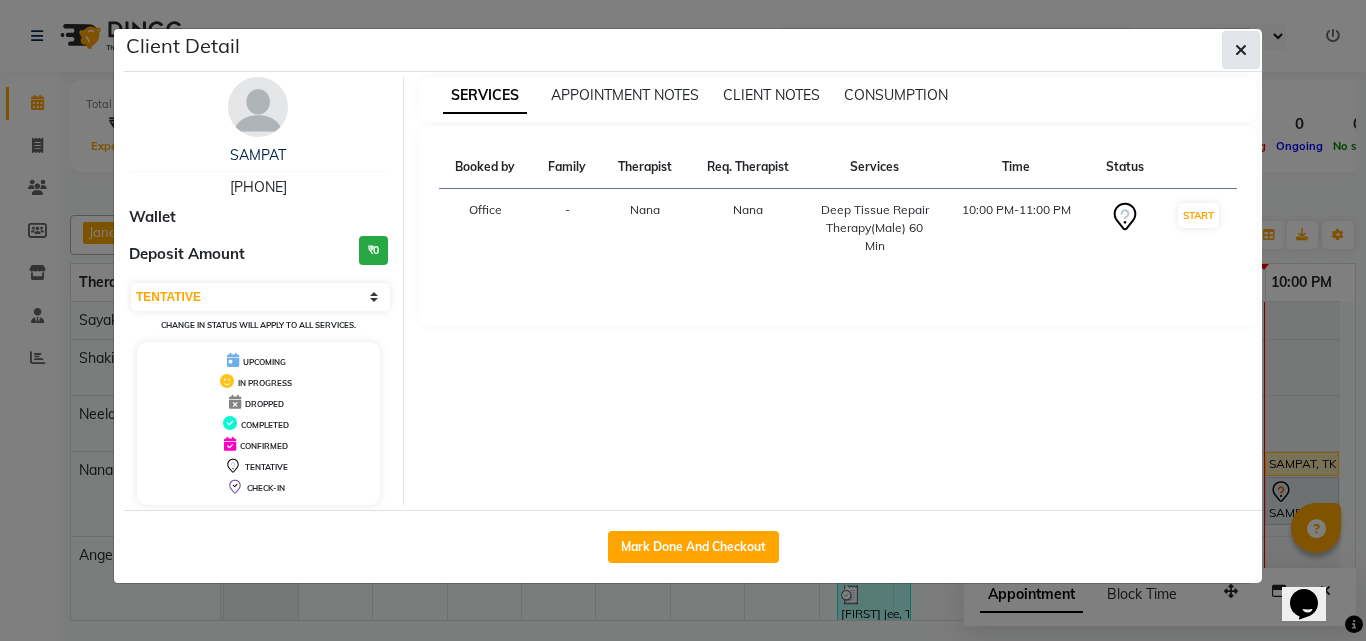 click 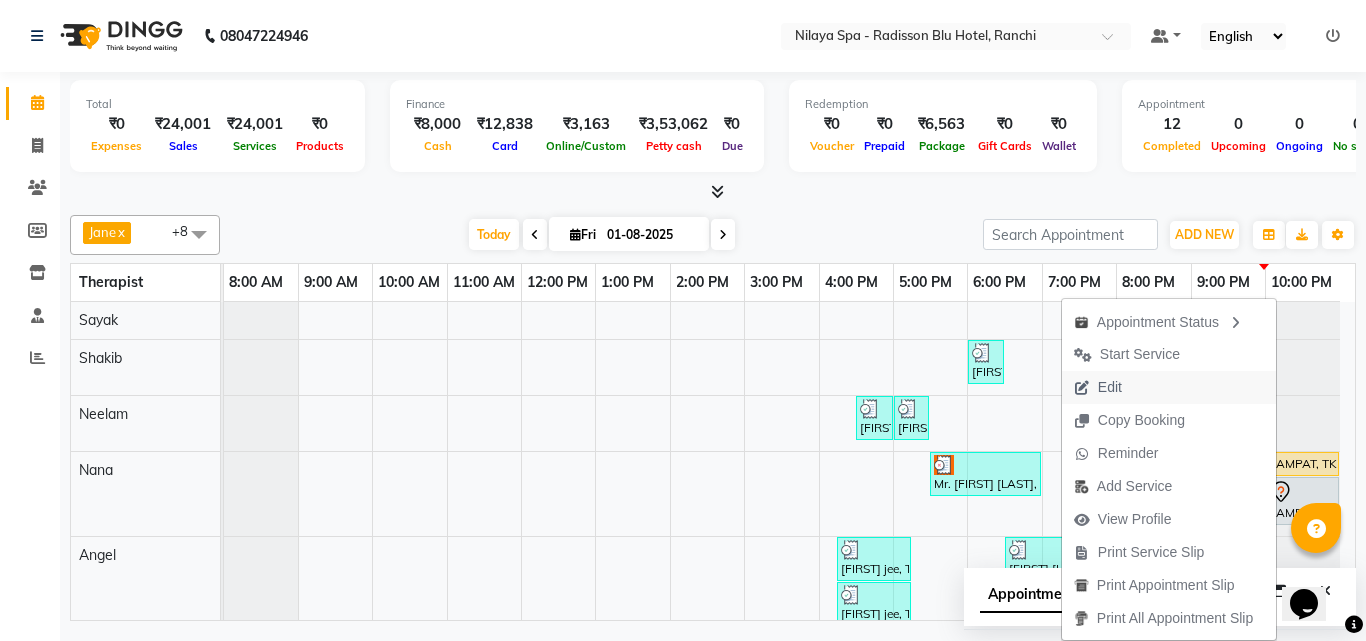 click on "Edit" at bounding box center (1110, 387) 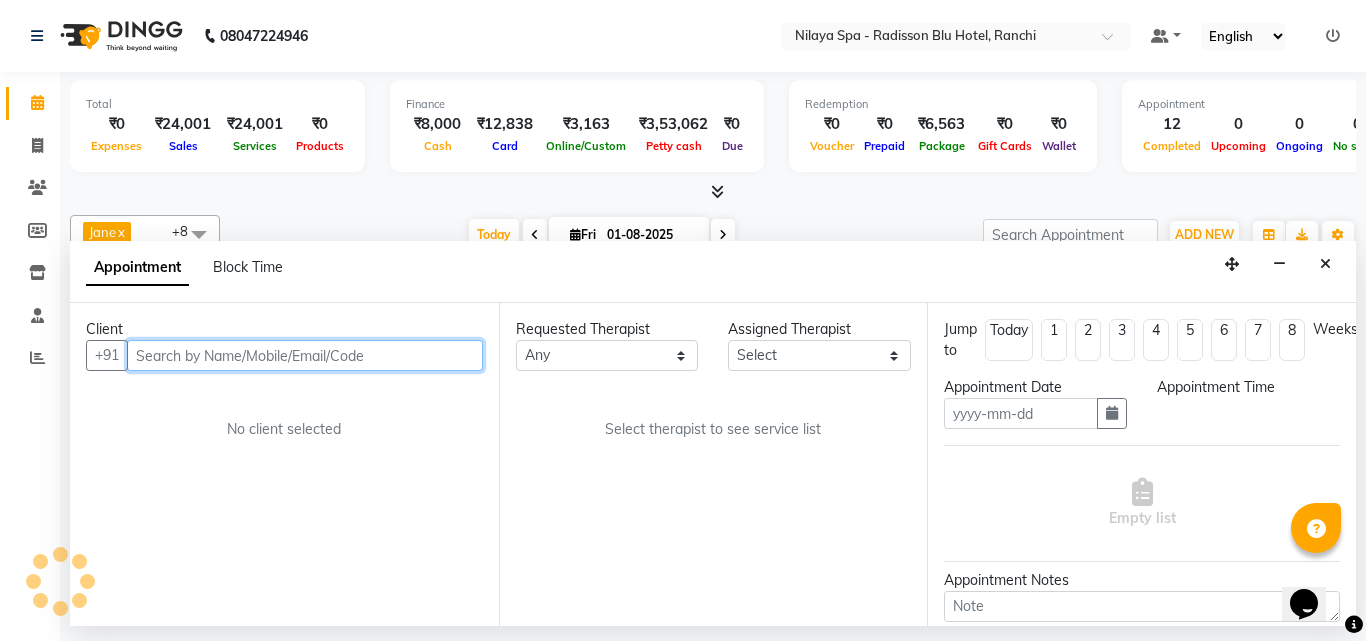 type on "01-08-2025" 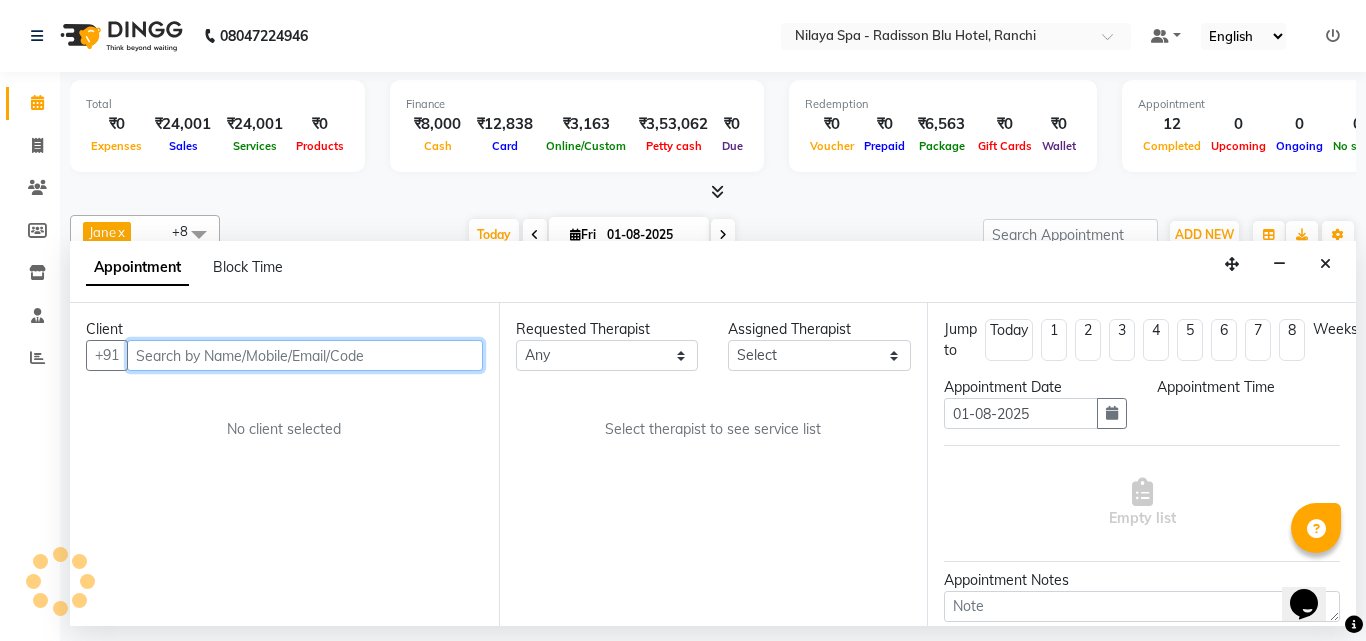 select on "1320" 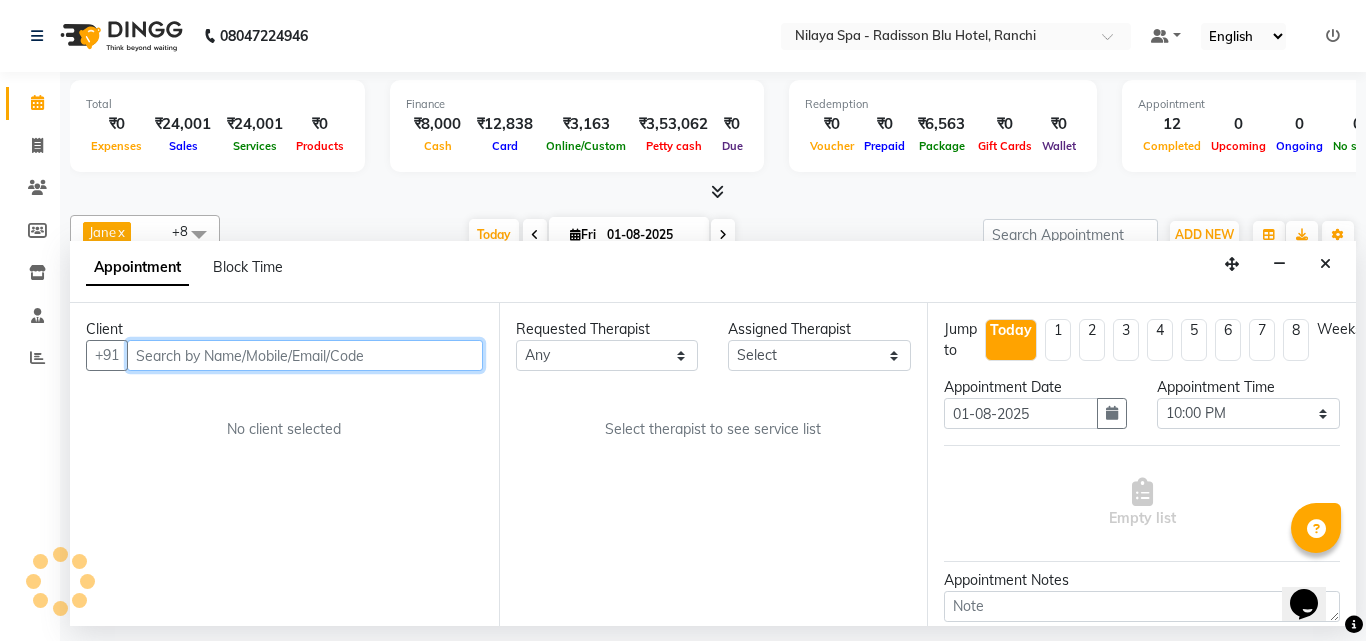 select on "78965" 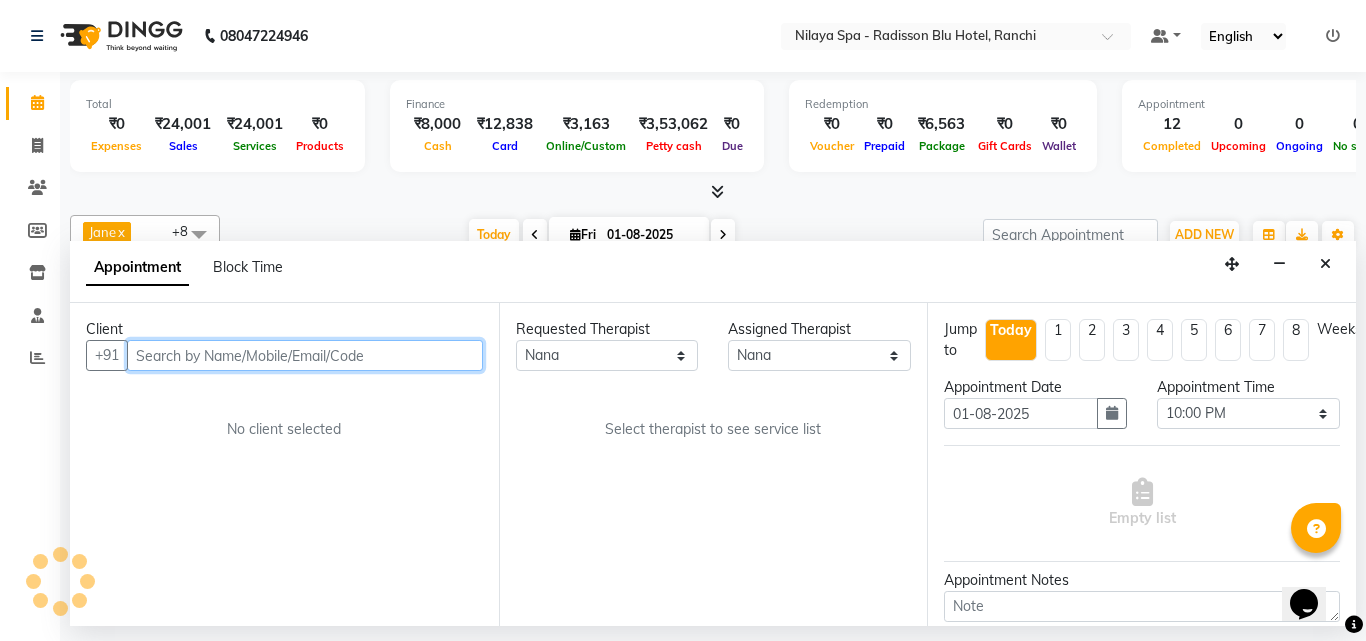 select on "4058" 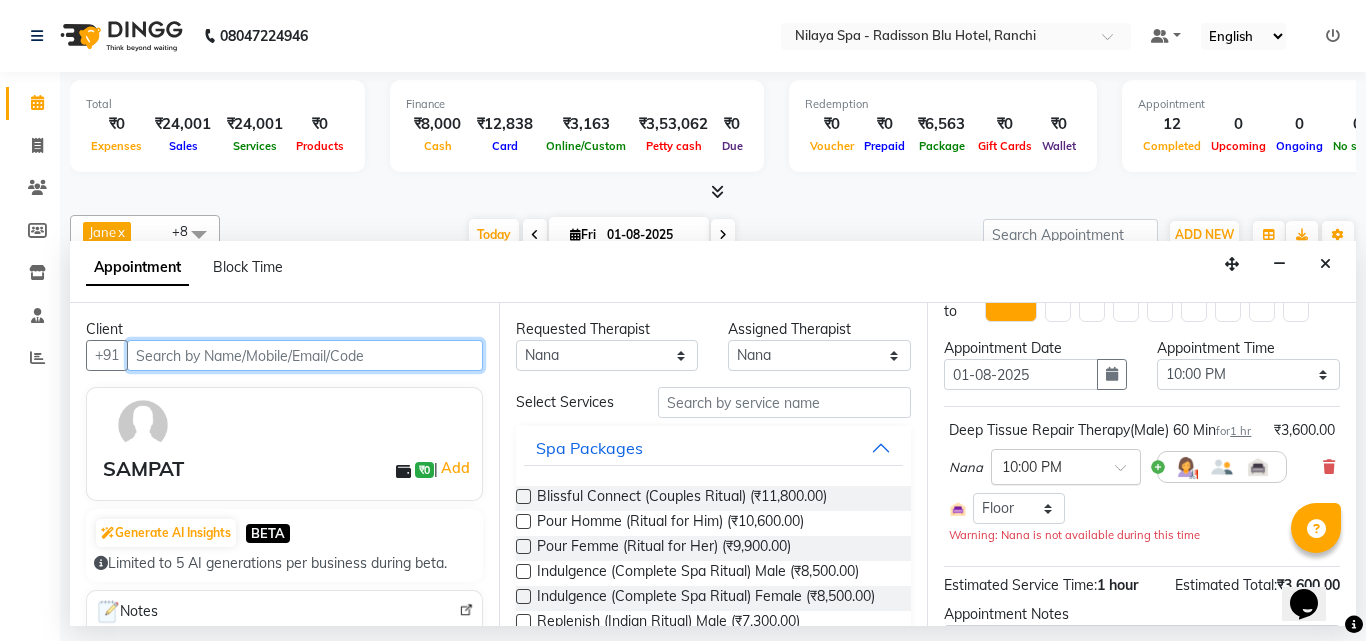 scroll, scrollTop: 33, scrollLeft: 0, axis: vertical 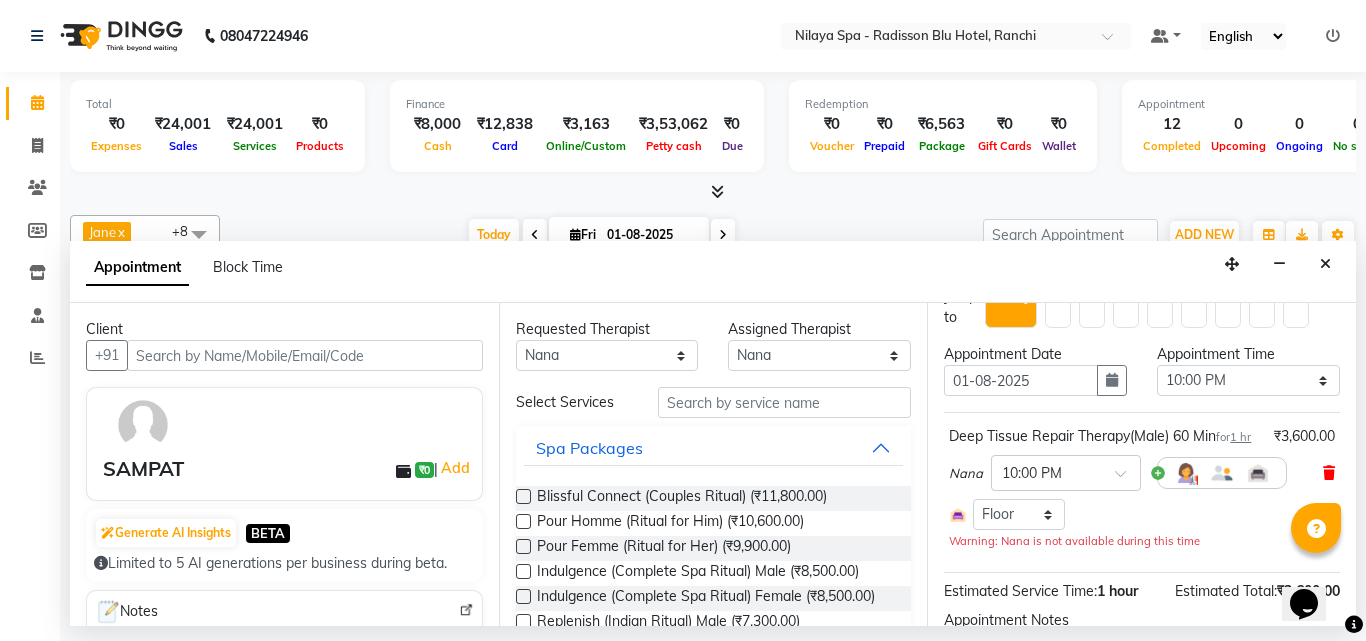 click at bounding box center [1329, 473] 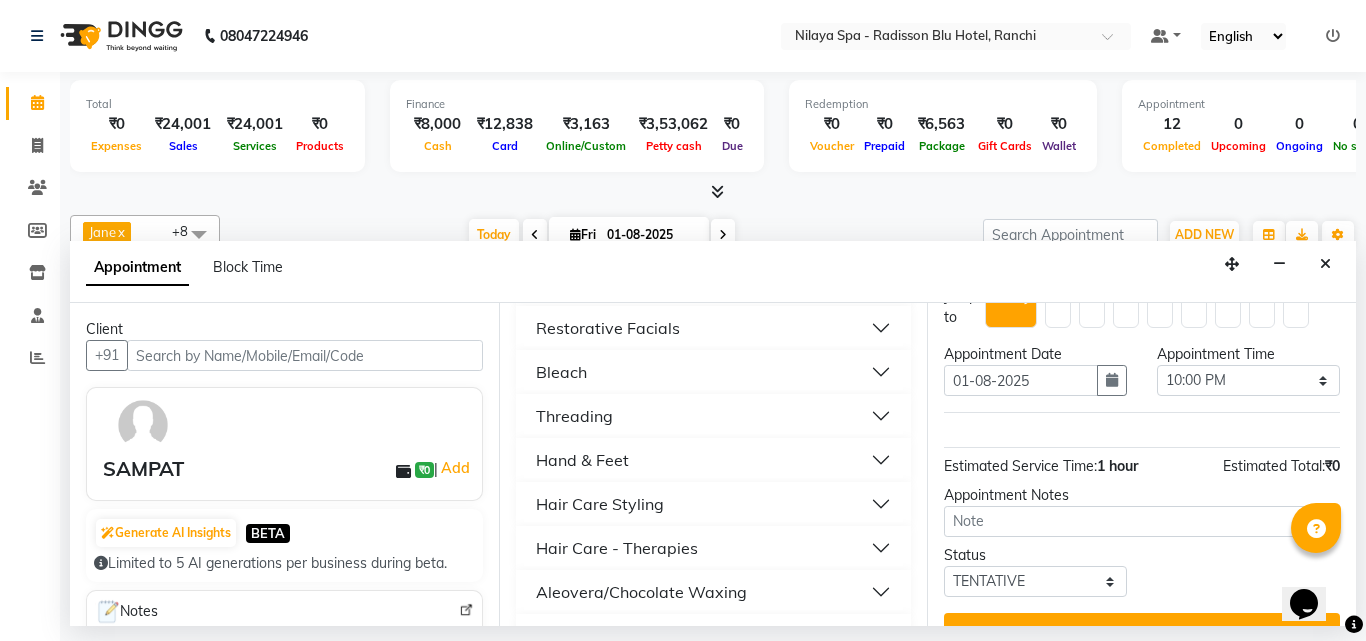 scroll, scrollTop: 600, scrollLeft: 0, axis: vertical 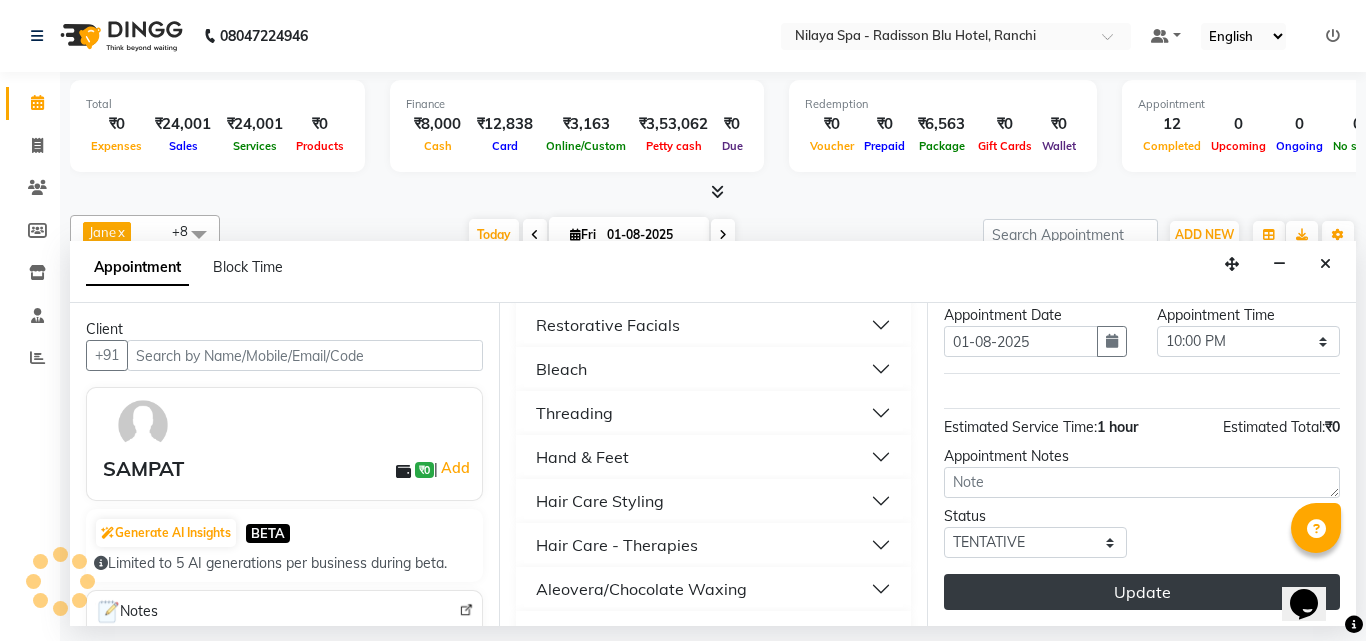 click on "Update" at bounding box center [1142, 592] 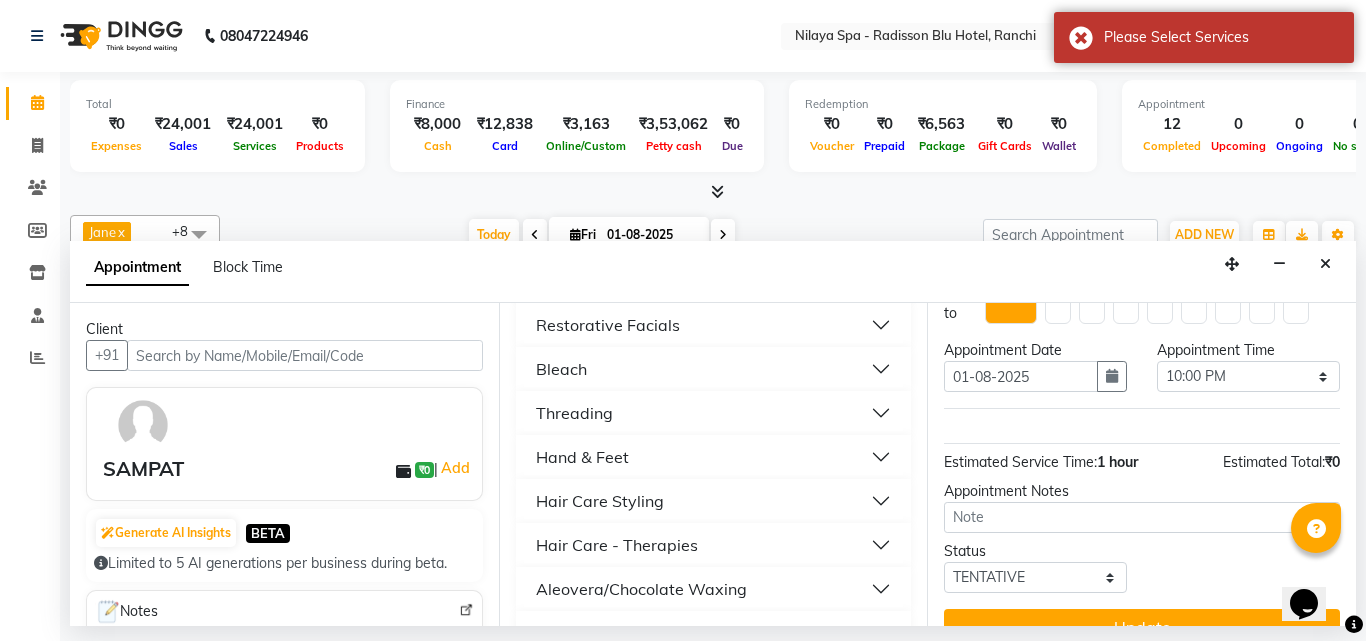 scroll, scrollTop: 0, scrollLeft: 0, axis: both 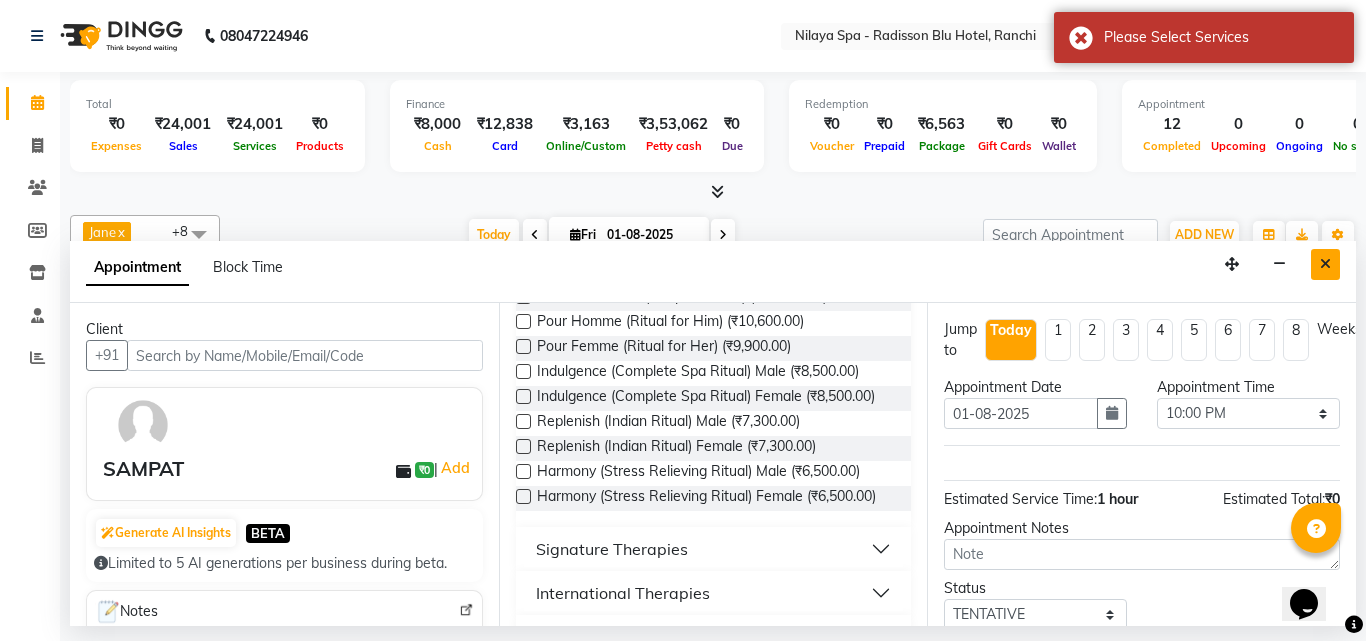 click at bounding box center (1325, 264) 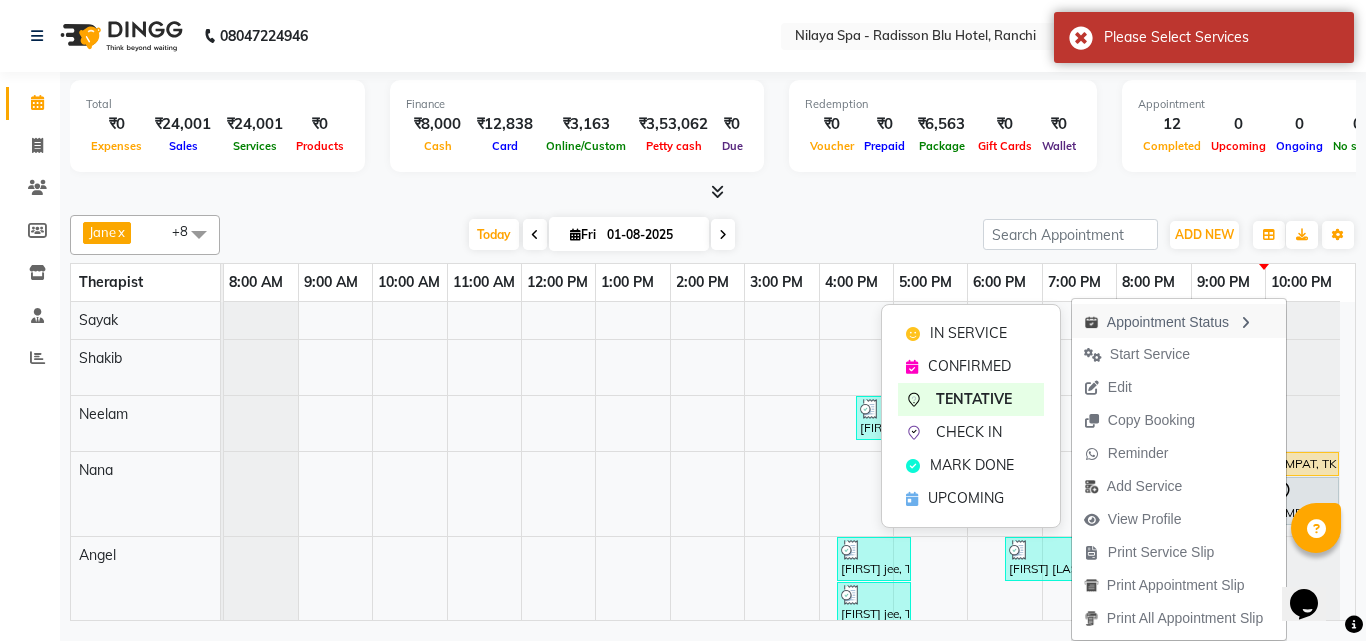 click on "Appointment Status" at bounding box center [1179, 321] 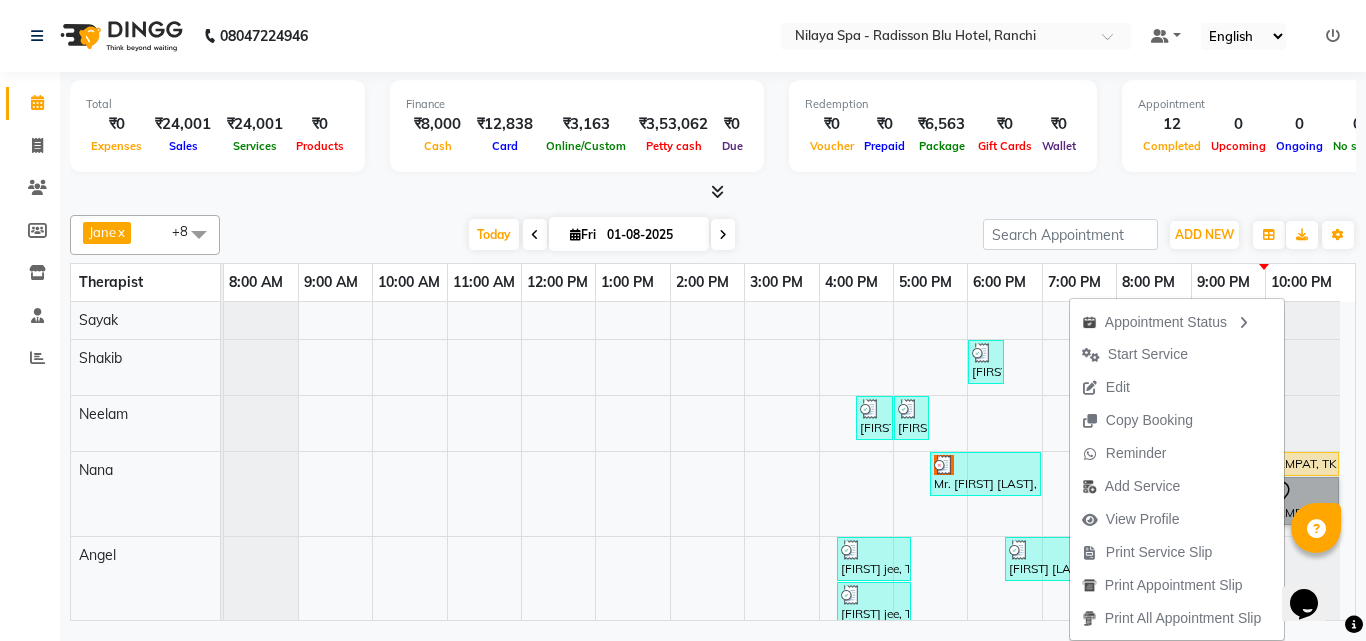 click at bounding box center (1302, 320) 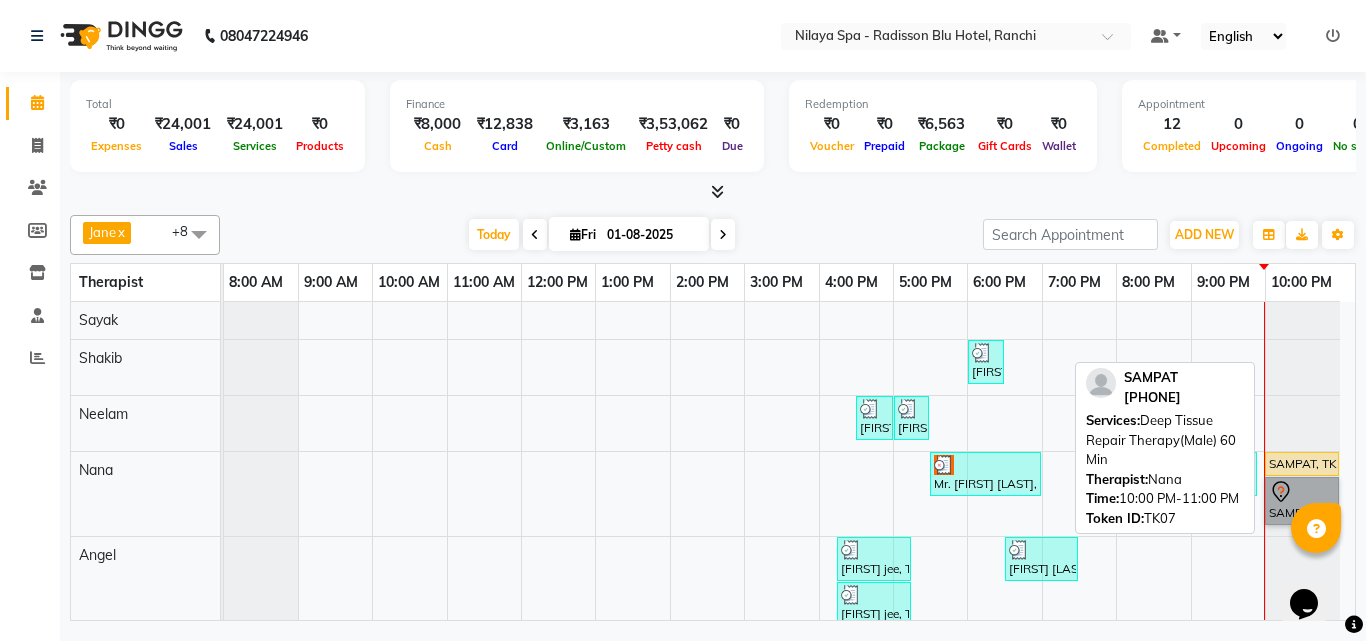 click on "SAMPAT, TK07, 10:00 PM-11:00 PM, Deep Tissue Repair Therapy(Male) 60 Min" at bounding box center (1302, 464) 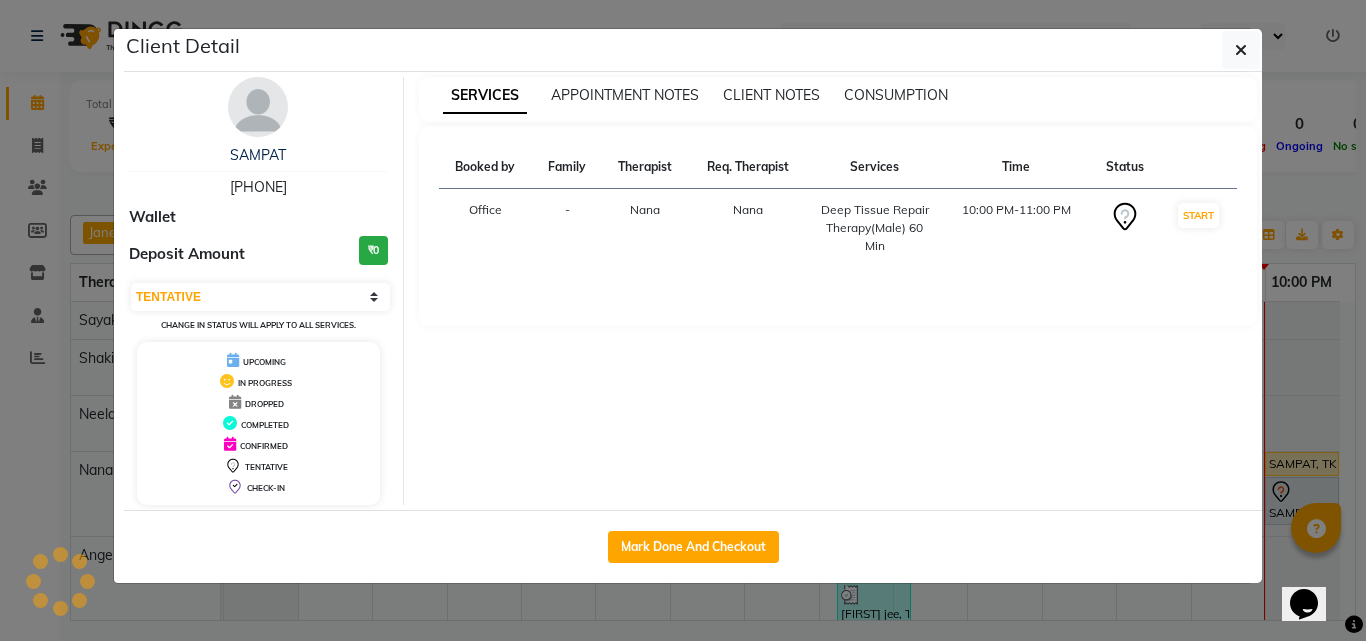 select on "1" 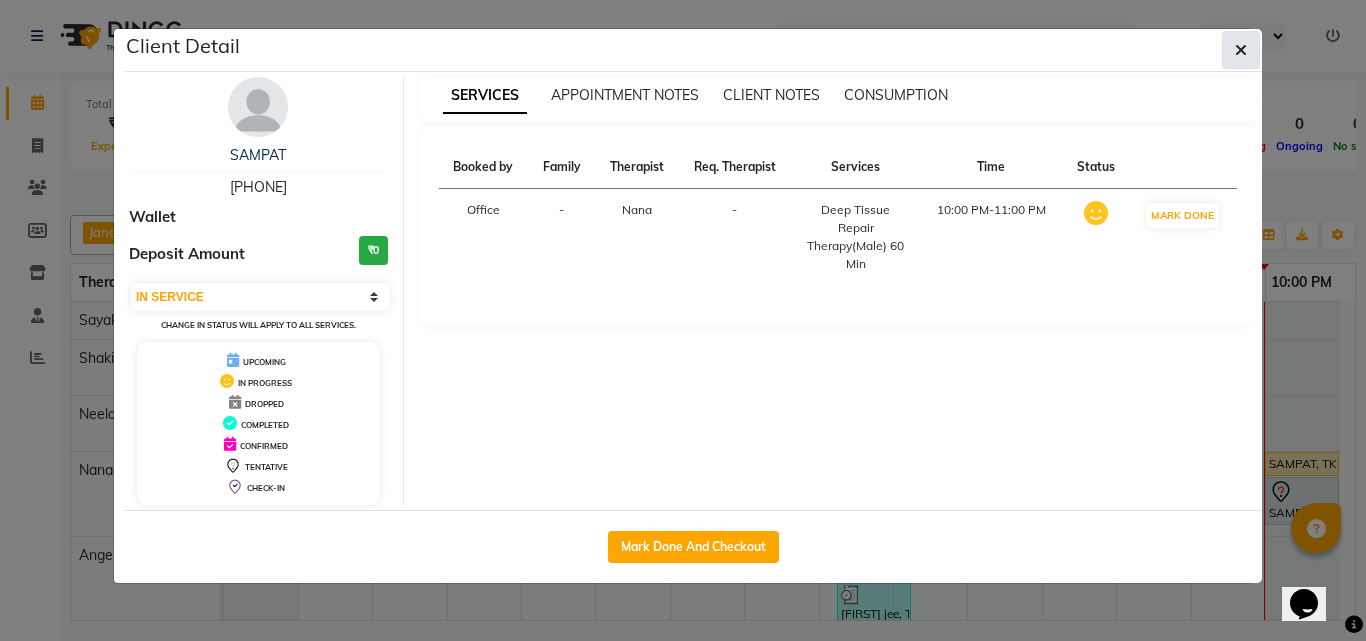 click 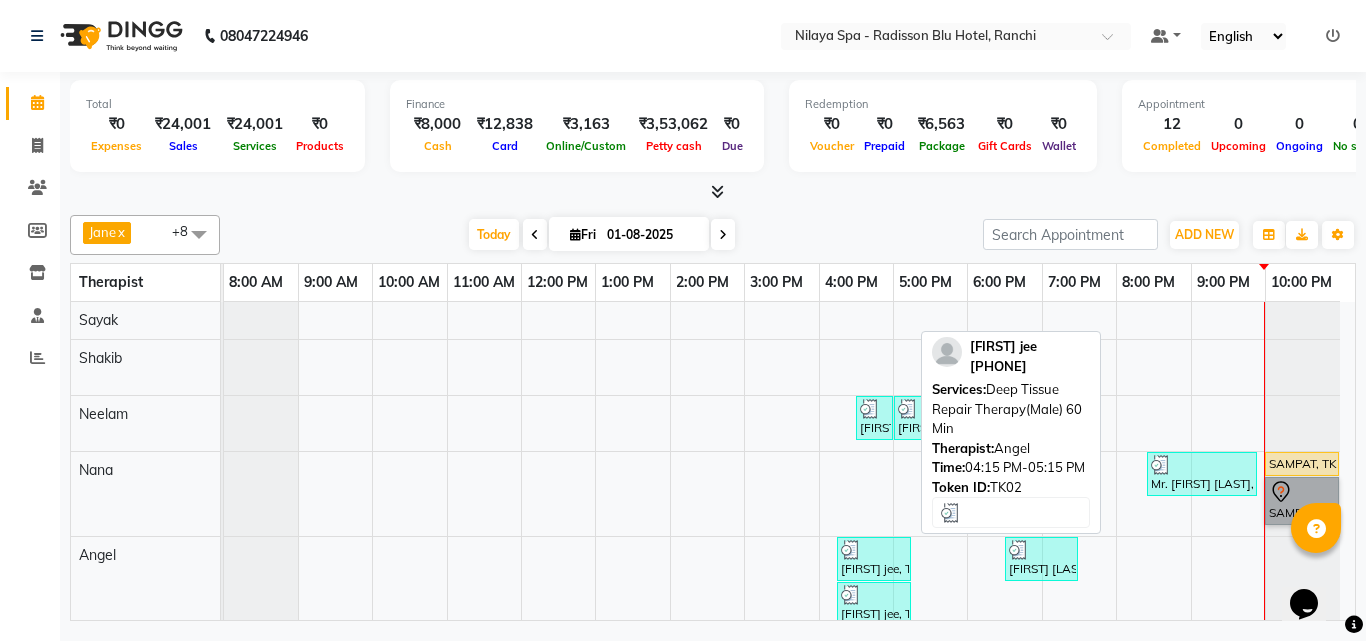 scroll, scrollTop: 150, scrollLeft: 0, axis: vertical 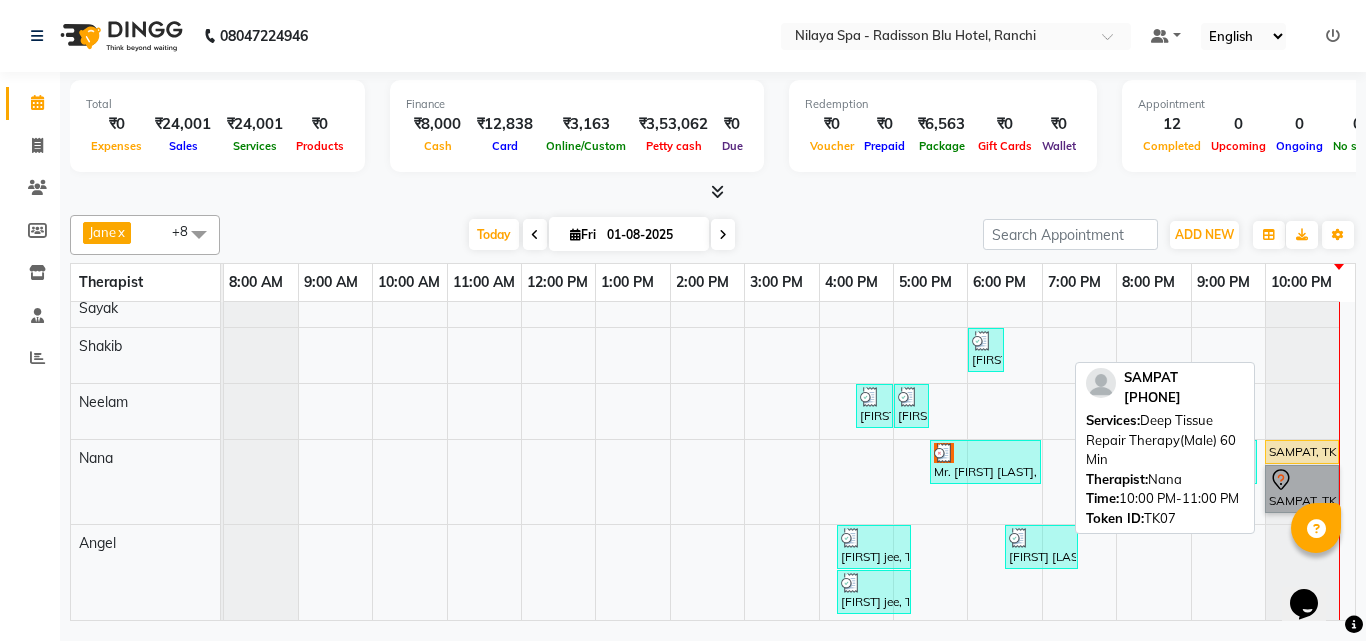 click on "SAMPAT, TK07, 10:00 PM-11:00 PM, Deep Tissue Repair Therapy(Male) 60 Min" at bounding box center (1302, 452) 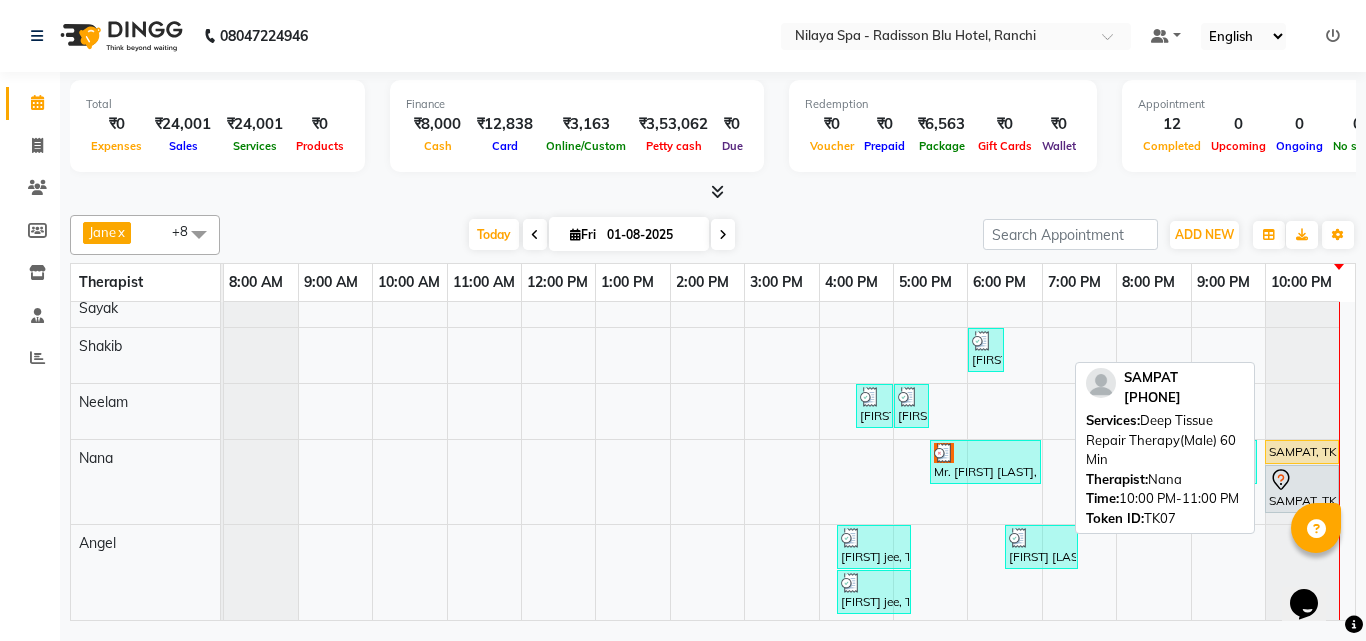 select on "1" 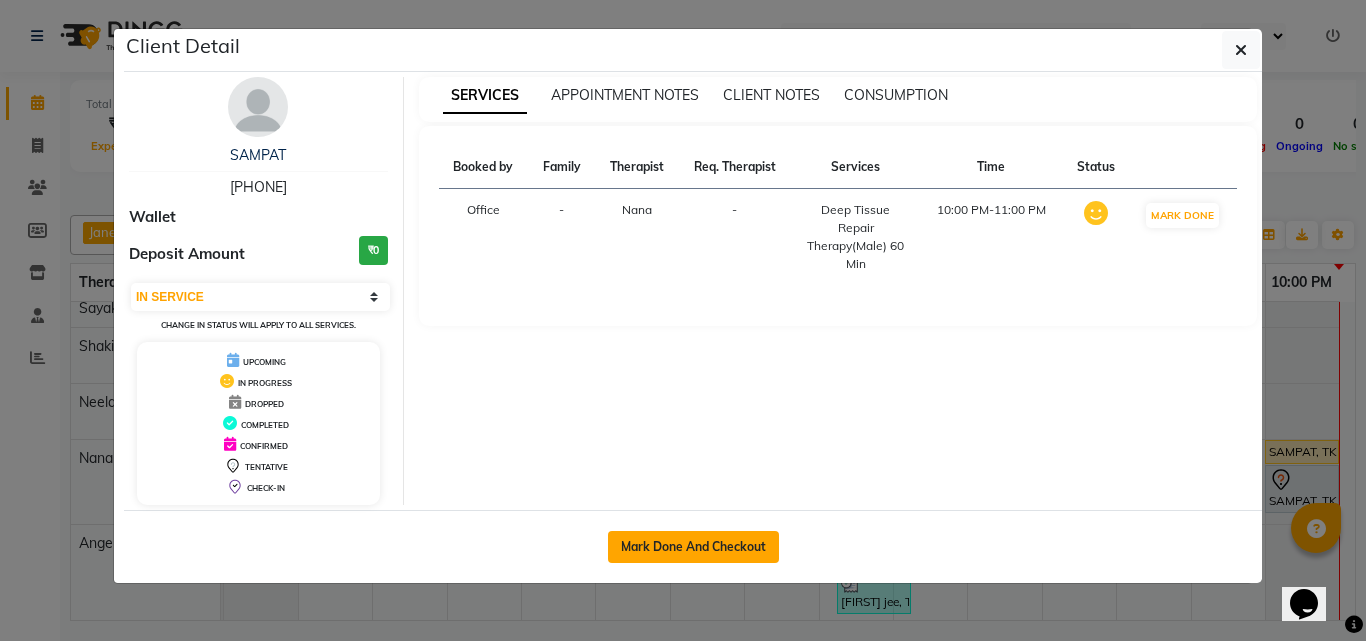 click on "Mark Done And Checkout" 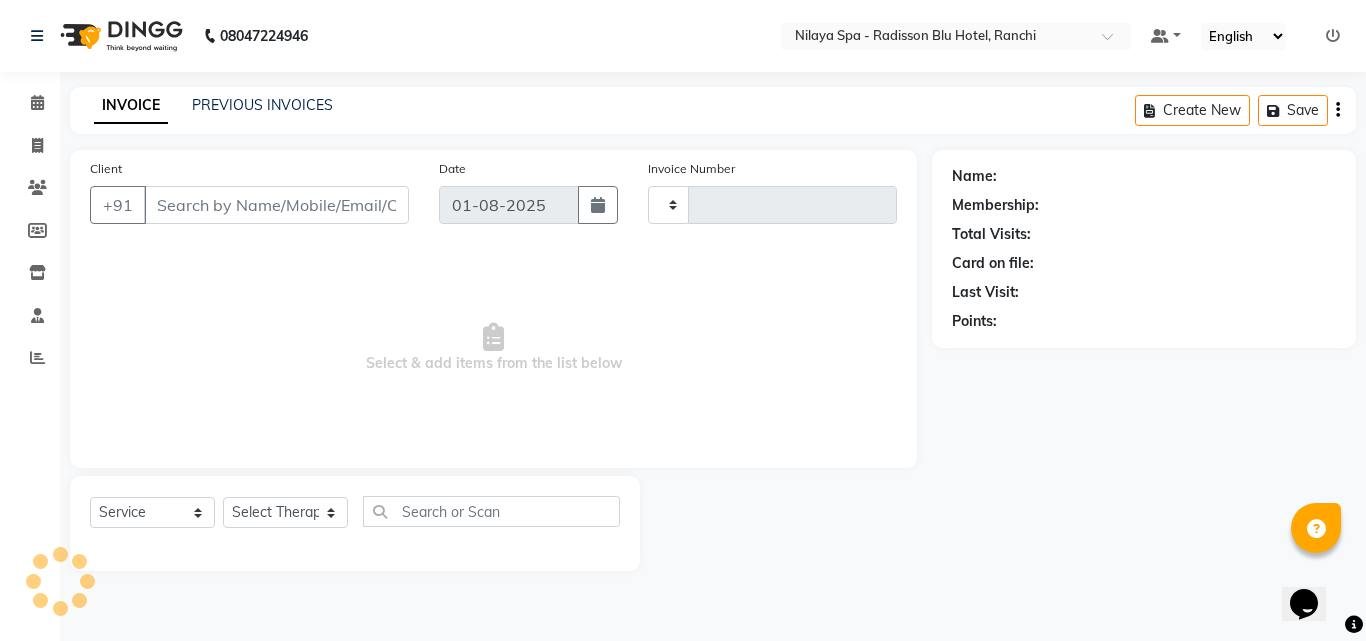 type on "0980" 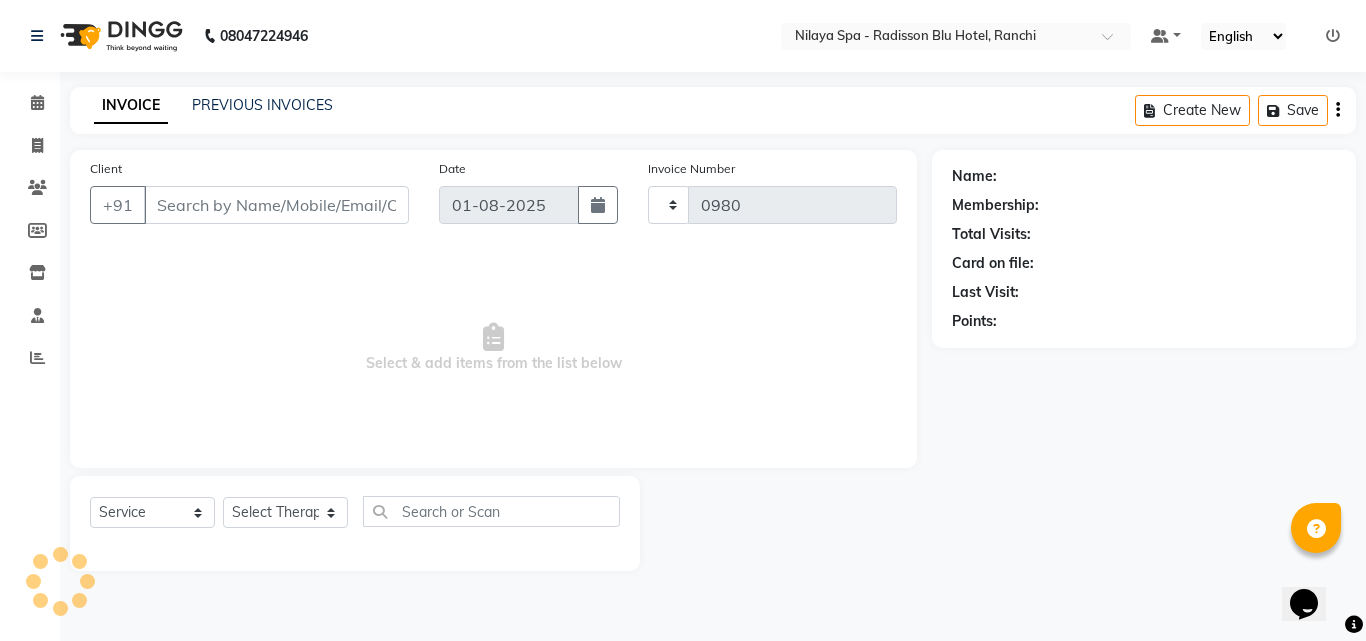 select on "8066" 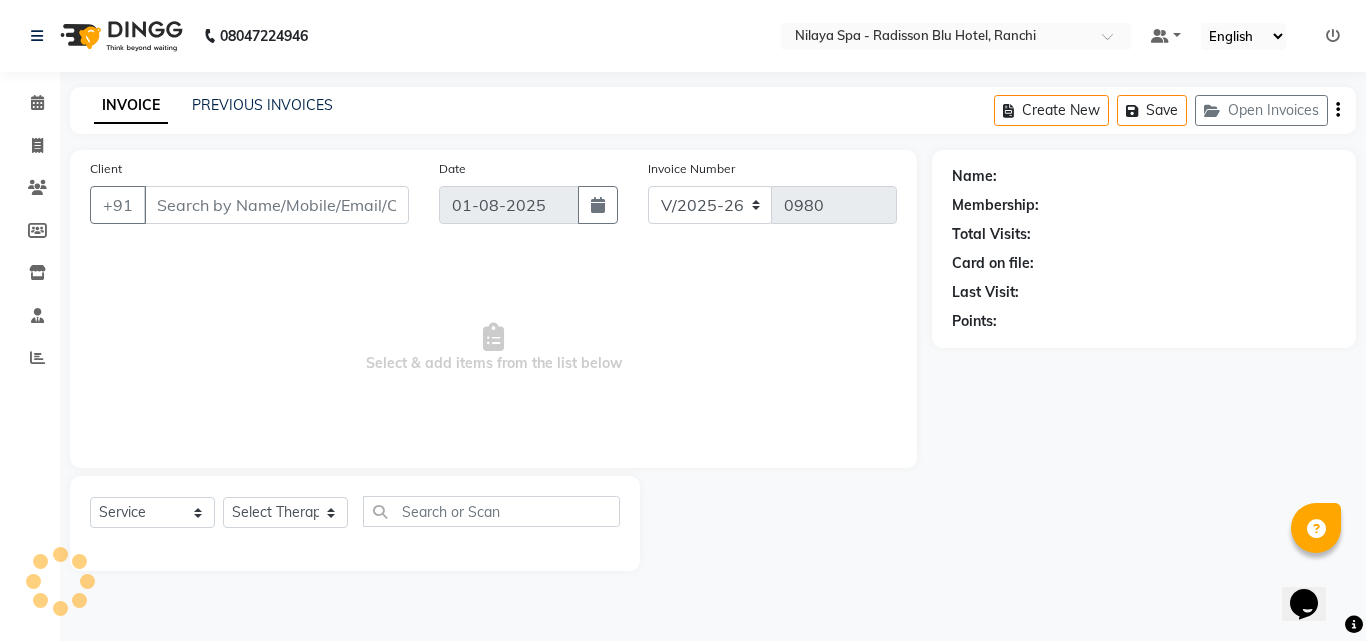 type on "99******37" 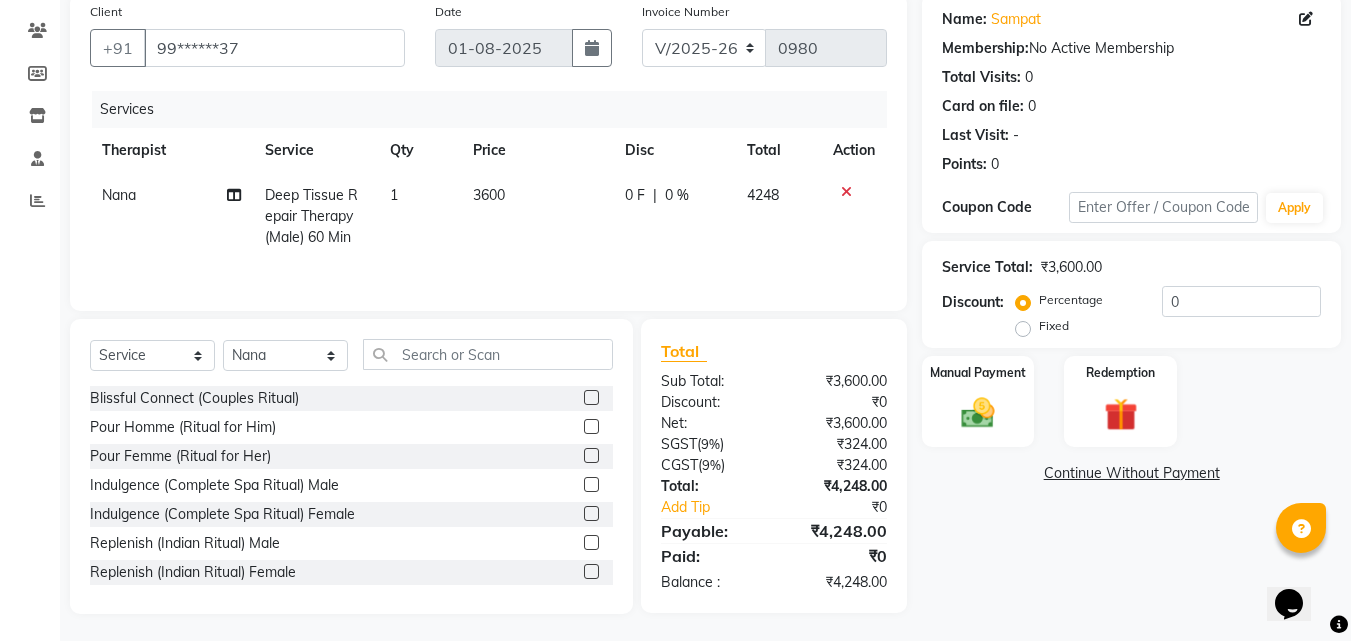 scroll, scrollTop: 160, scrollLeft: 0, axis: vertical 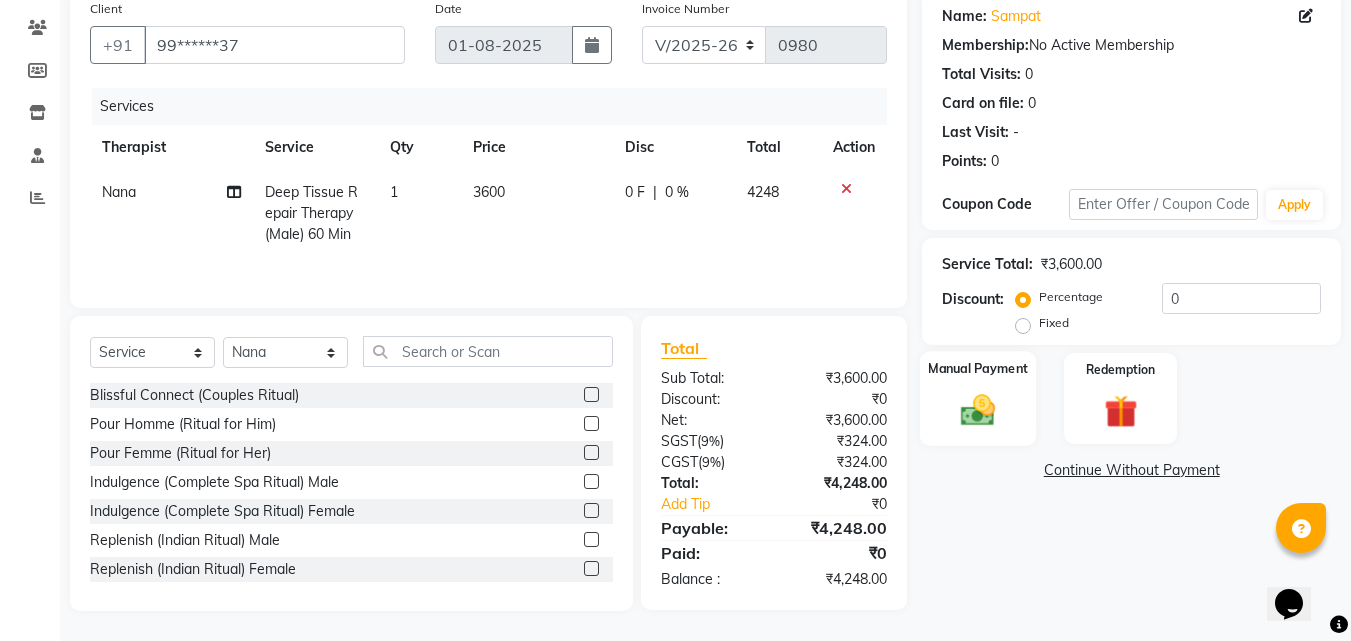 click 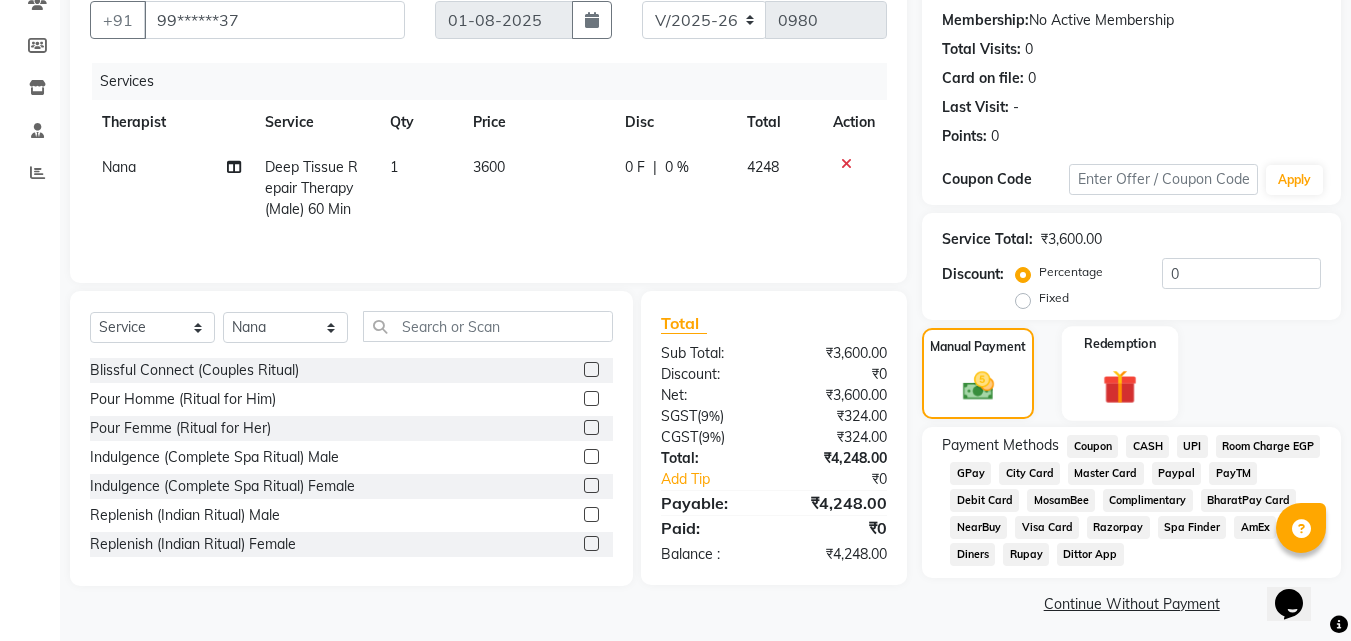 scroll, scrollTop: 193, scrollLeft: 0, axis: vertical 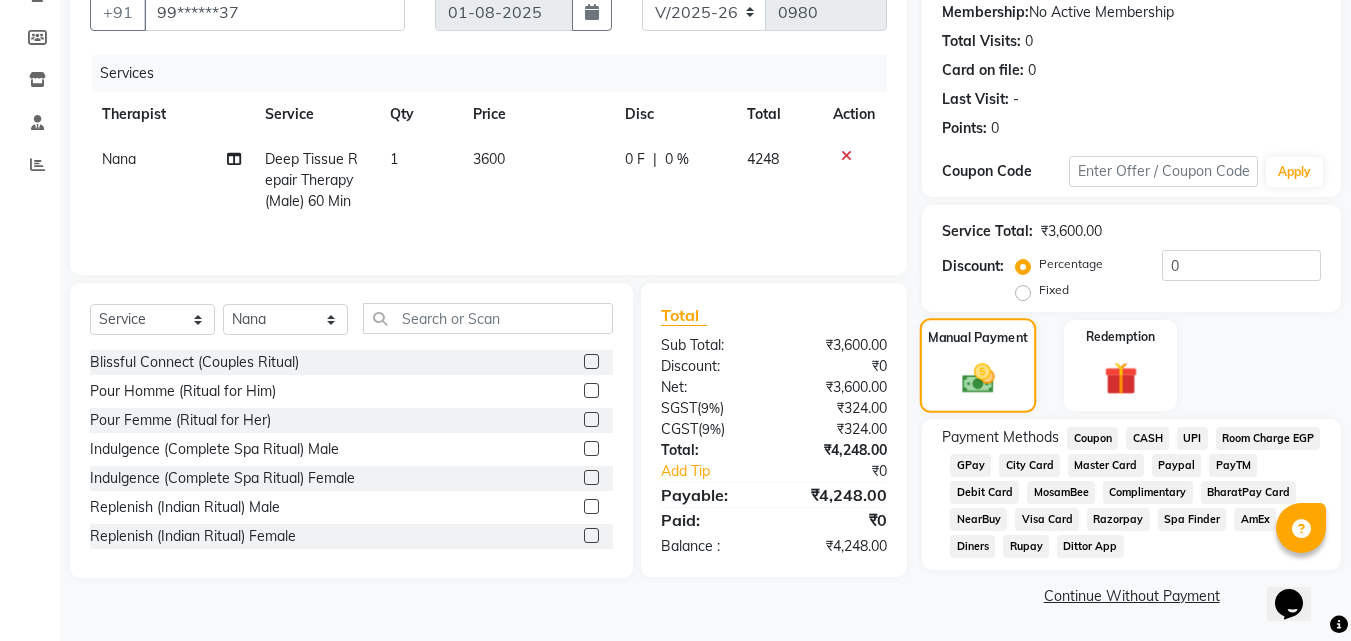 click 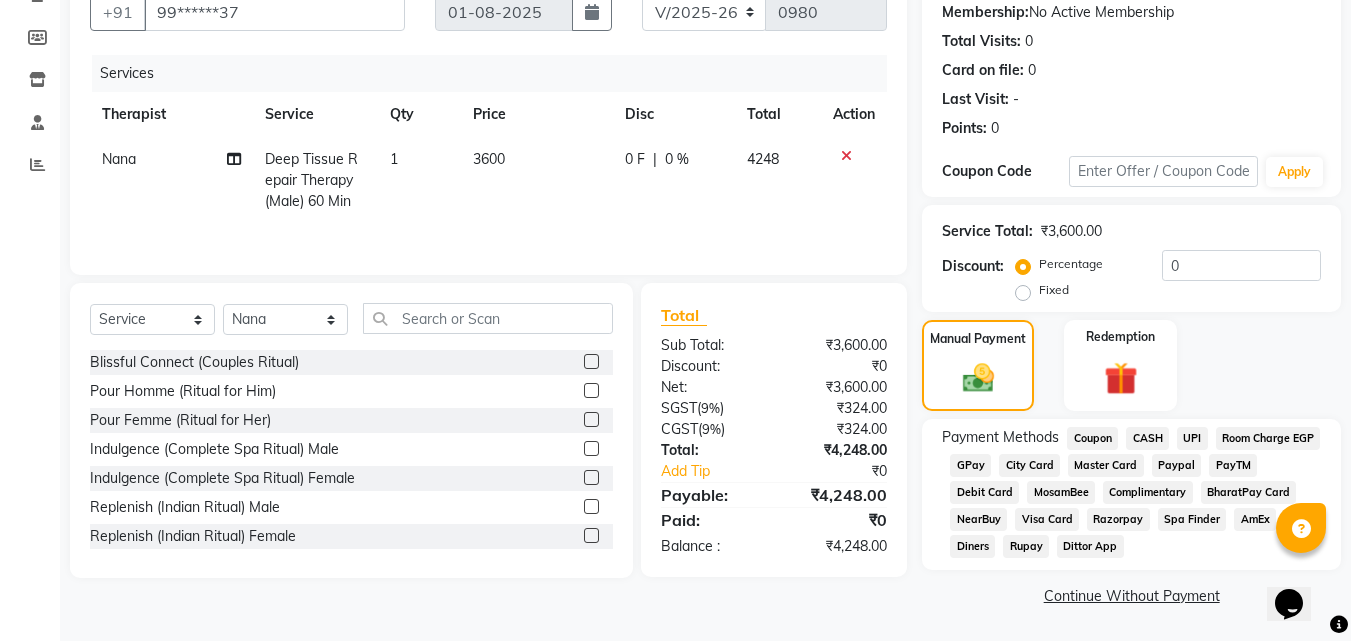 click on "CASH" 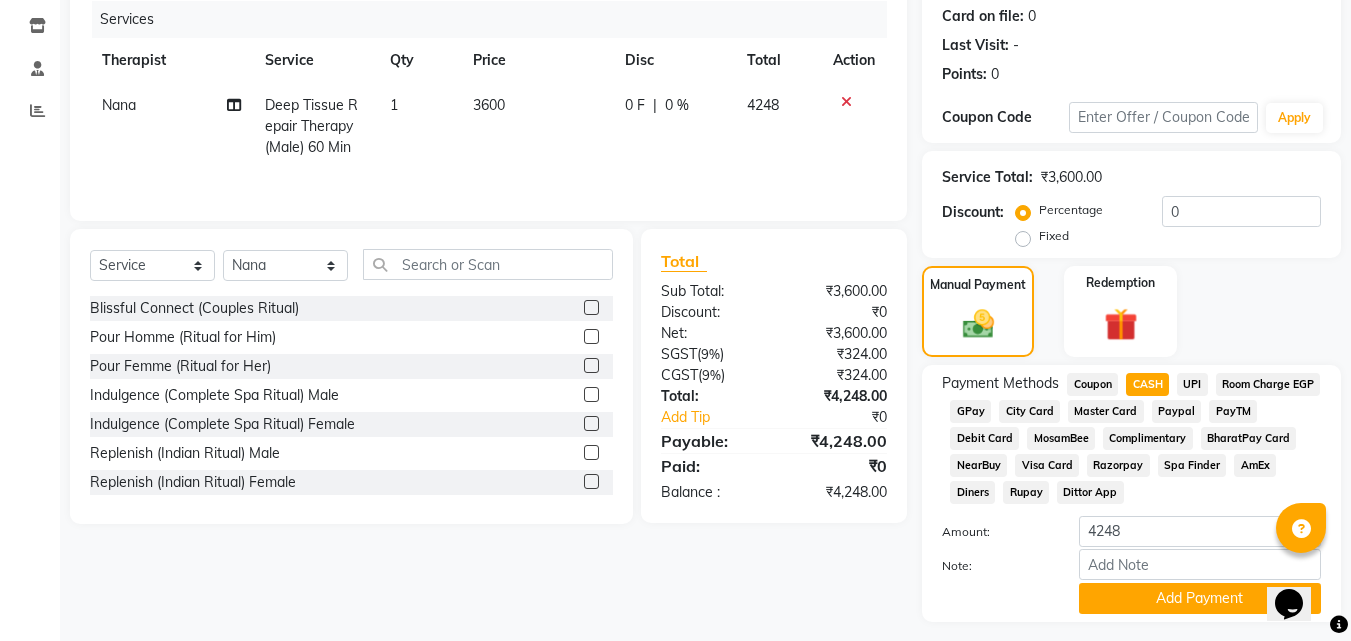 scroll, scrollTop: 299, scrollLeft: 0, axis: vertical 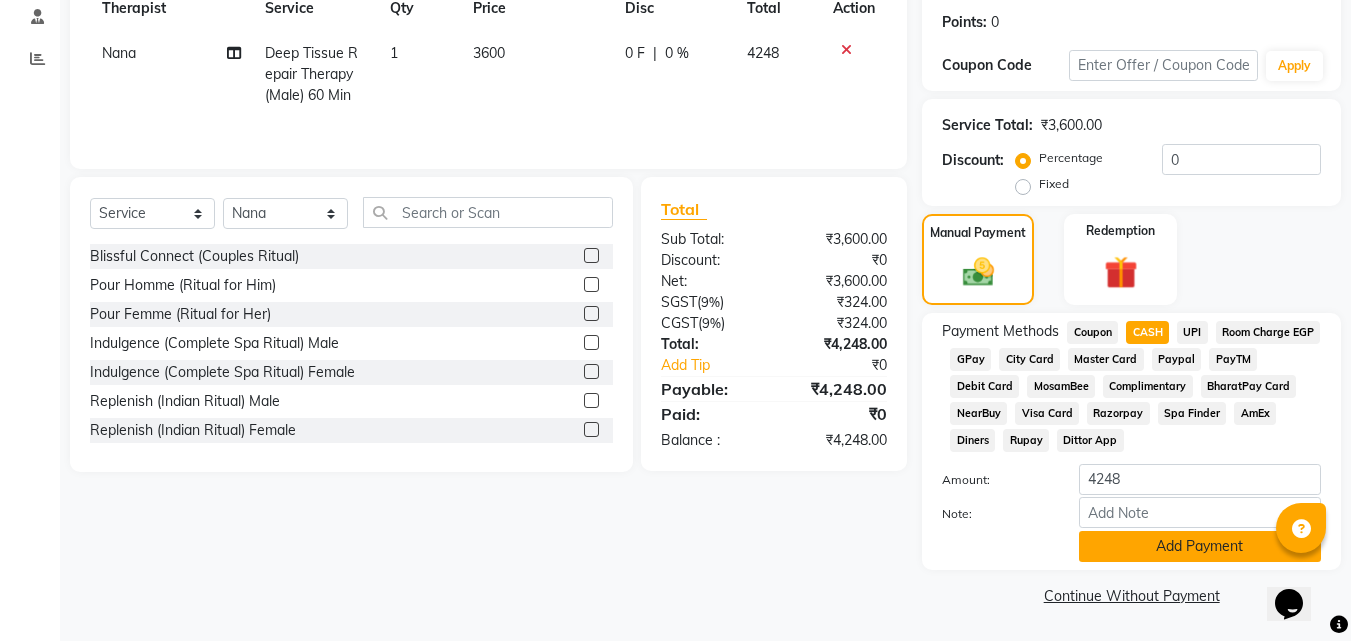 click on "Add Payment" 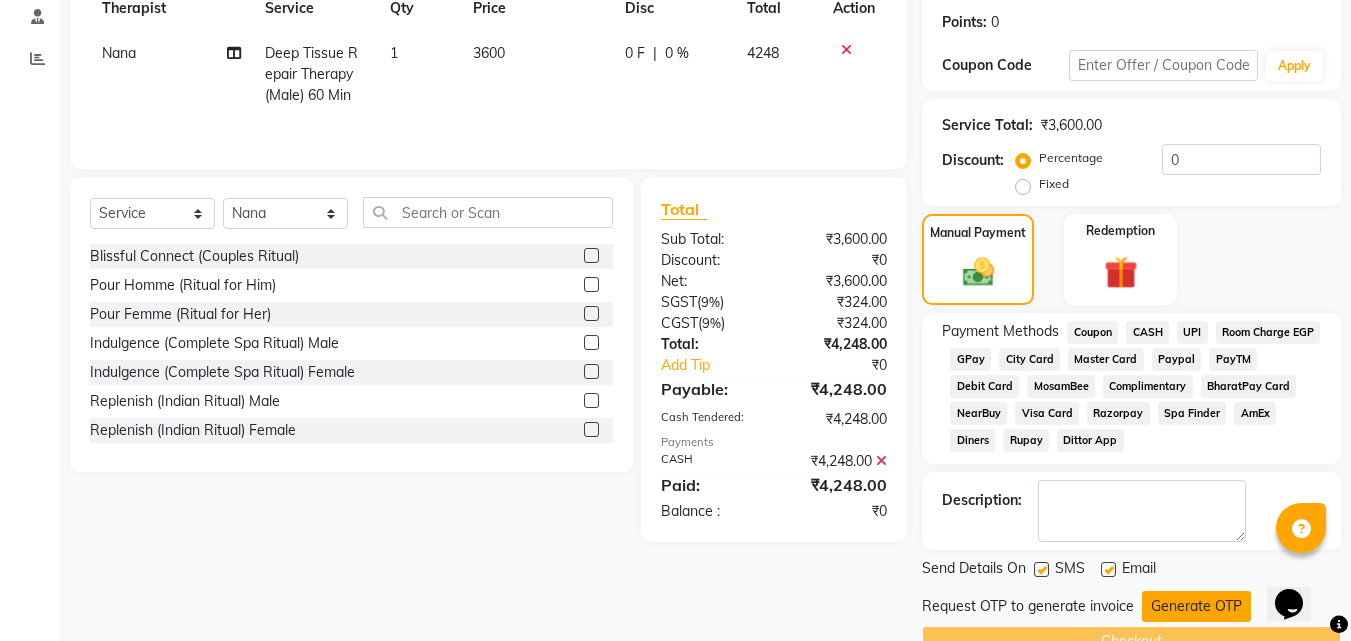 click on "Generate OTP" 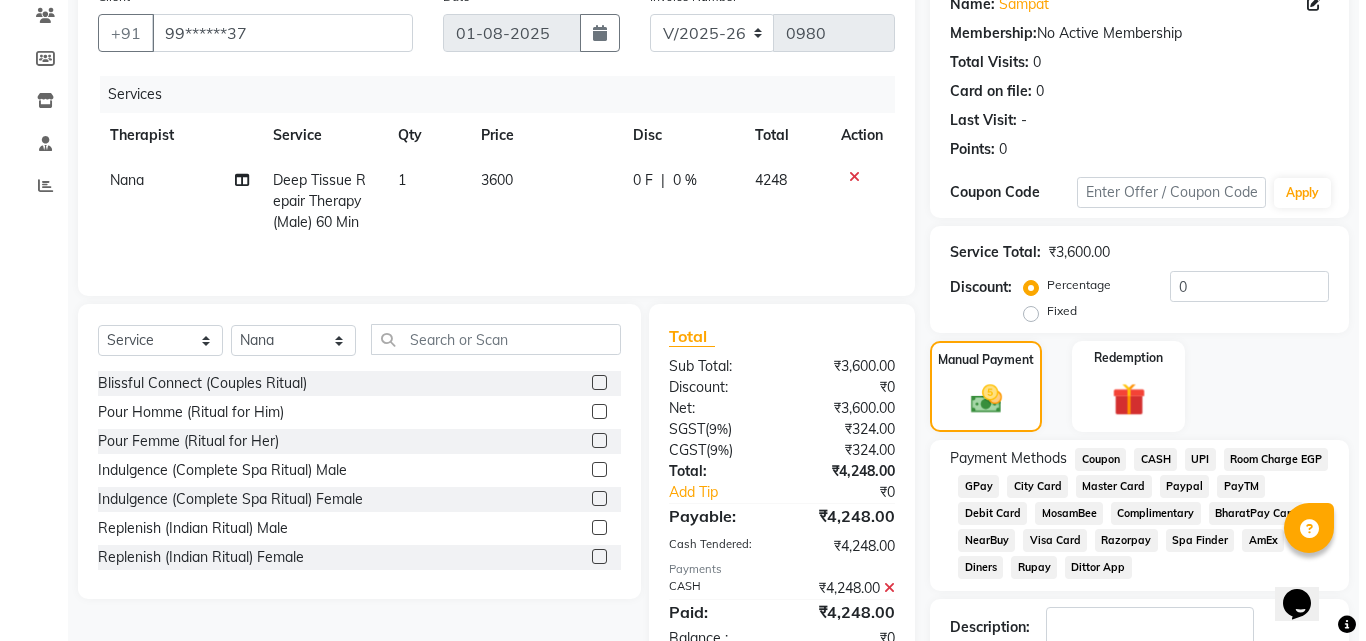 scroll, scrollTop: 0, scrollLeft: 0, axis: both 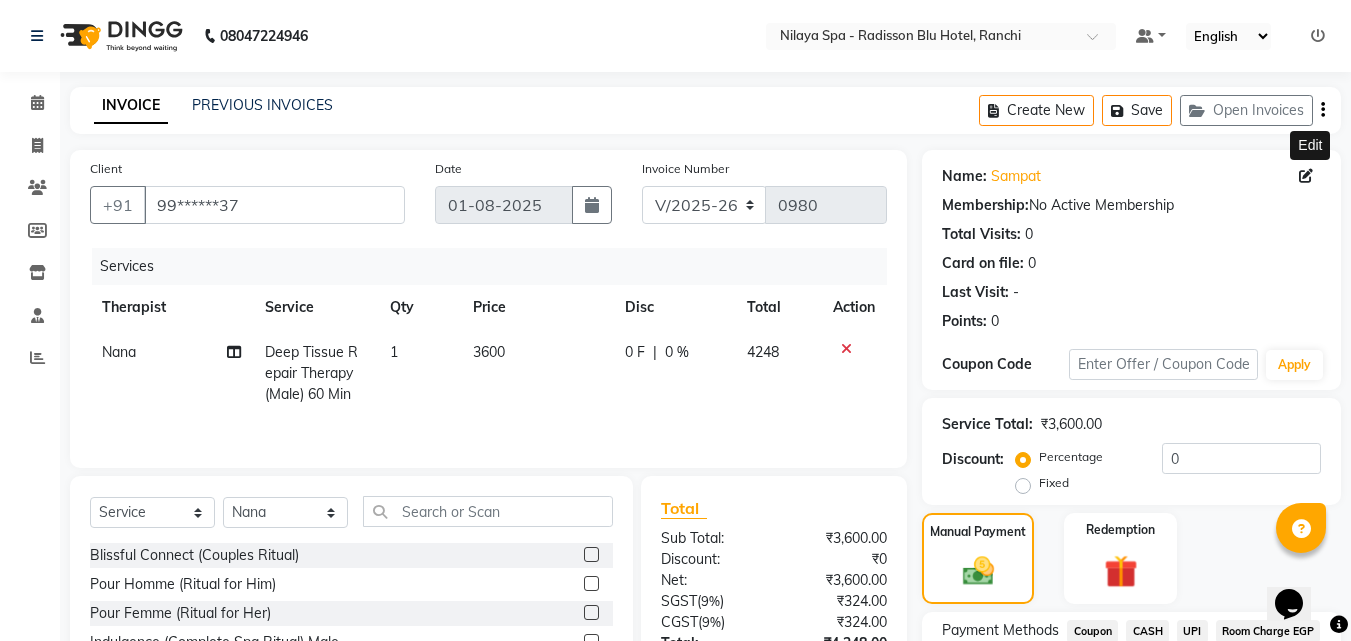 click 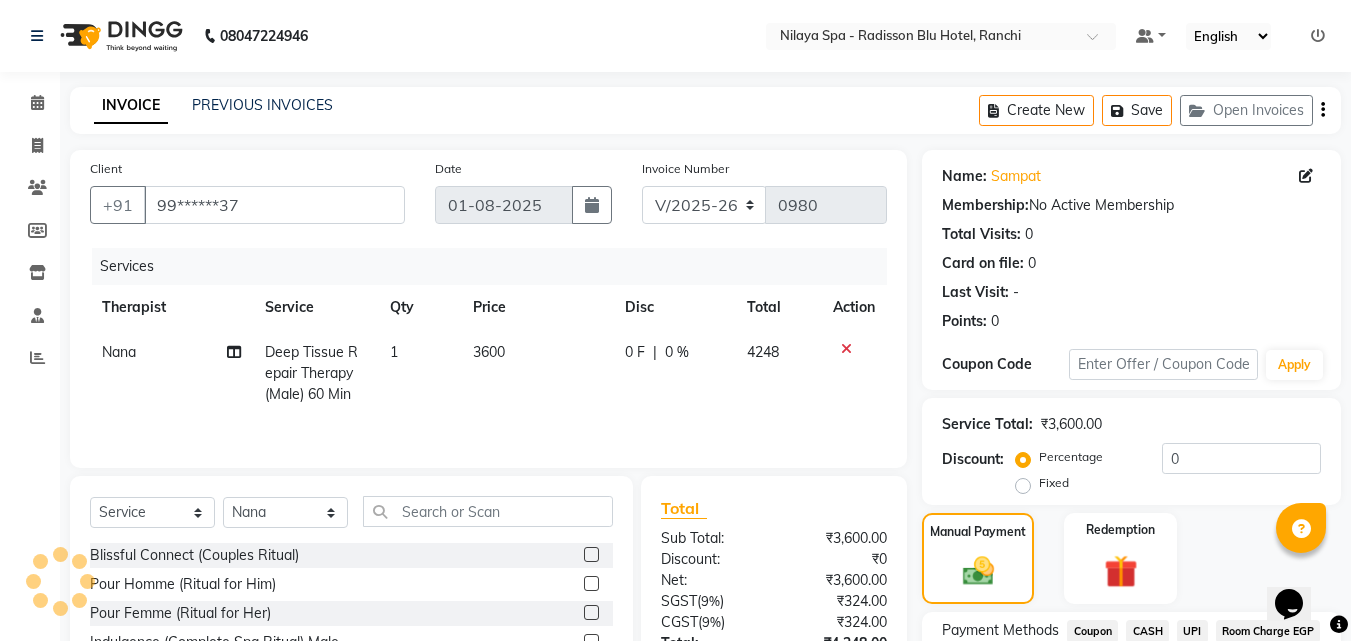 select on "male" 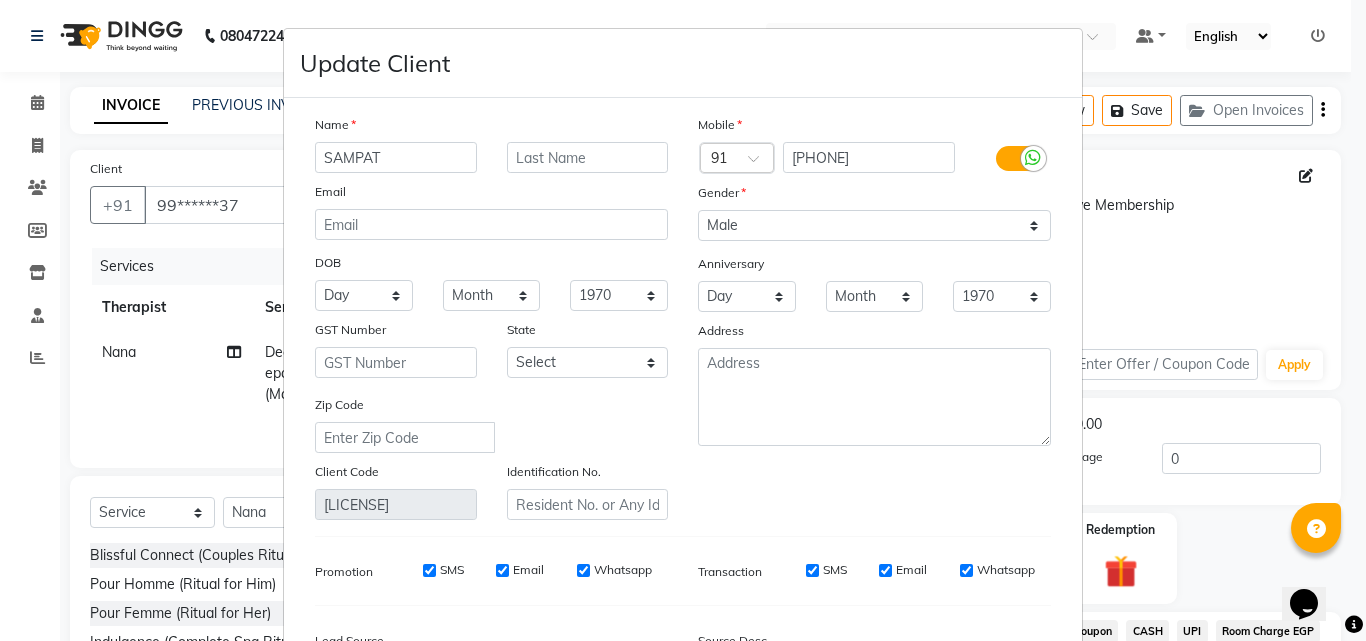 click on "Update Client Name [FIRST] Email DOB Day 01 02 03 04 05 06 07 08 09 10 11 12 13 14 15 16 17 18 19 20 21 22 23 24 25 26 27 28 29 30 31 Month January February March April May June July August September October November December 1940 1941 1942 1943 1944 1945 1946 1947 1948 1949 1950 1951 1952 1953 1954 1955 1956 1957 1958 1959 1960 1961 1962 1963 1964 1965 1966 1967 1968 1969 1970 1971 1972 1973 1974 1975 1976 1977 1978 1979 1980 1981 1982 1983 1984 1985 1986 1987 1988 1989 1990 1991 1992 1993 1994 1995 1996 1997 1998 1999 2000 2001 2002 2003 2004 2005 2006 2007 2008 2009 2010 2011 2012 2013 2014 2015 2016 2017 2018 2019 2020 2021 2022 2023 2024 GST Number State Select Andaman and Nicobar Islands Andhra Pradesh Arunachal Pradesh Assam Bihar Chandigarh Chhattisgarh Dadra and Nagar Haveli Daman and Diu Delhi Goa Gujarat Haryana Himachal Pradesh Jammu and Kashmir Jharkhand Karnataka Kerala Lakshadweep Madhya Pradesh Maharashtra Manipur Meghalaya Mizoram Nagaland Odisha Pondicherry Punjab Rajasthan Sikkim Tamil Nadu" at bounding box center (683, 320) 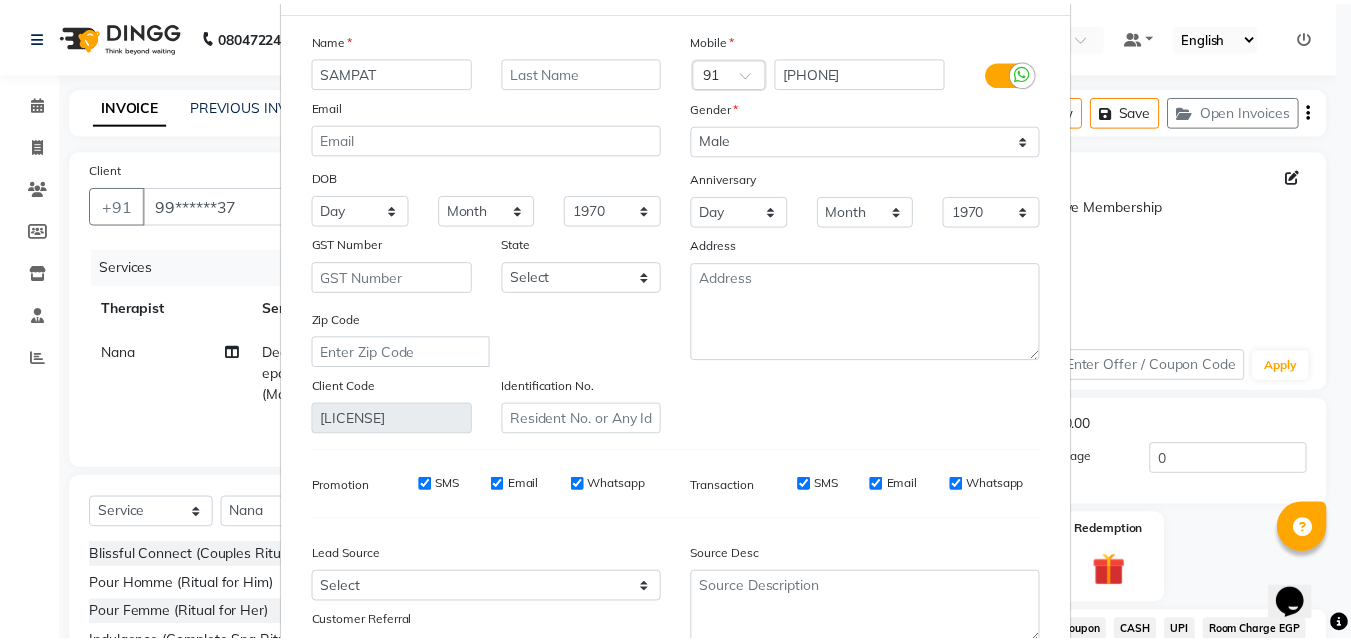 scroll, scrollTop: 246, scrollLeft: 0, axis: vertical 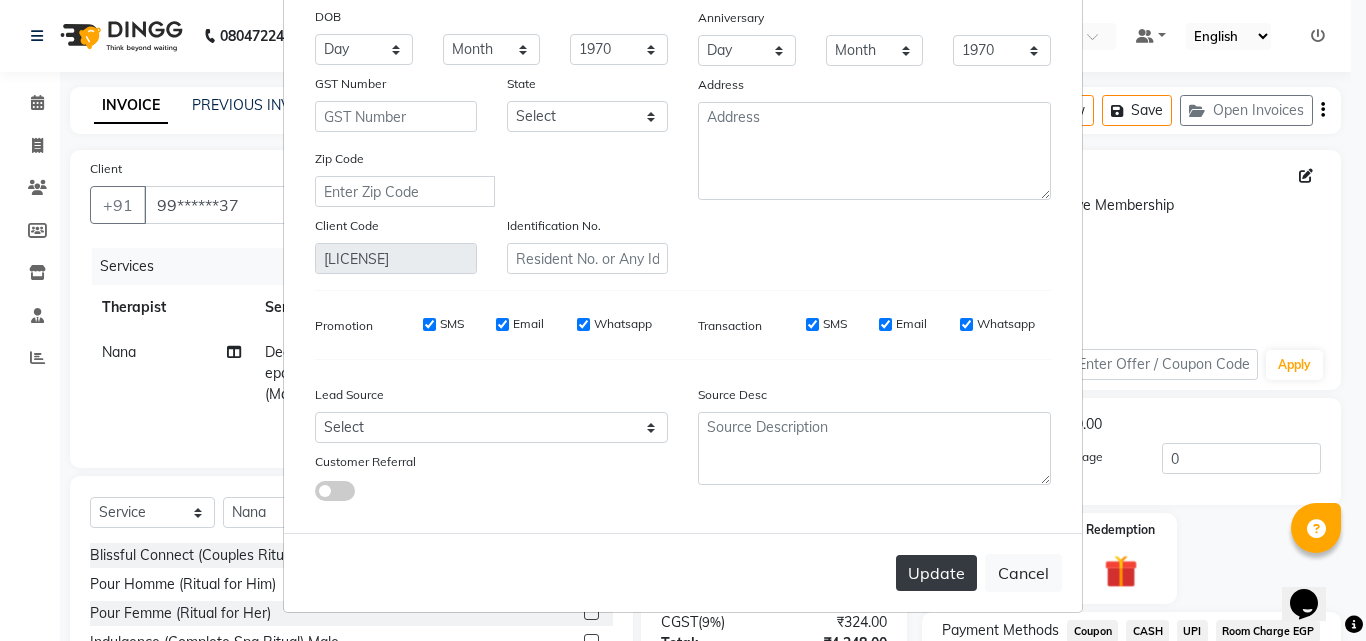 click on "Update" at bounding box center [936, 573] 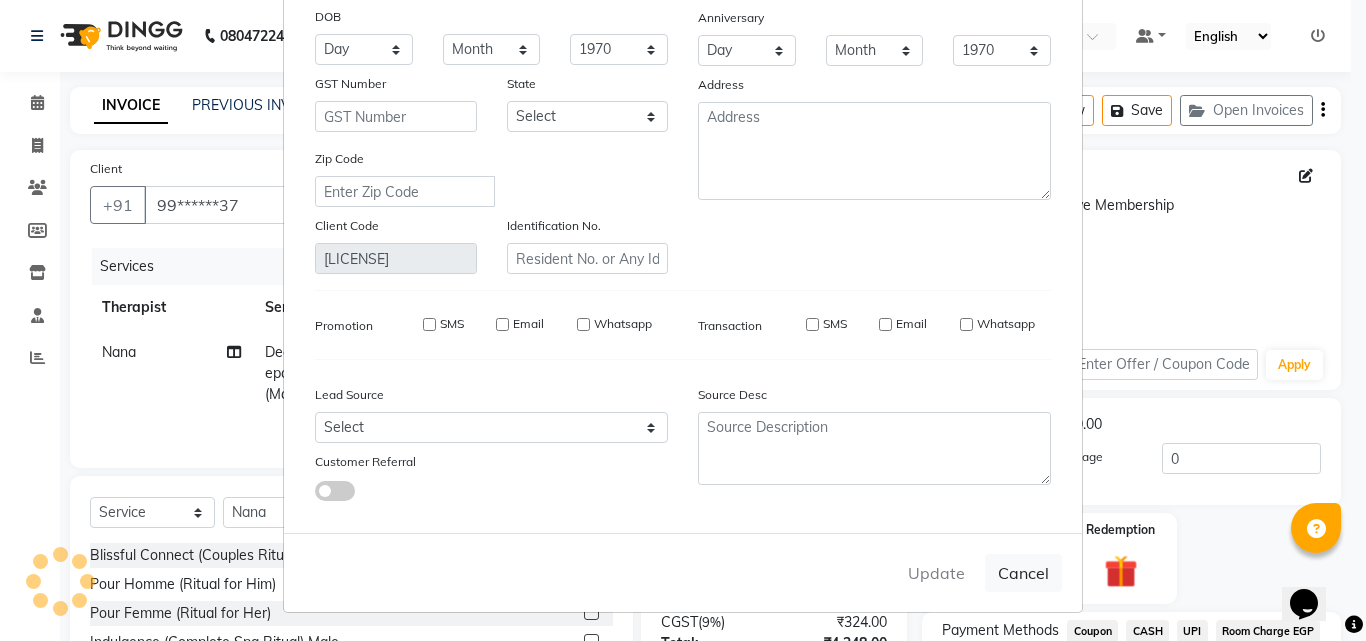 type 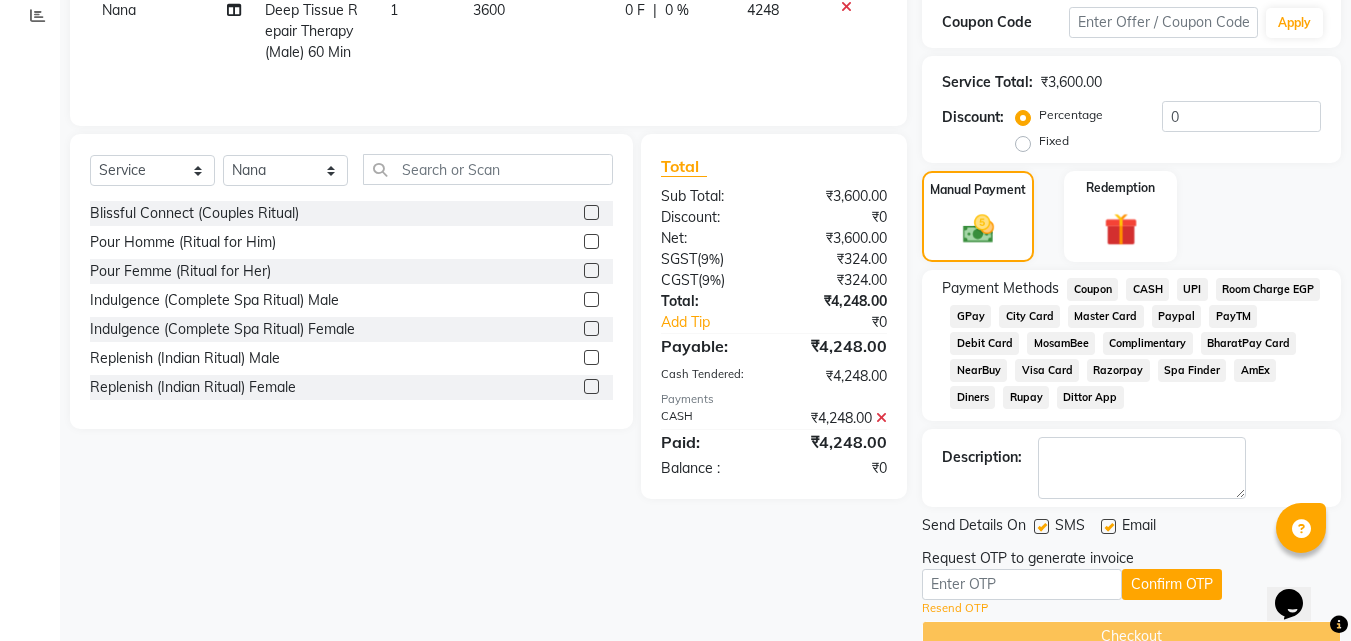 scroll, scrollTop: 383, scrollLeft: 0, axis: vertical 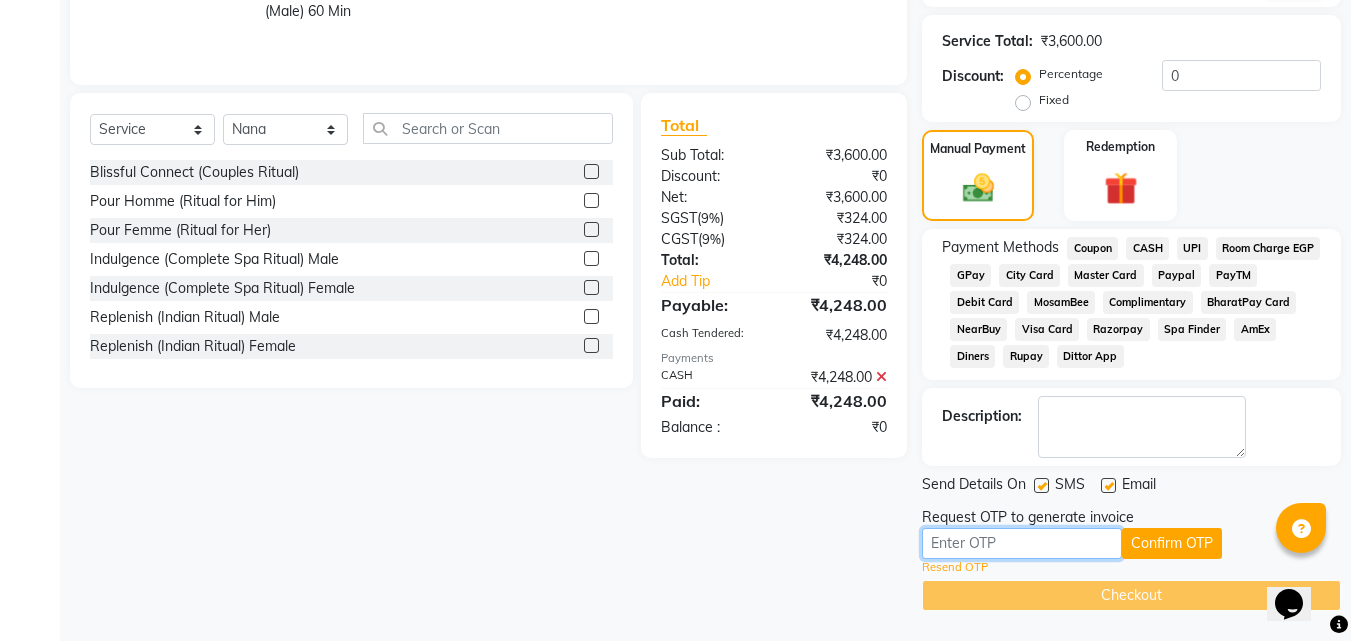 click at bounding box center [1022, 543] 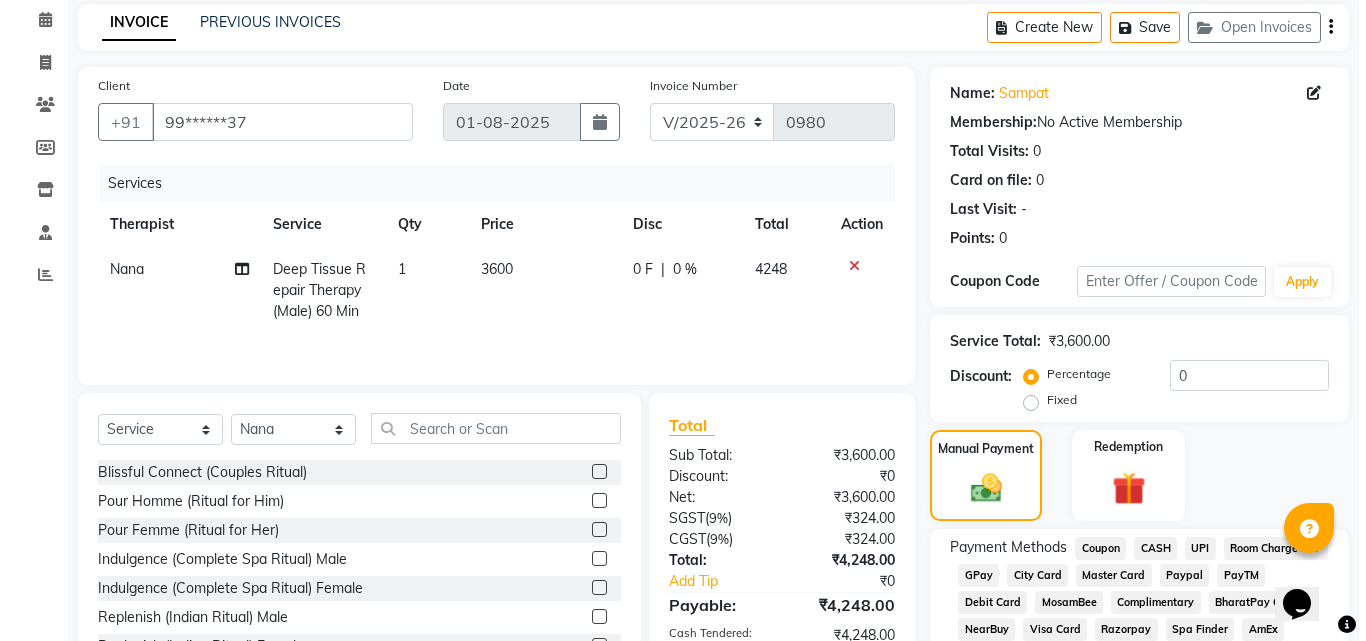 scroll, scrollTop: 0, scrollLeft: 0, axis: both 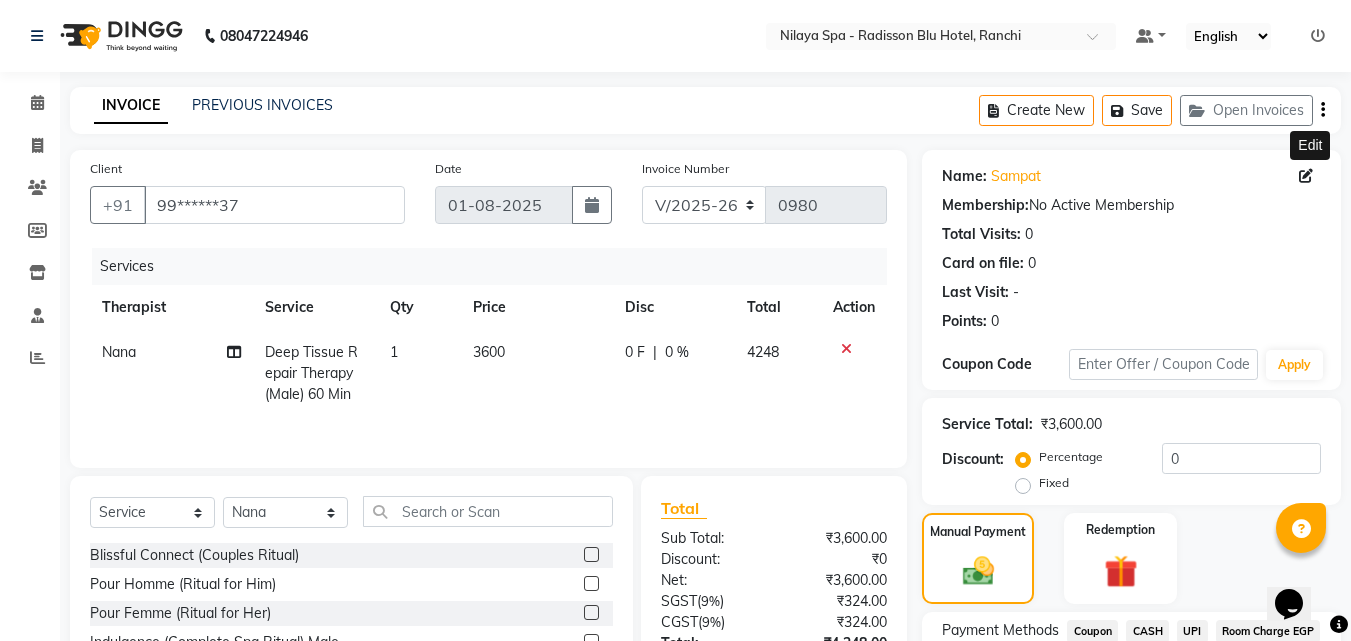 click 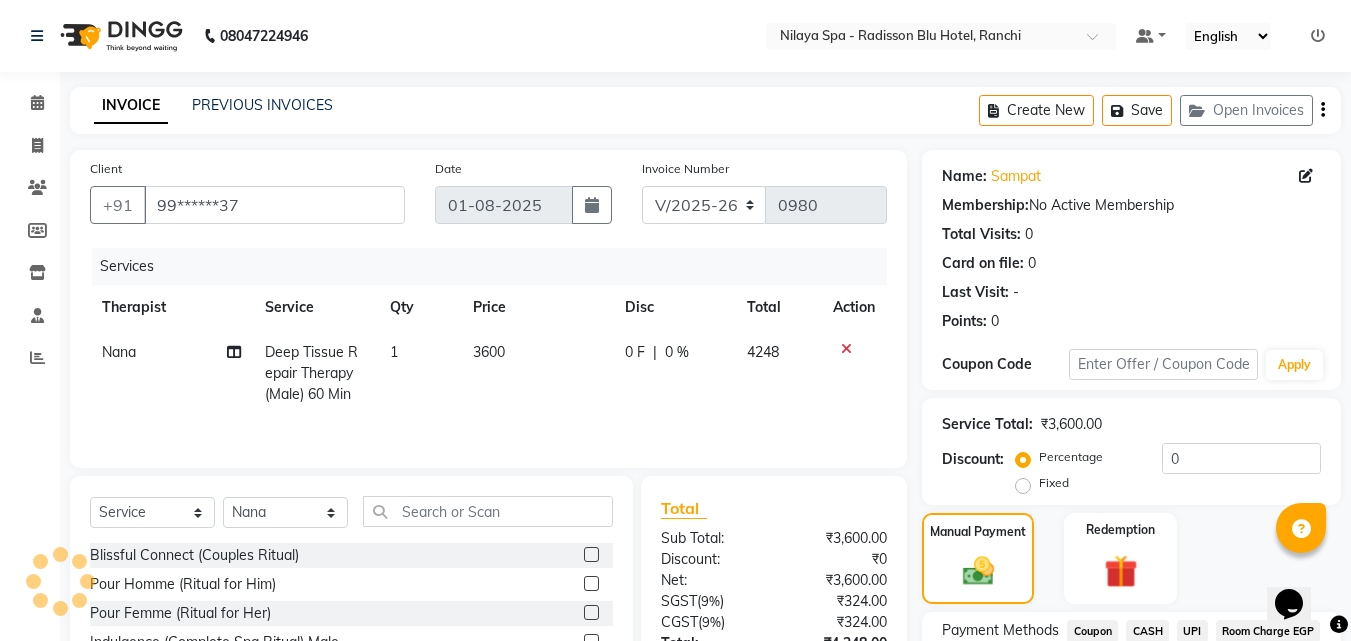 select on "male" 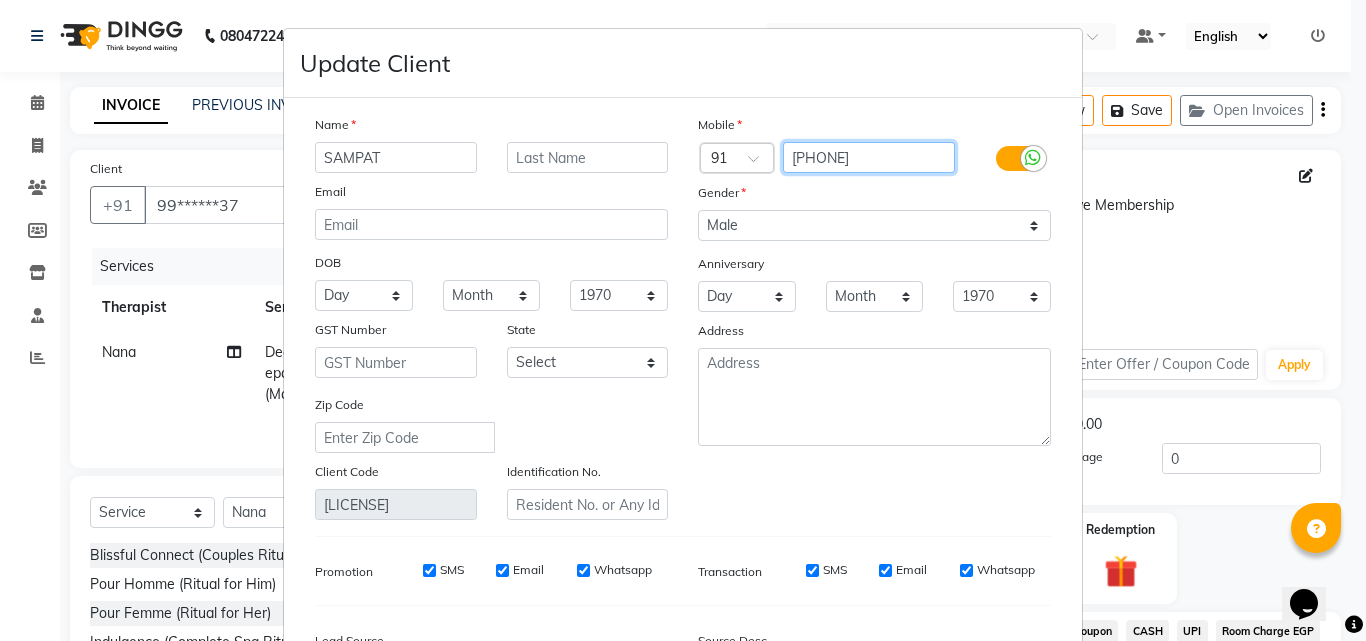 click on "[PHONE]" at bounding box center [869, 157] 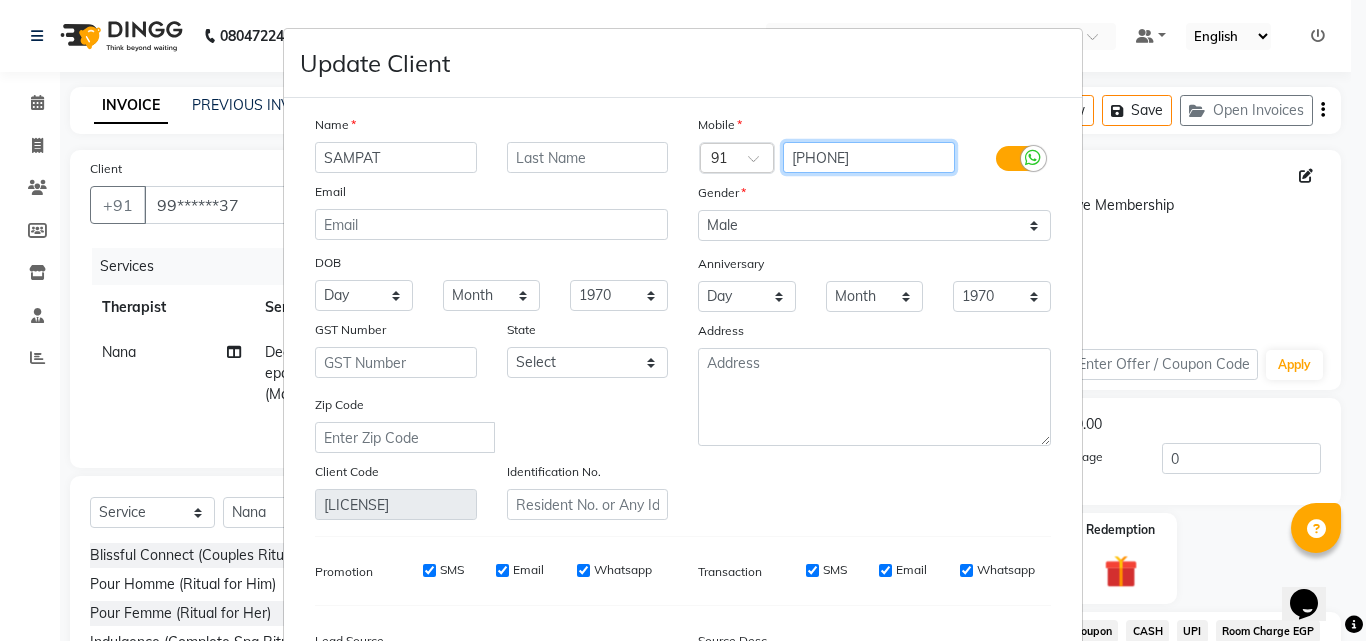 type on "[PHONE]" 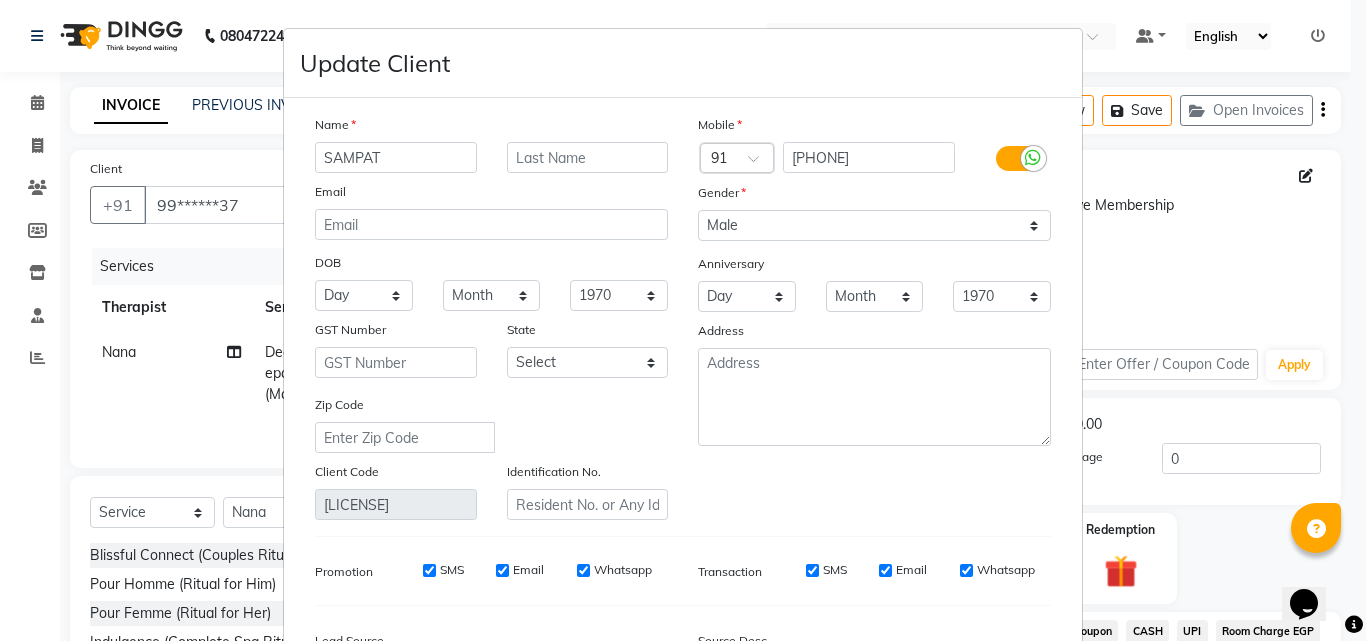 click on "Anniversary" at bounding box center [874, 265] 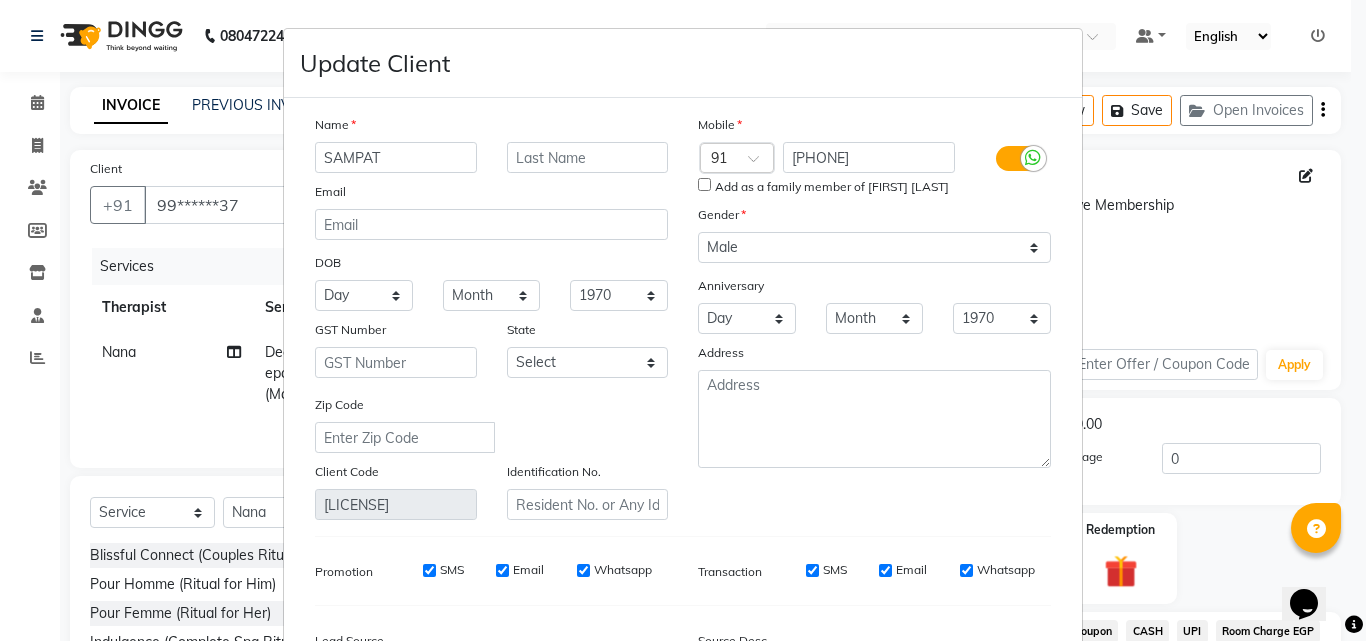 click on "Add as a family member of [FIRST] [LAST]" at bounding box center [704, 184] 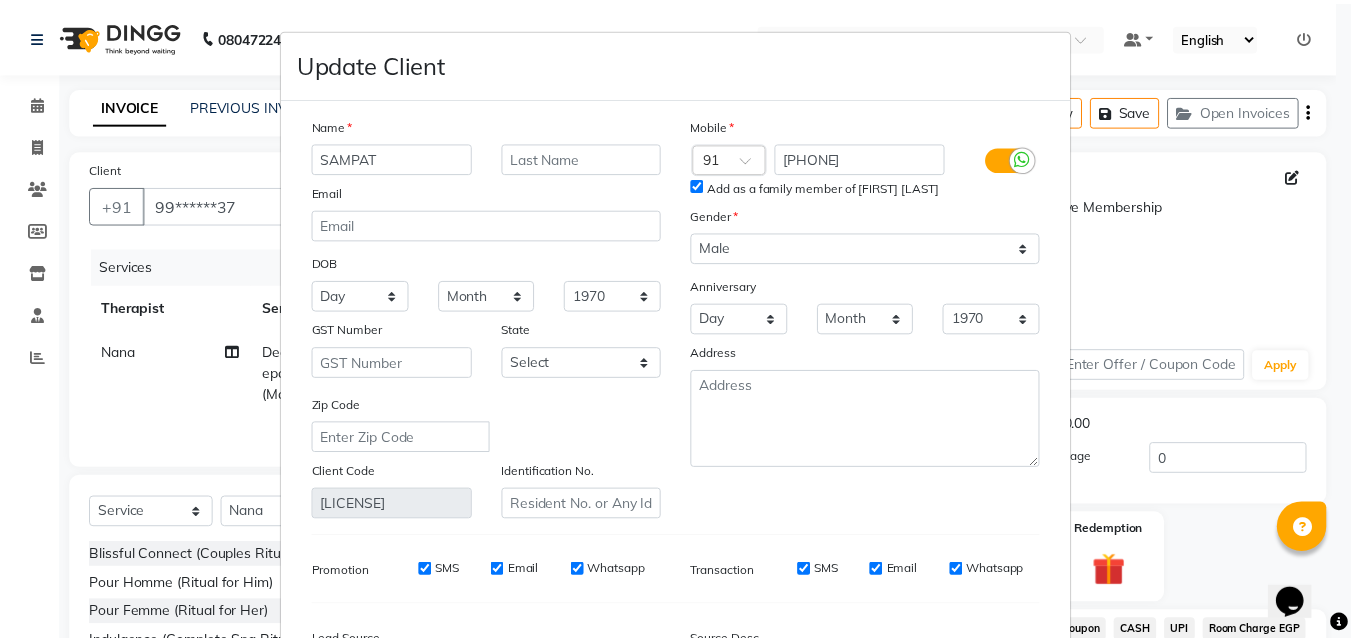 scroll, scrollTop: 246, scrollLeft: 0, axis: vertical 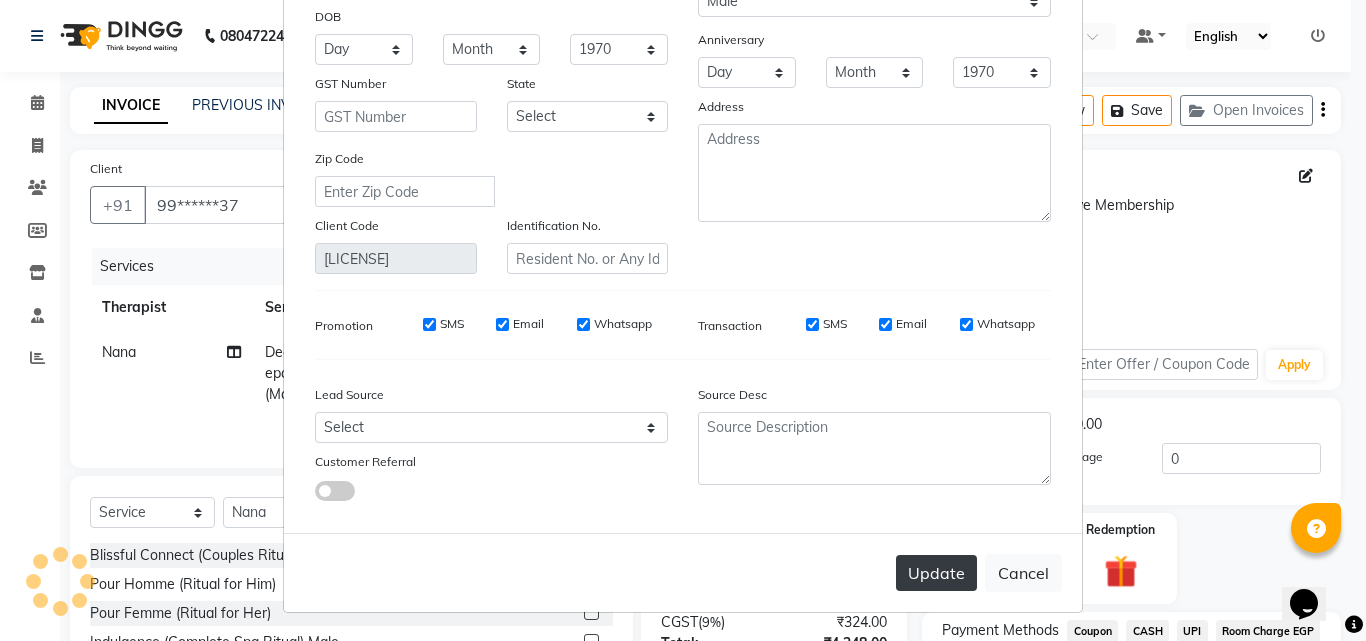 click on "Update" at bounding box center (936, 573) 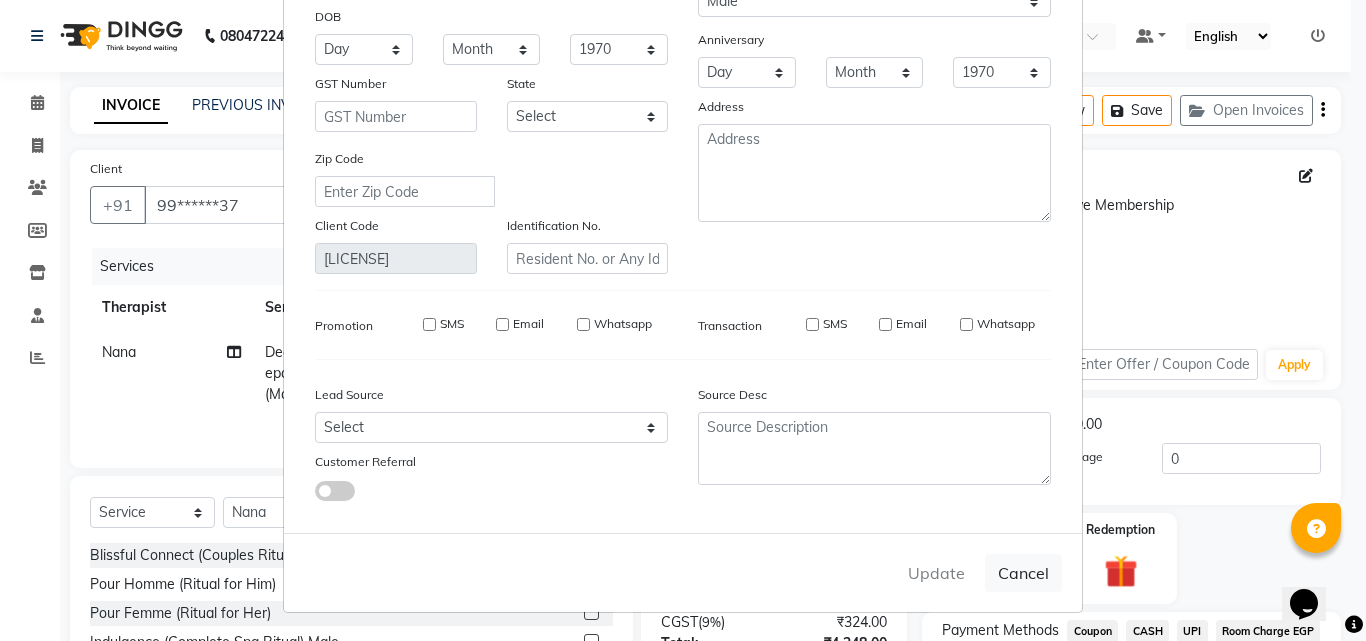 type on "97******06" 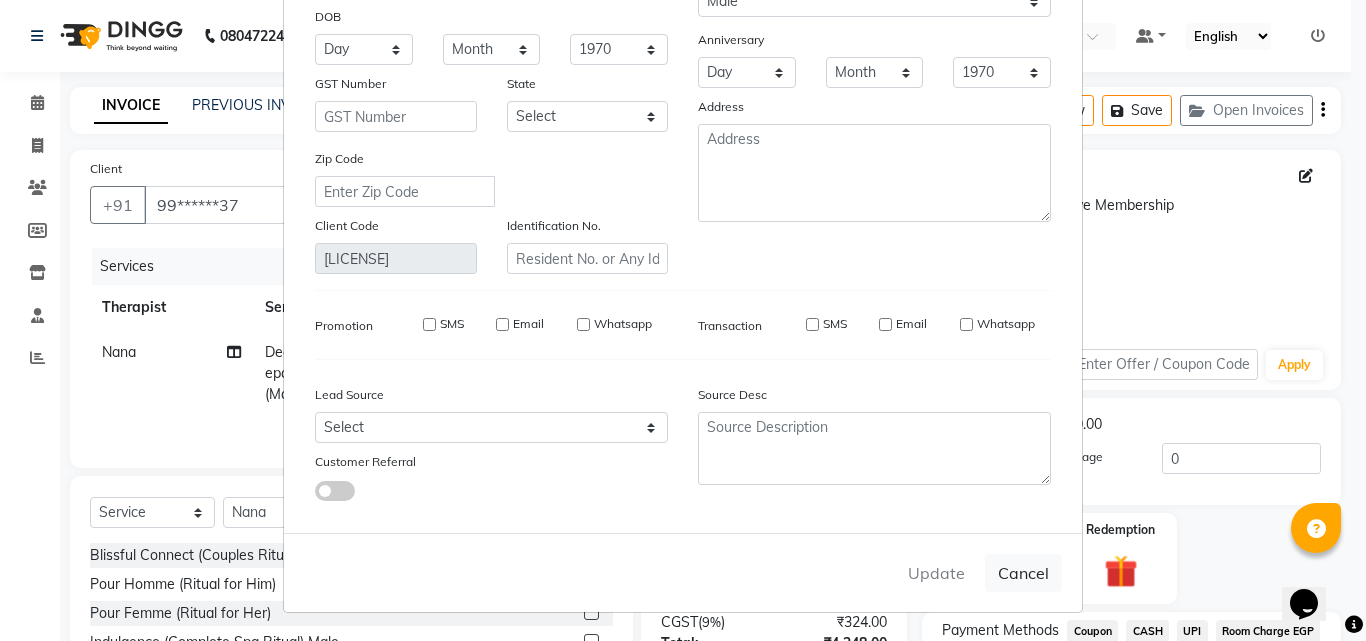 type 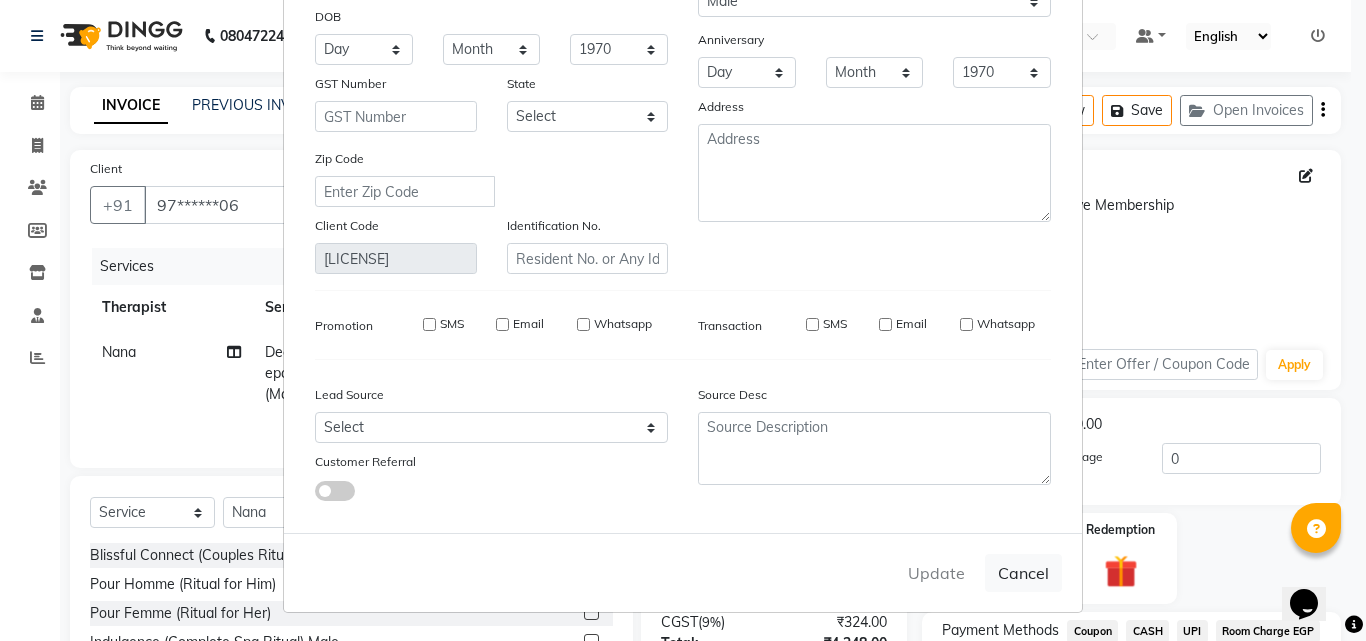 select 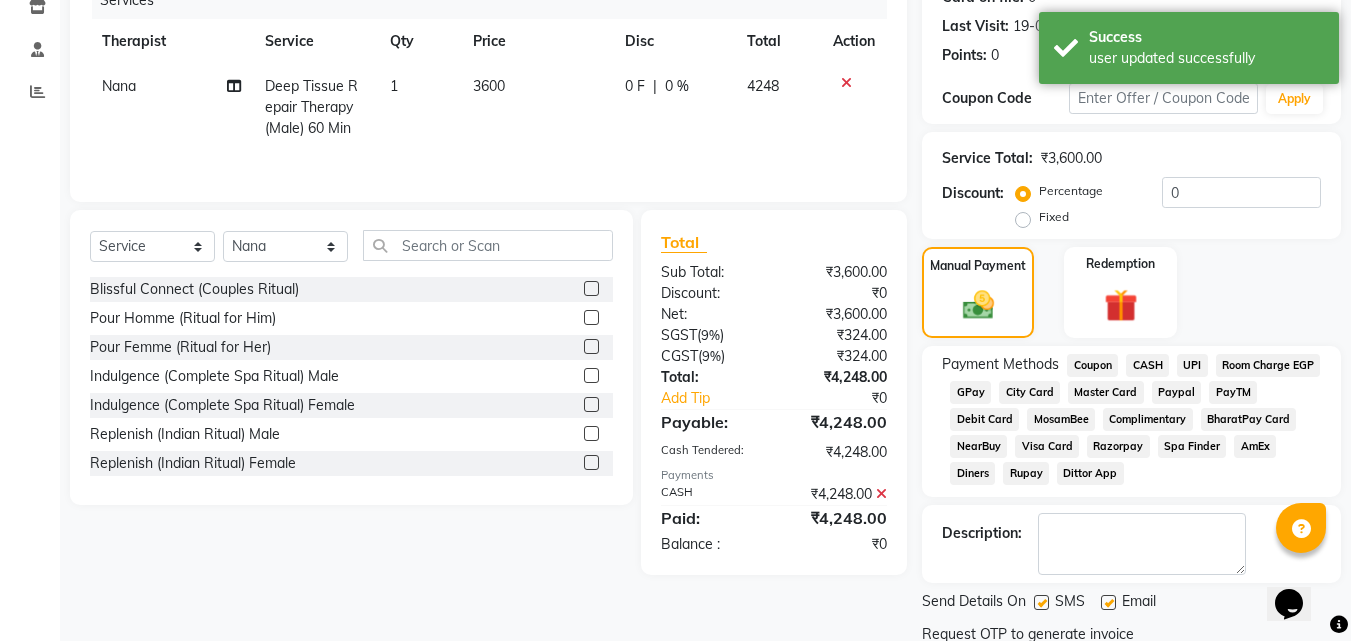 scroll, scrollTop: 383, scrollLeft: 0, axis: vertical 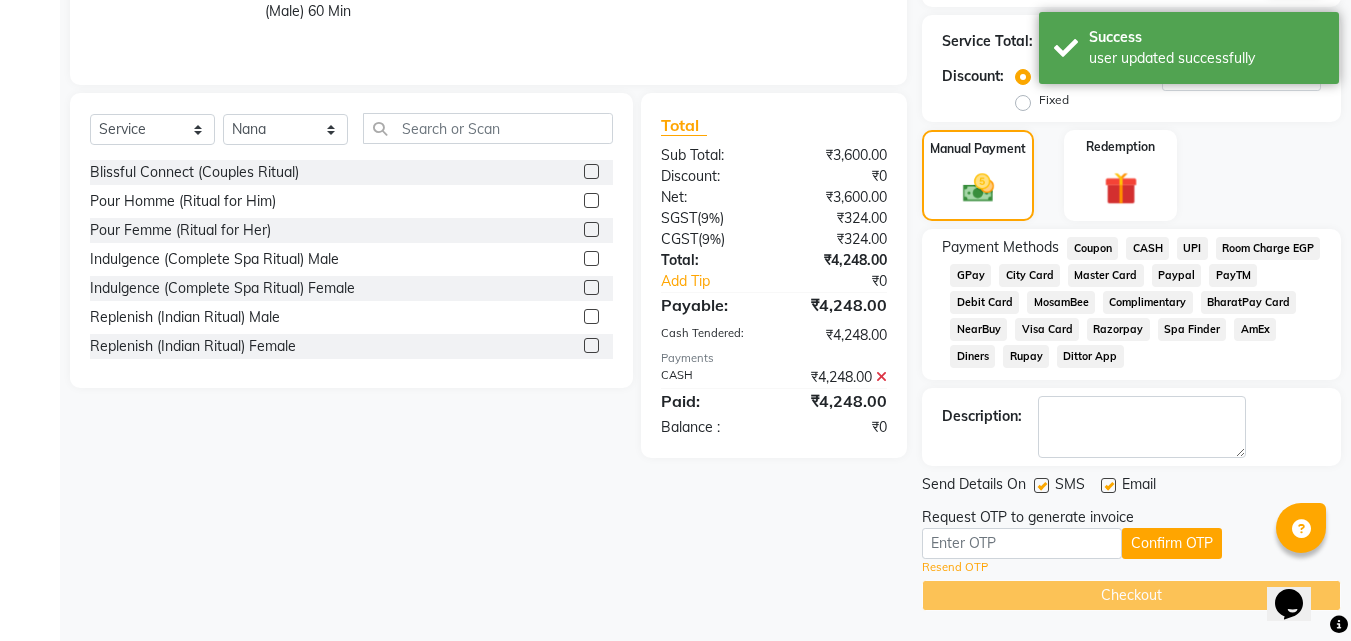 click on "Resend OTP" 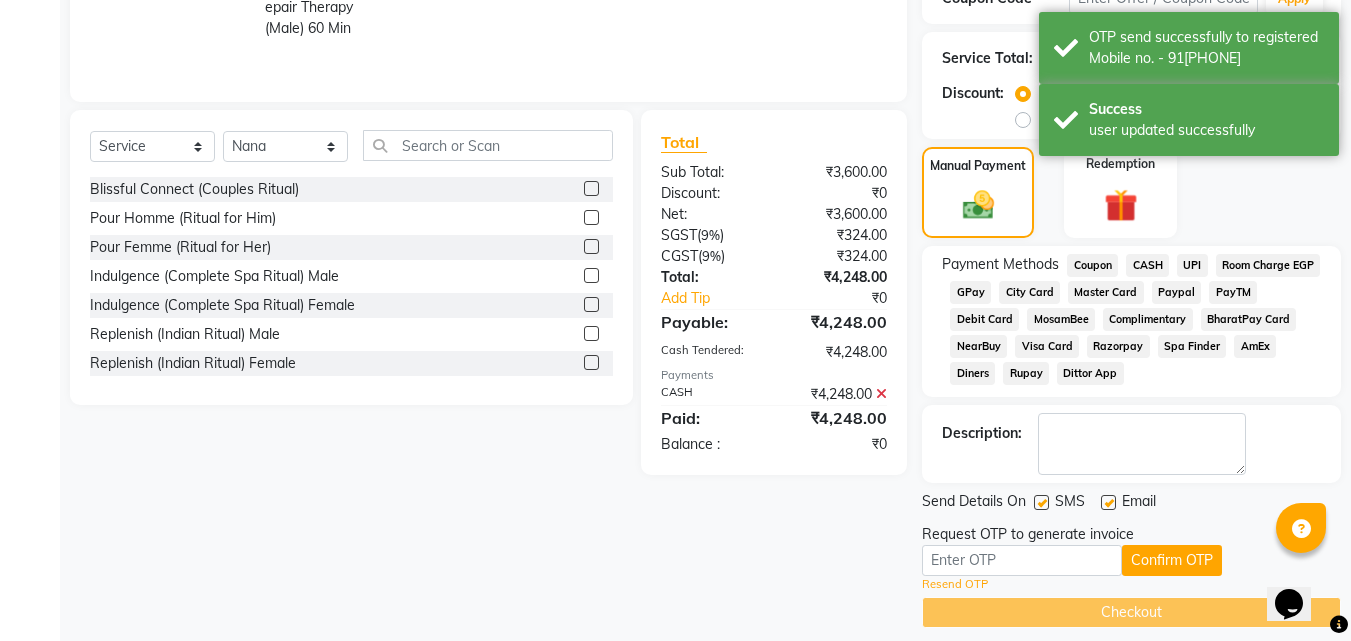 scroll, scrollTop: 383, scrollLeft: 0, axis: vertical 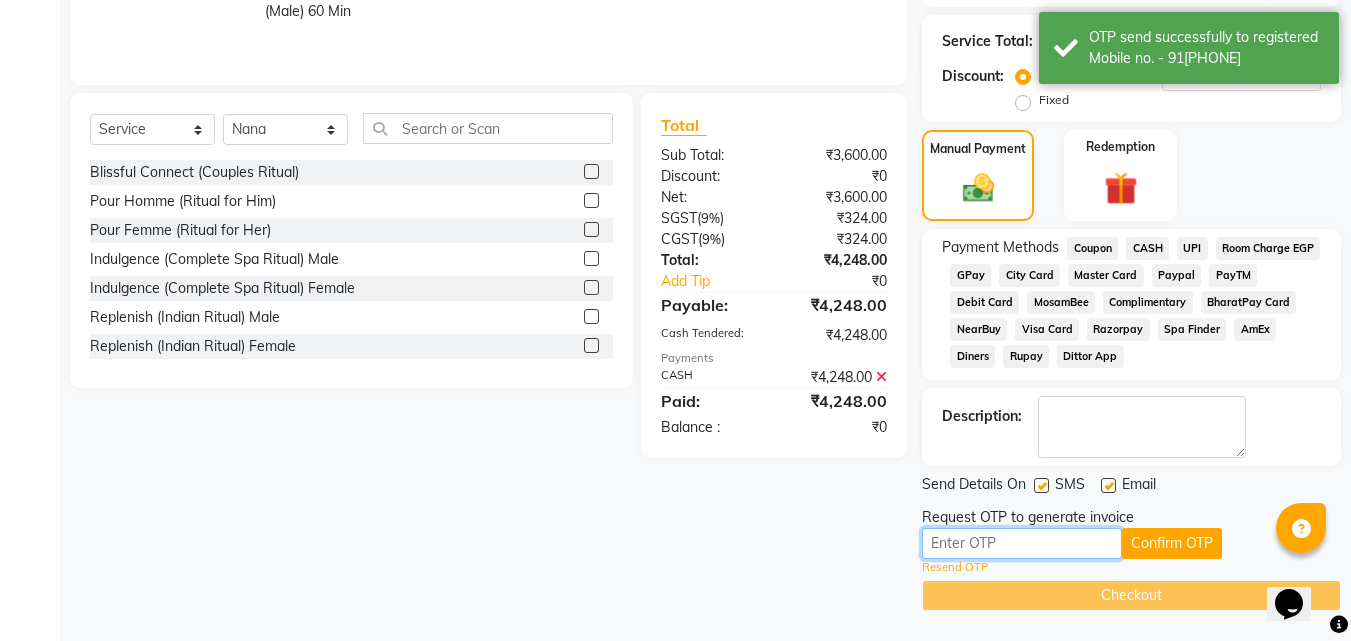 click at bounding box center (1022, 543) 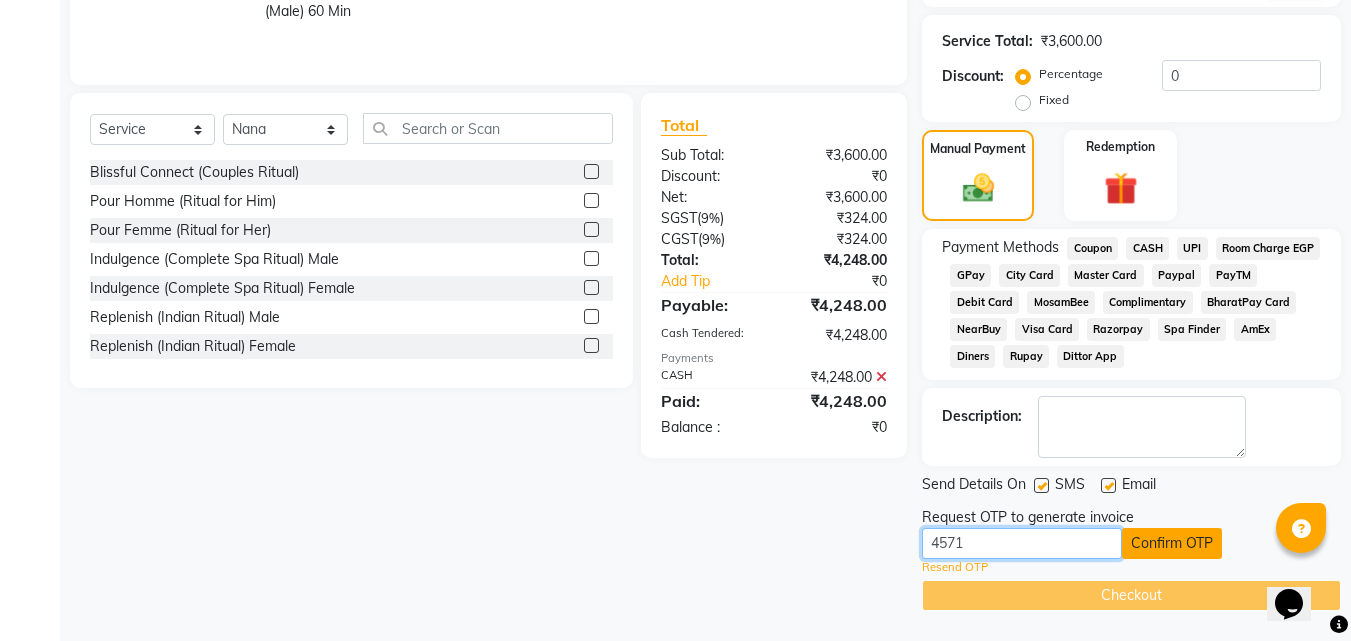 type on "4571" 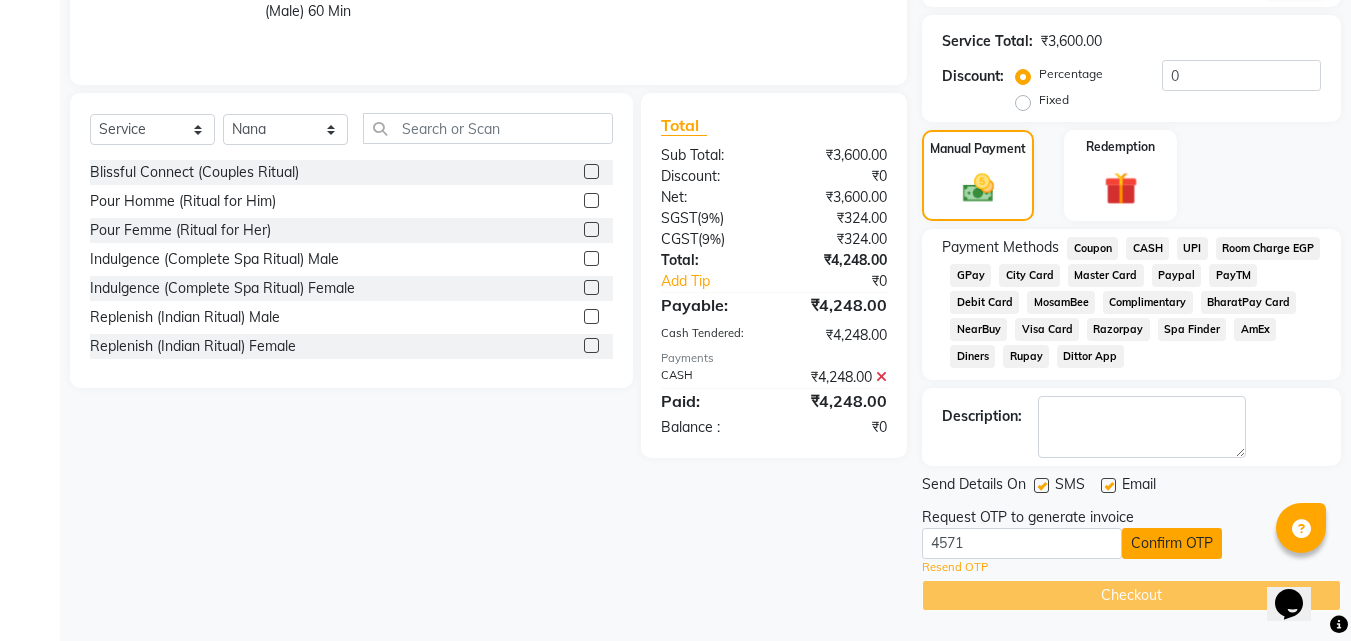 click on "Confirm OTP" 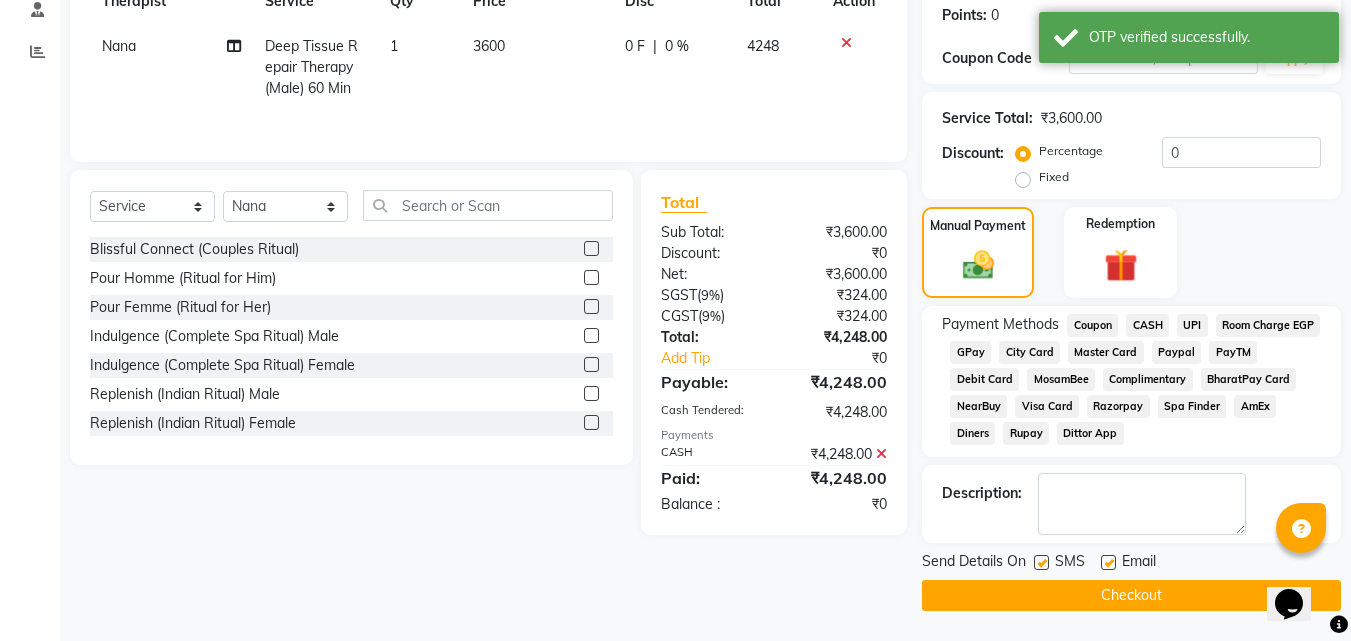 scroll, scrollTop: 306, scrollLeft: 0, axis: vertical 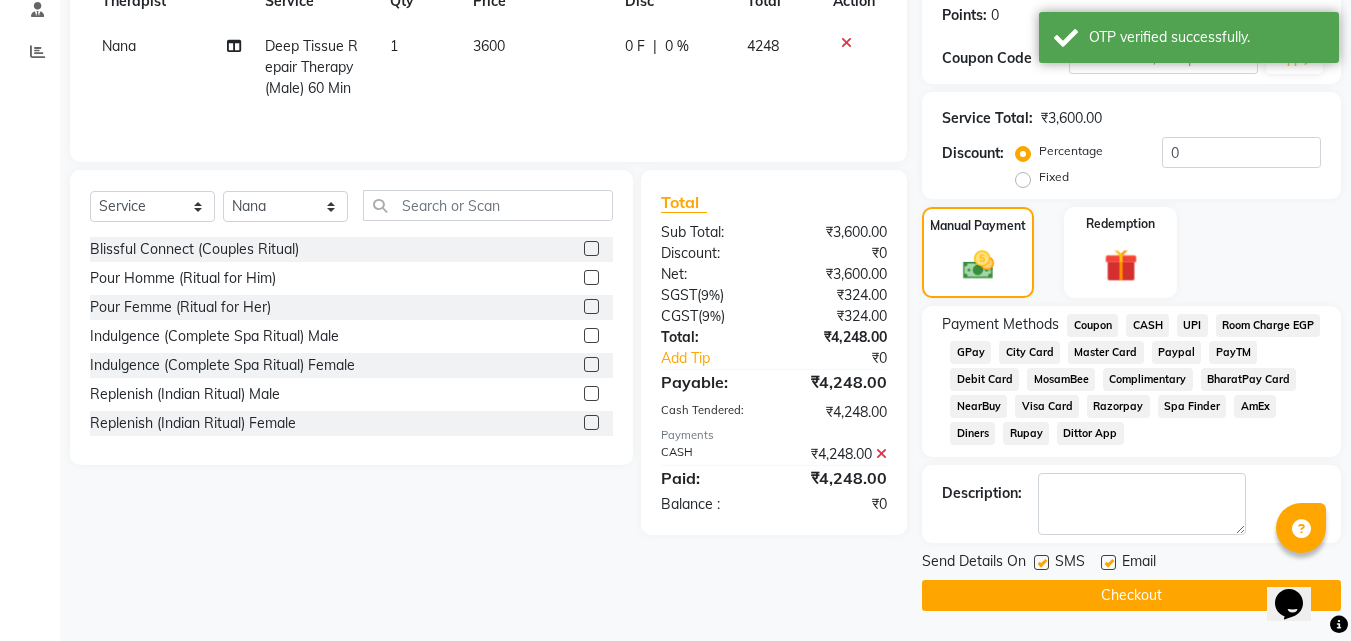 click on "Checkout" 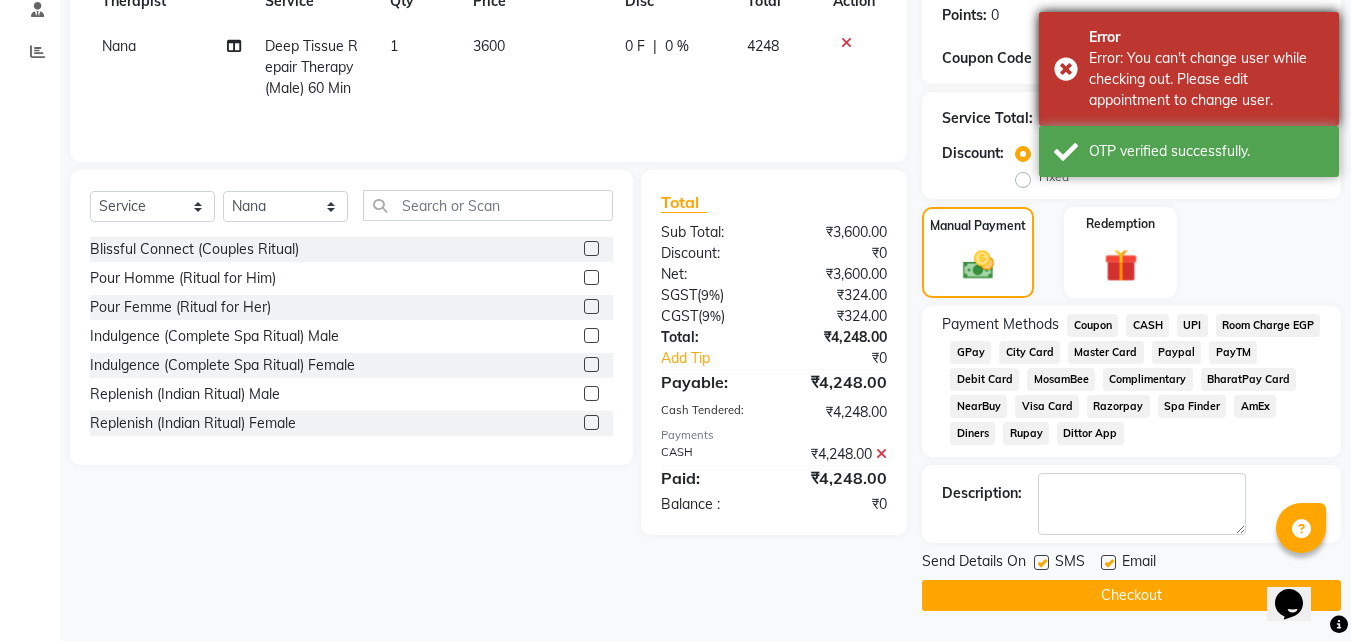 click on "Error   Error: You can't change user while checking out. Please edit appointment to change user." at bounding box center [1189, 69] 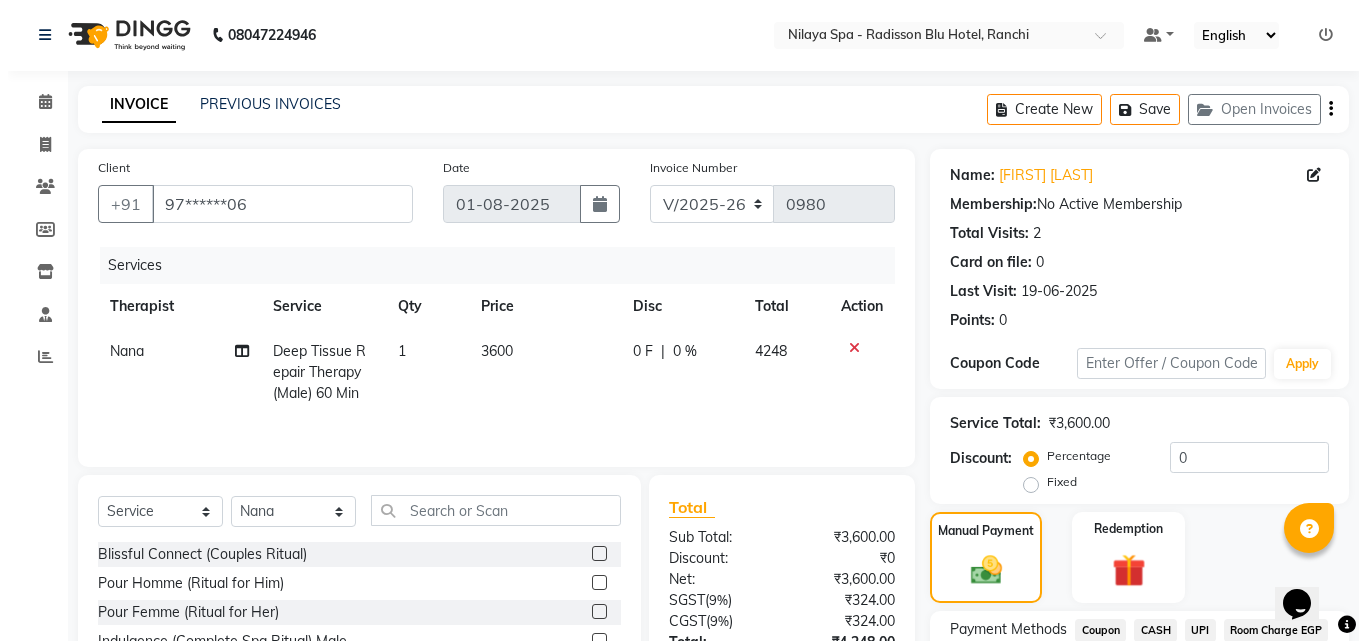 scroll, scrollTop: 0, scrollLeft: 0, axis: both 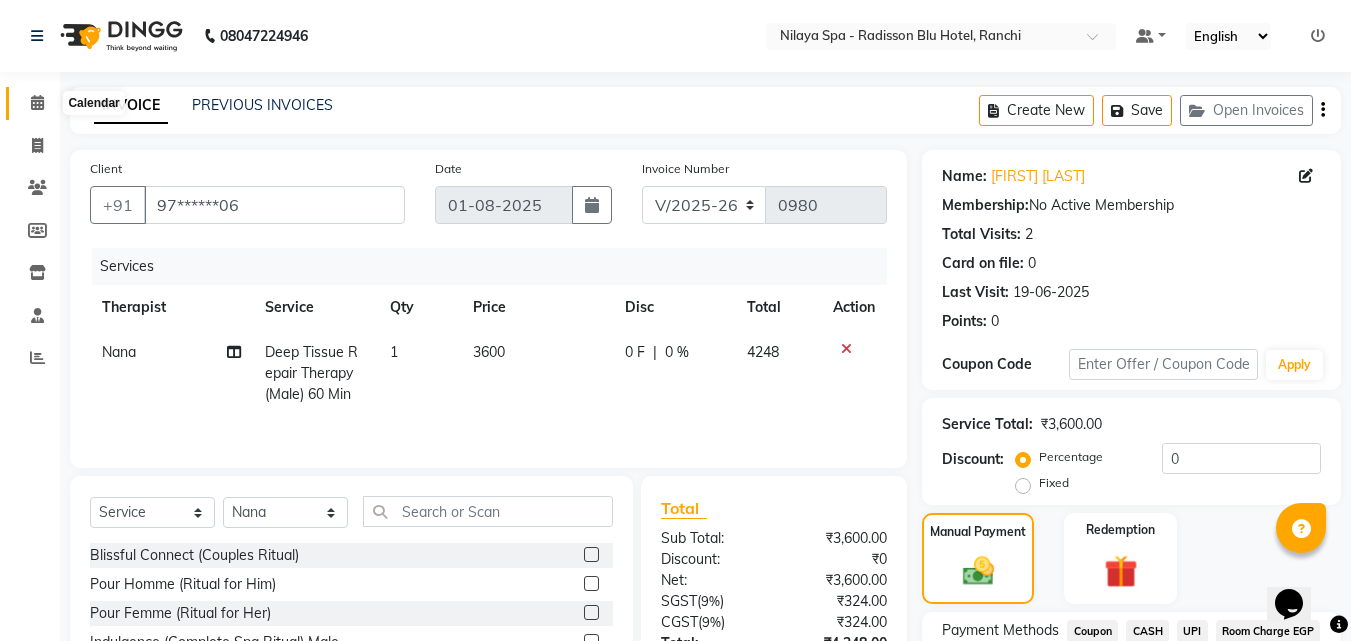 click 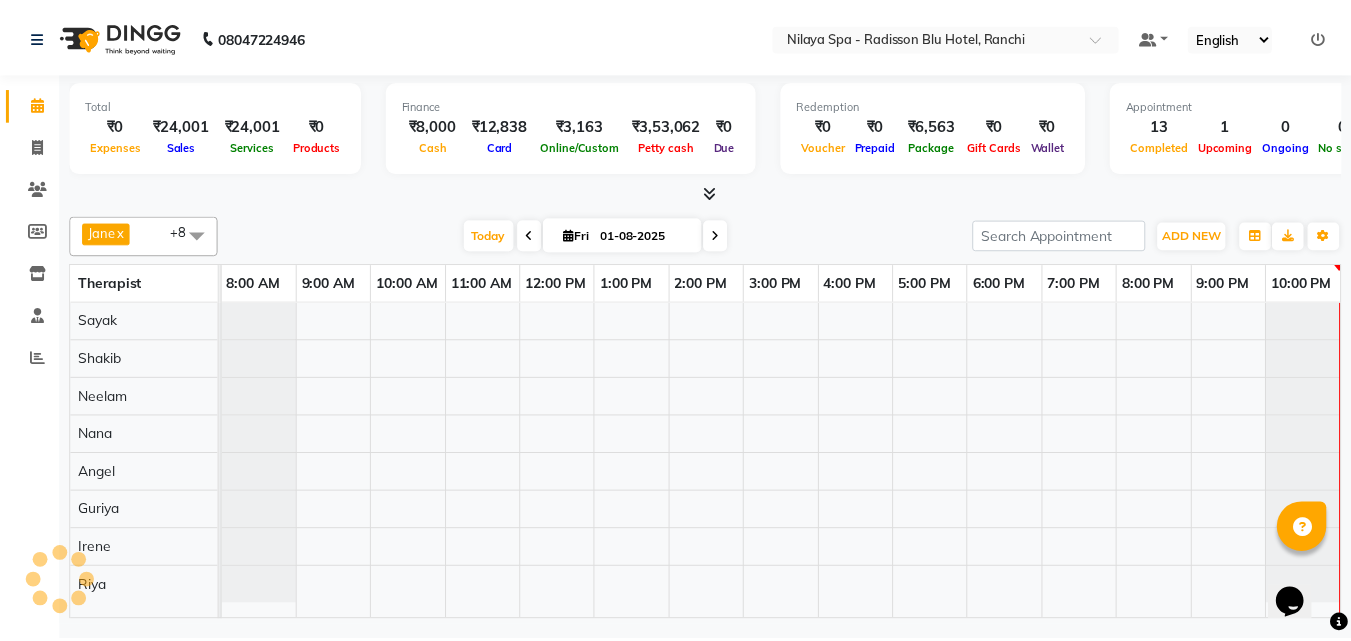 scroll, scrollTop: 0, scrollLeft: 0, axis: both 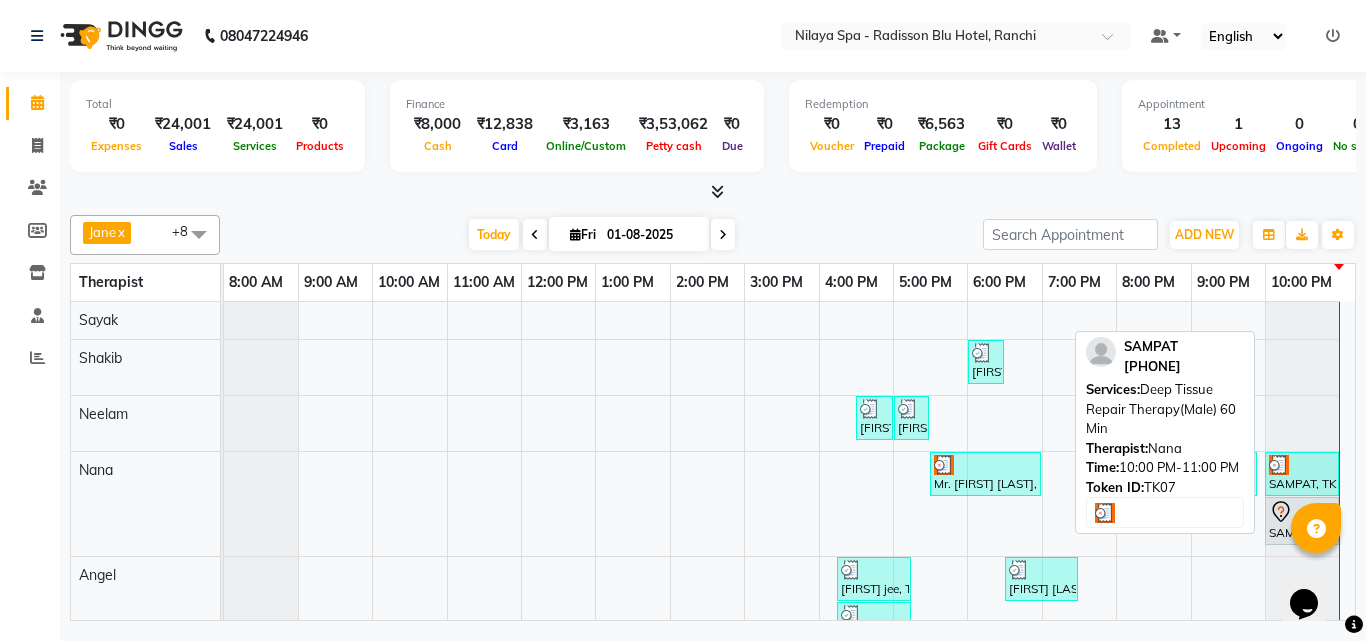 click at bounding box center [1279, 465] 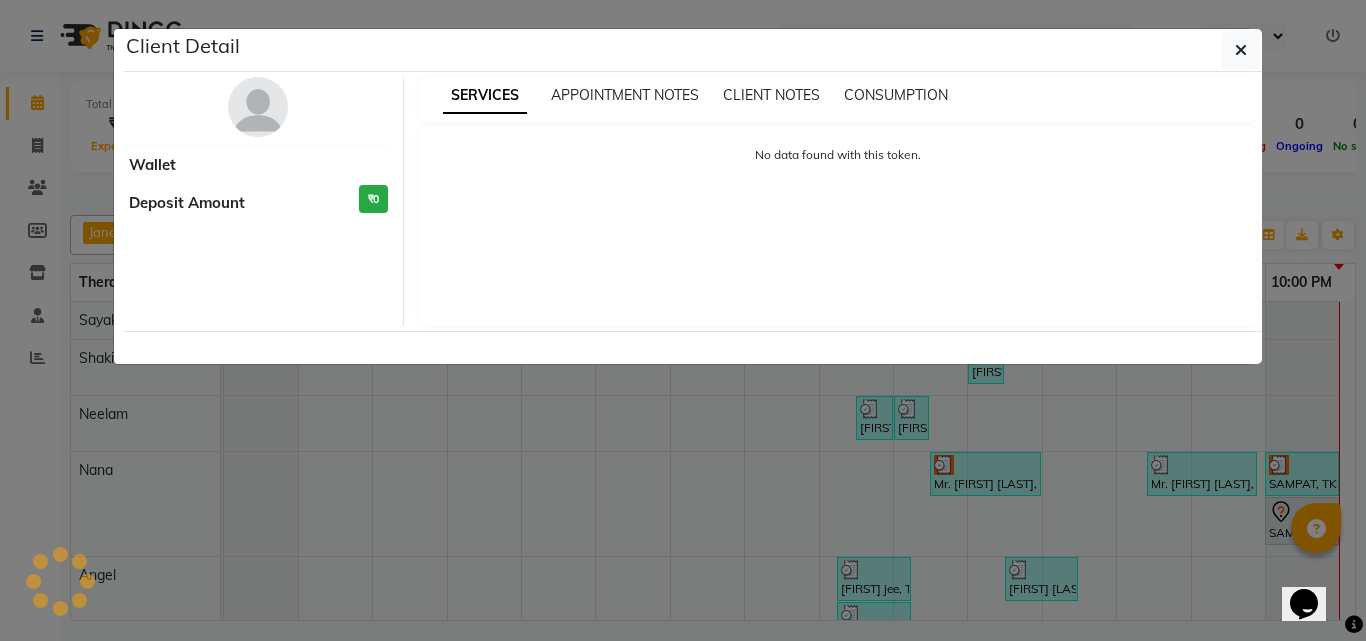 select on "3" 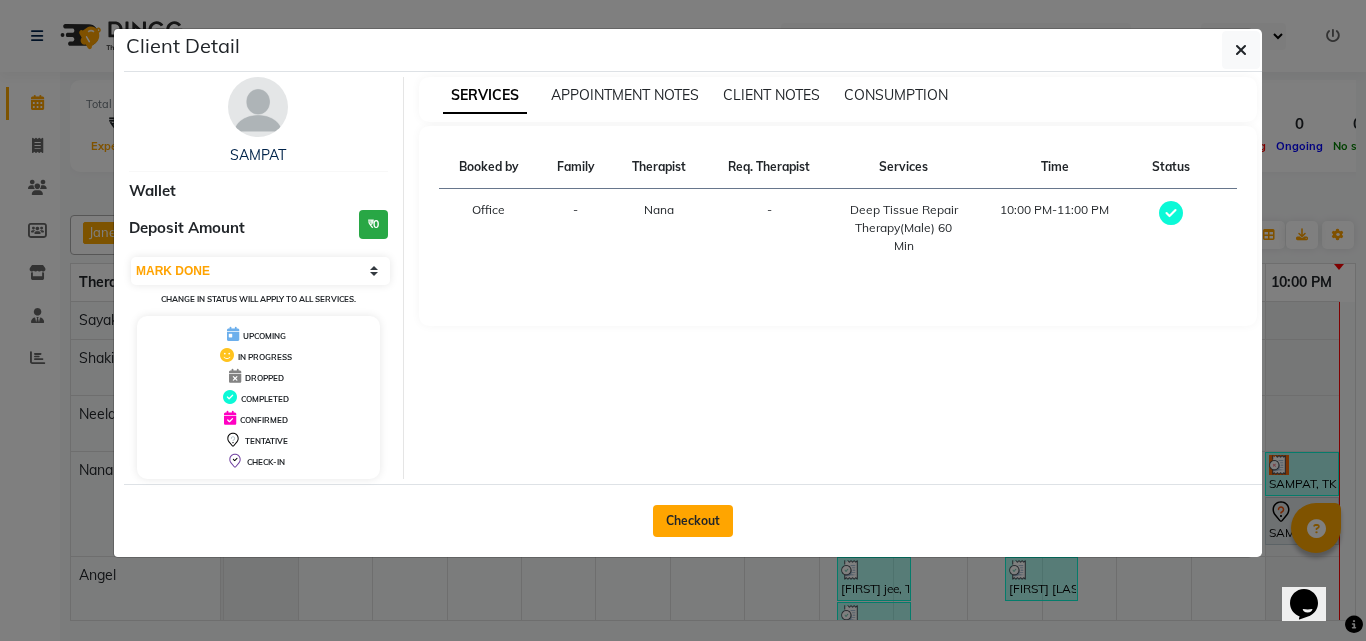 click on "Checkout" 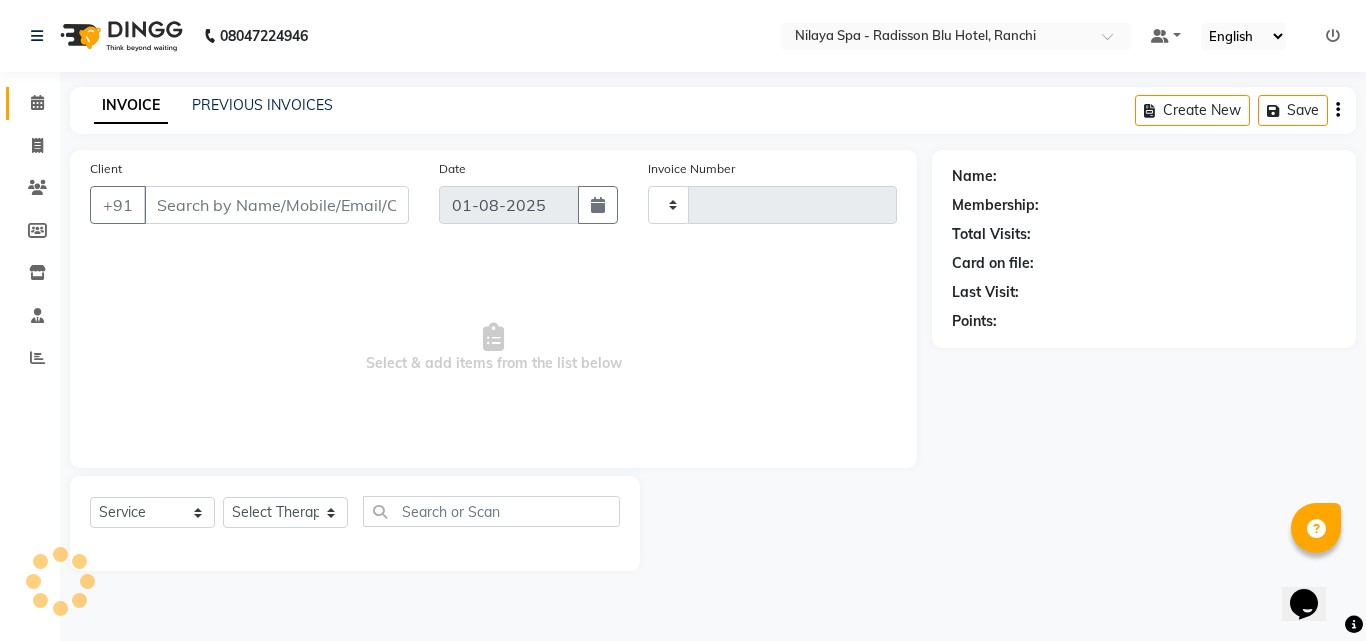 type on "0980" 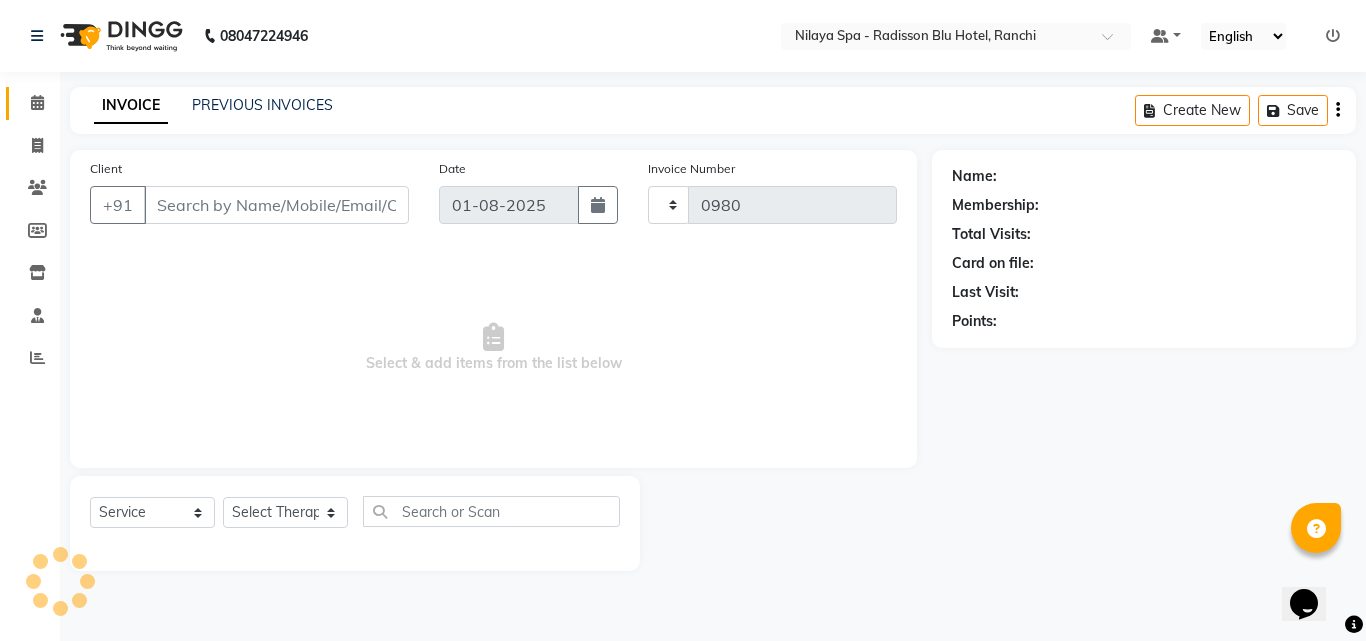 select on "8066" 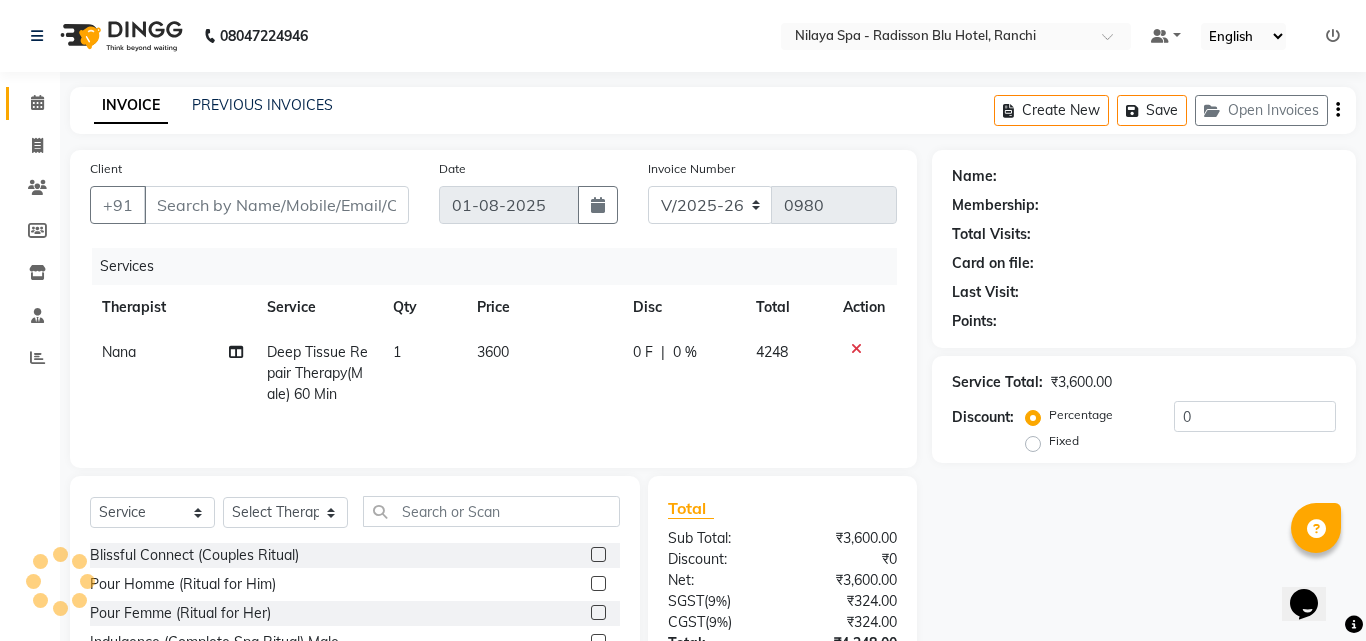 type on "97******06" 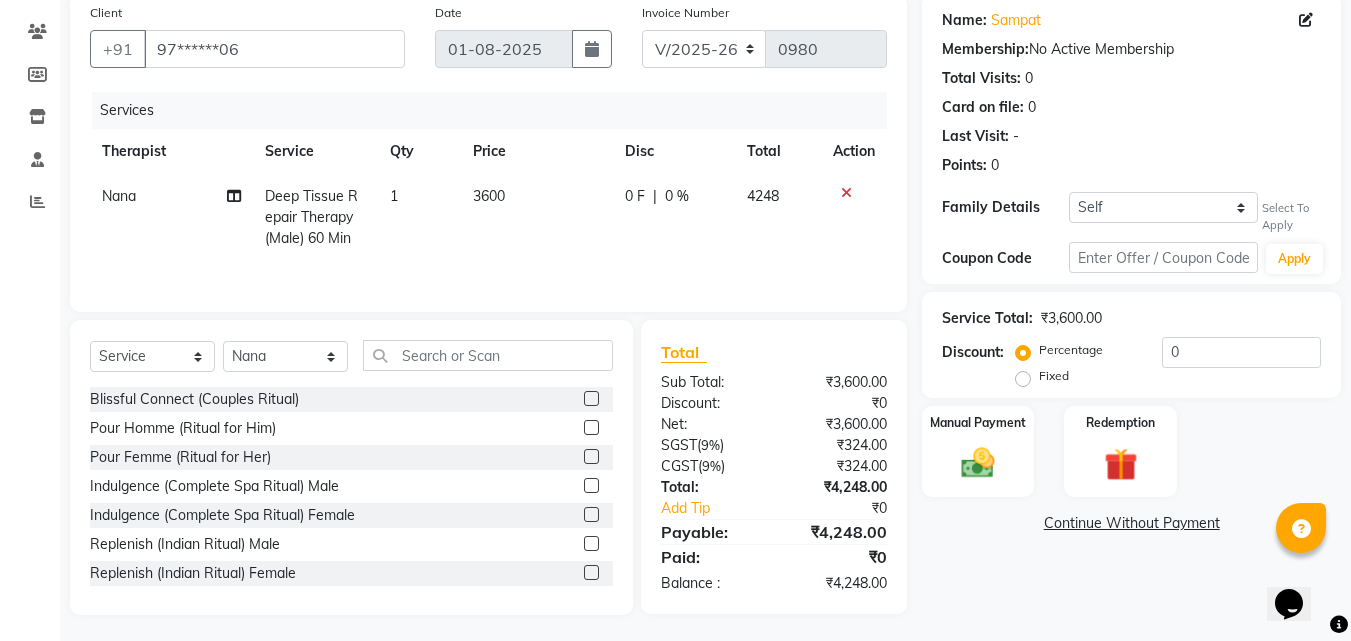 scroll, scrollTop: 160, scrollLeft: 0, axis: vertical 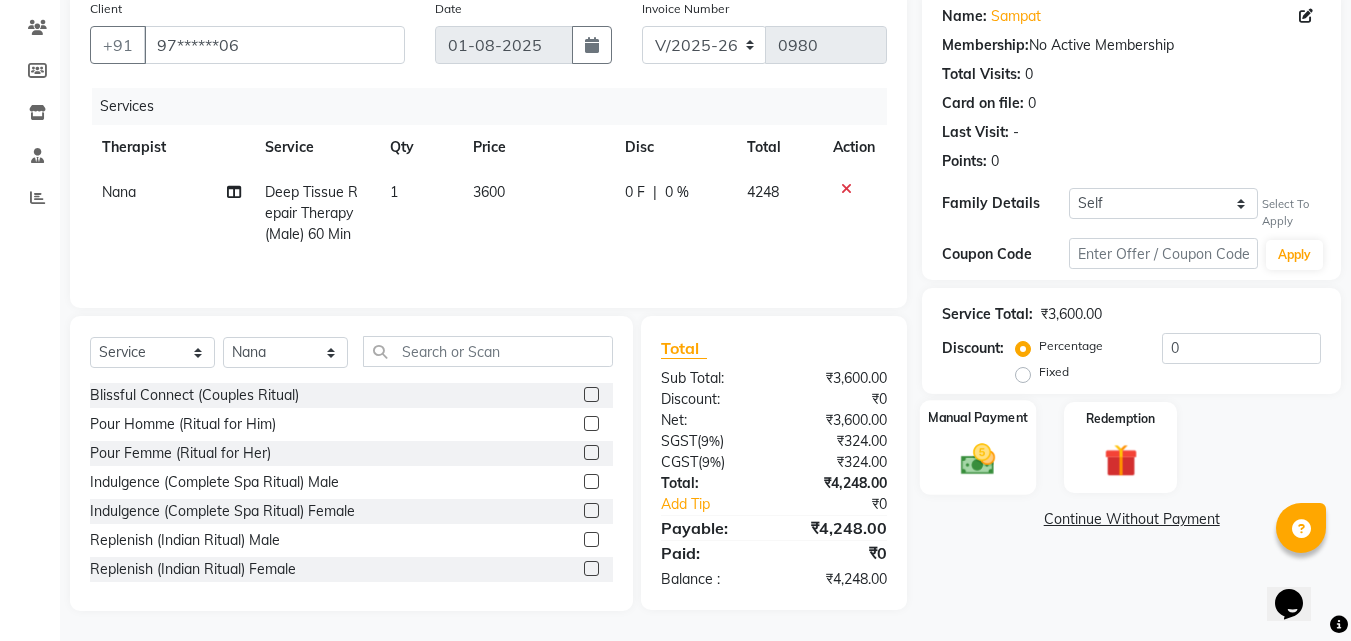 click 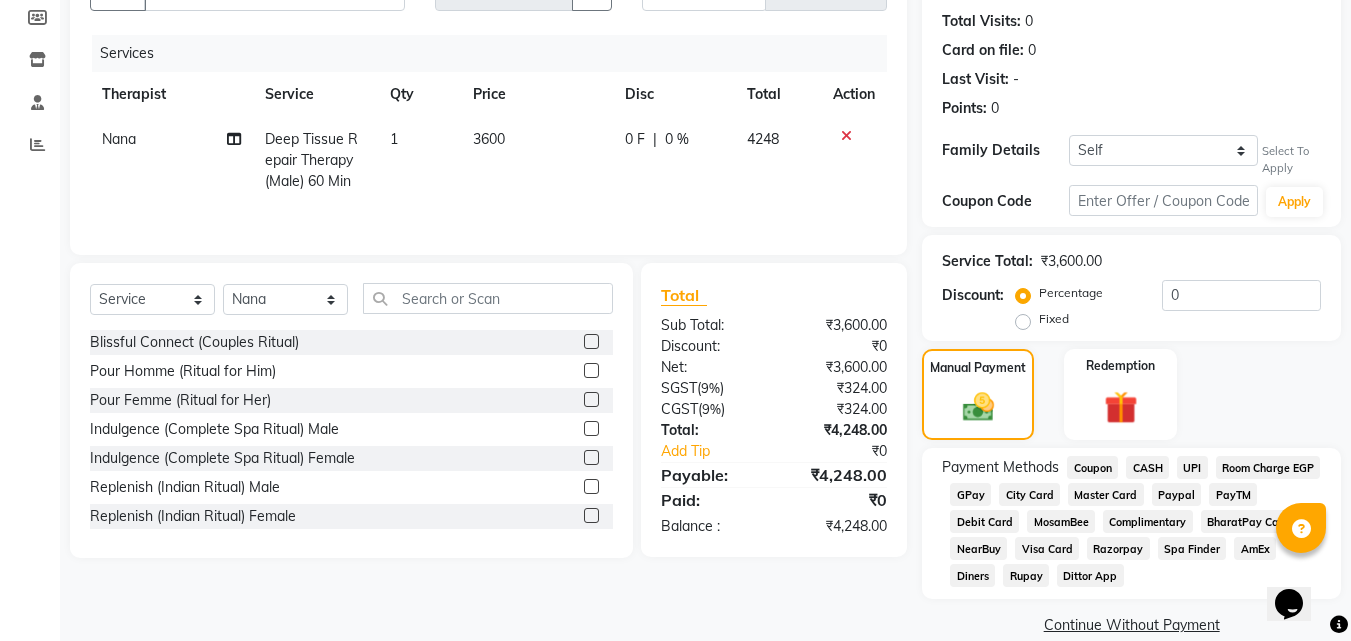 scroll, scrollTop: 242, scrollLeft: 0, axis: vertical 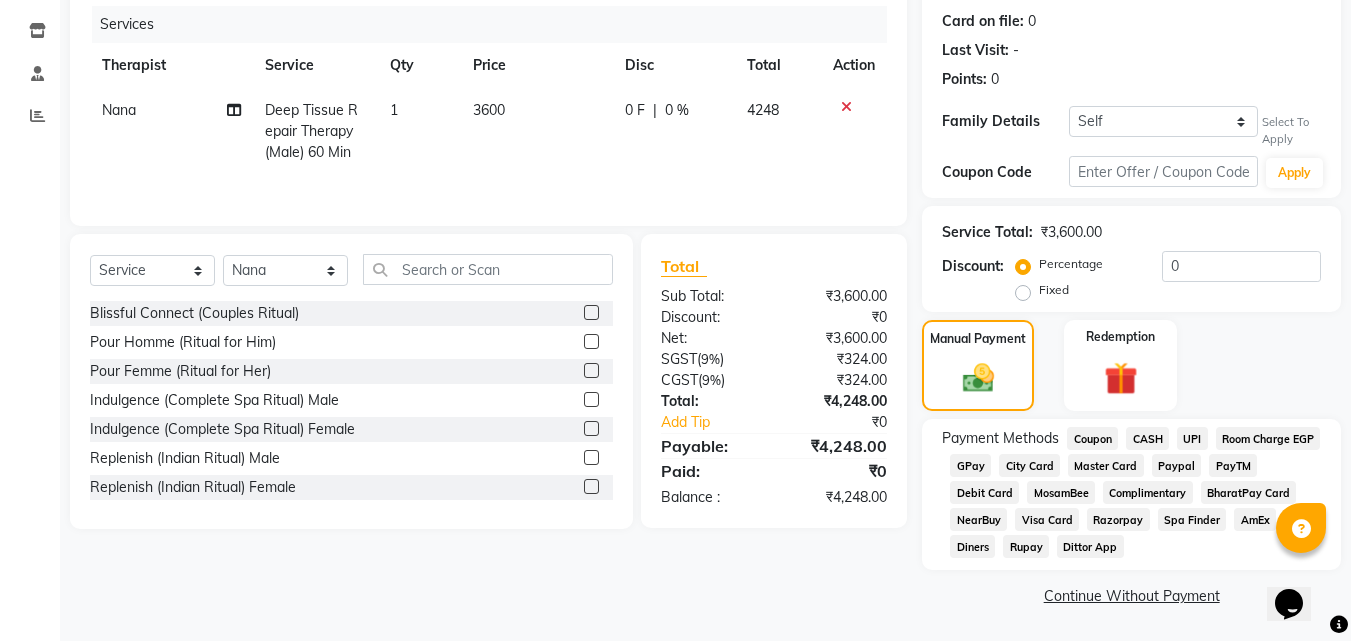 click on "CASH" 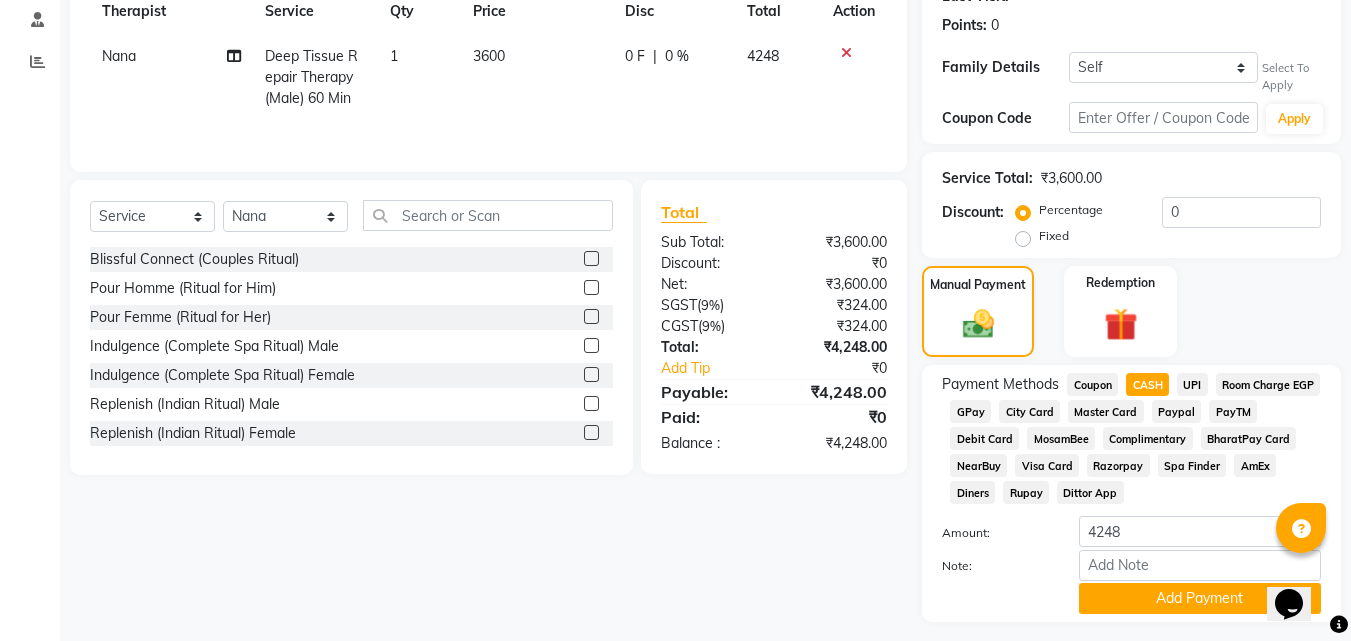 scroll, scrollTop: 348, scrollLeft: 0, axis: vertical 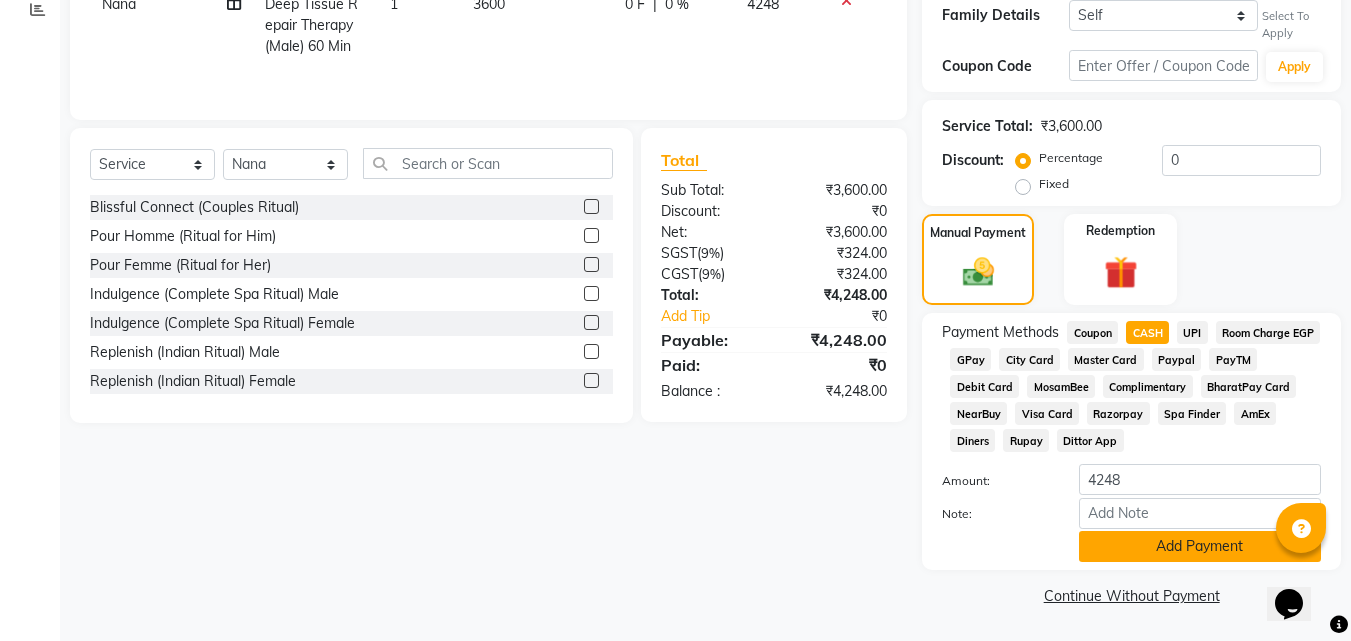 click on "Add Payment" 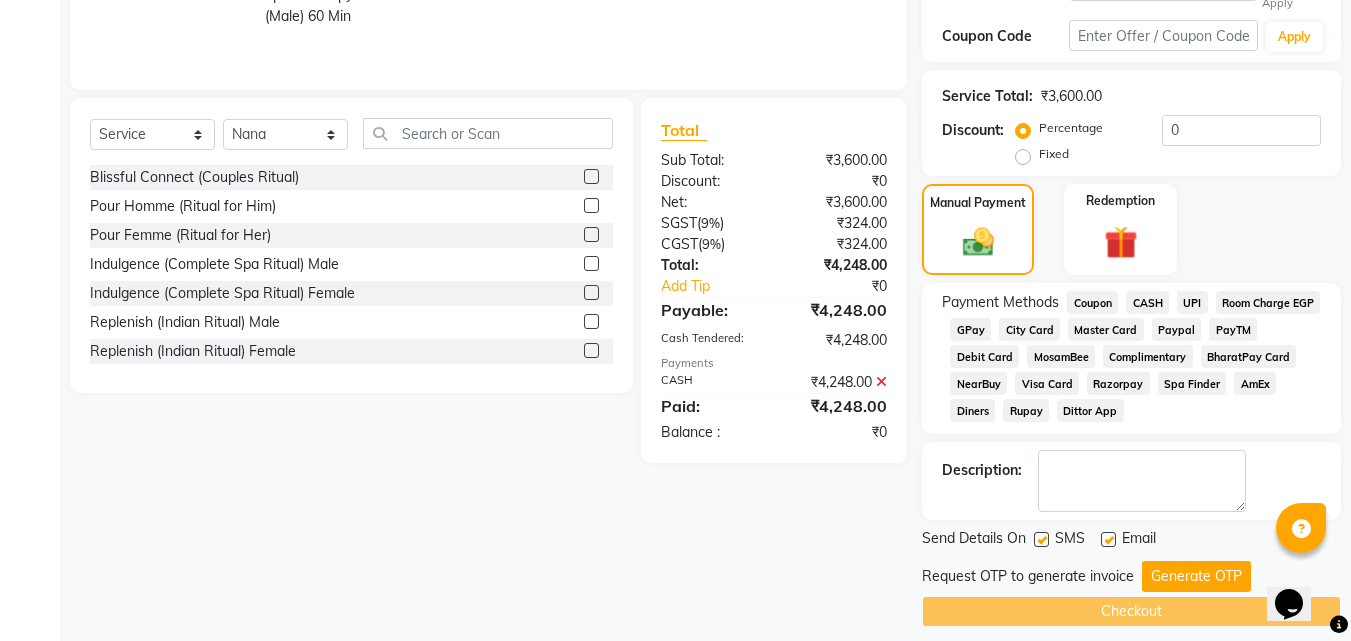 scroll, scrollTop: 394, scrollLeft: 0, axis: vertical 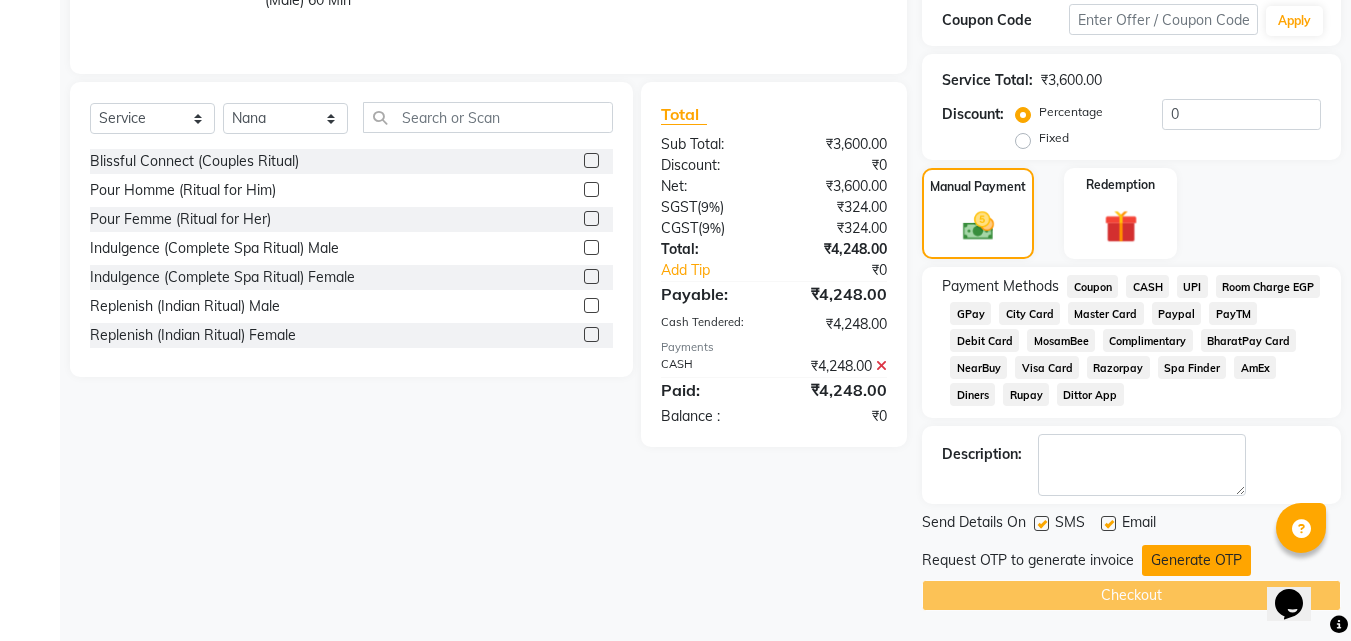 click on "Generate OTP" 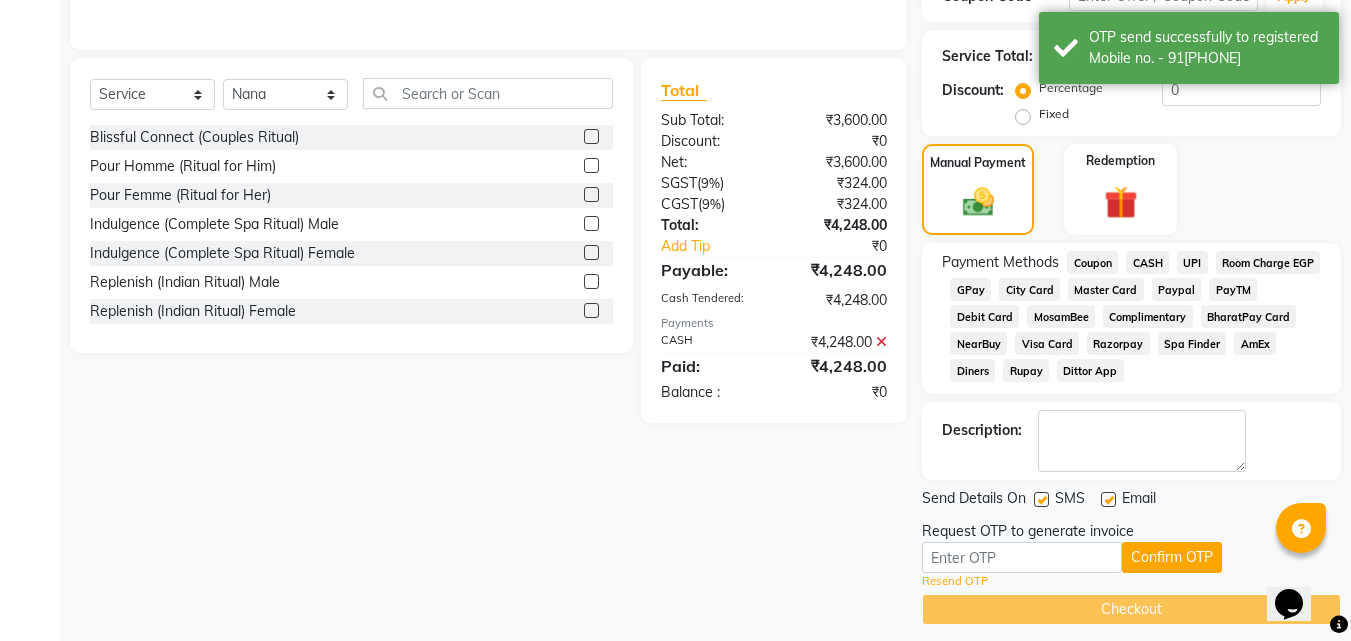 scroll, scrollTop: 432, scrollLeft: 0, axis: vertical 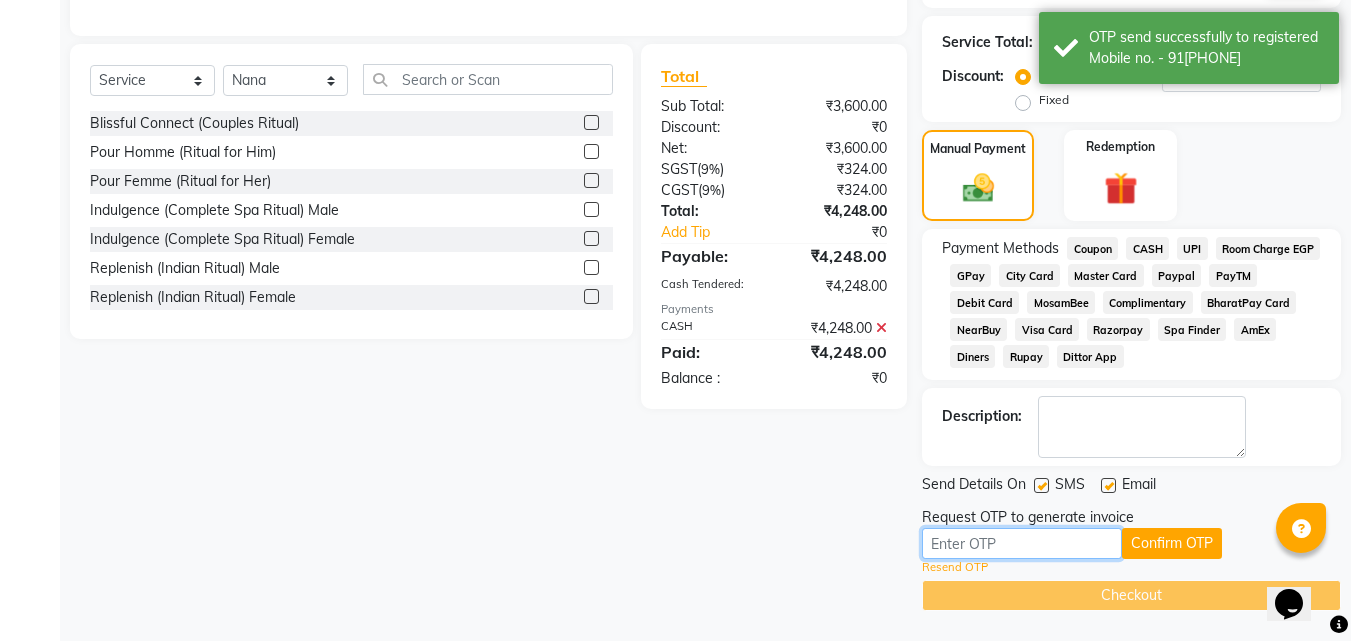click at bounding box center (1022, 543) 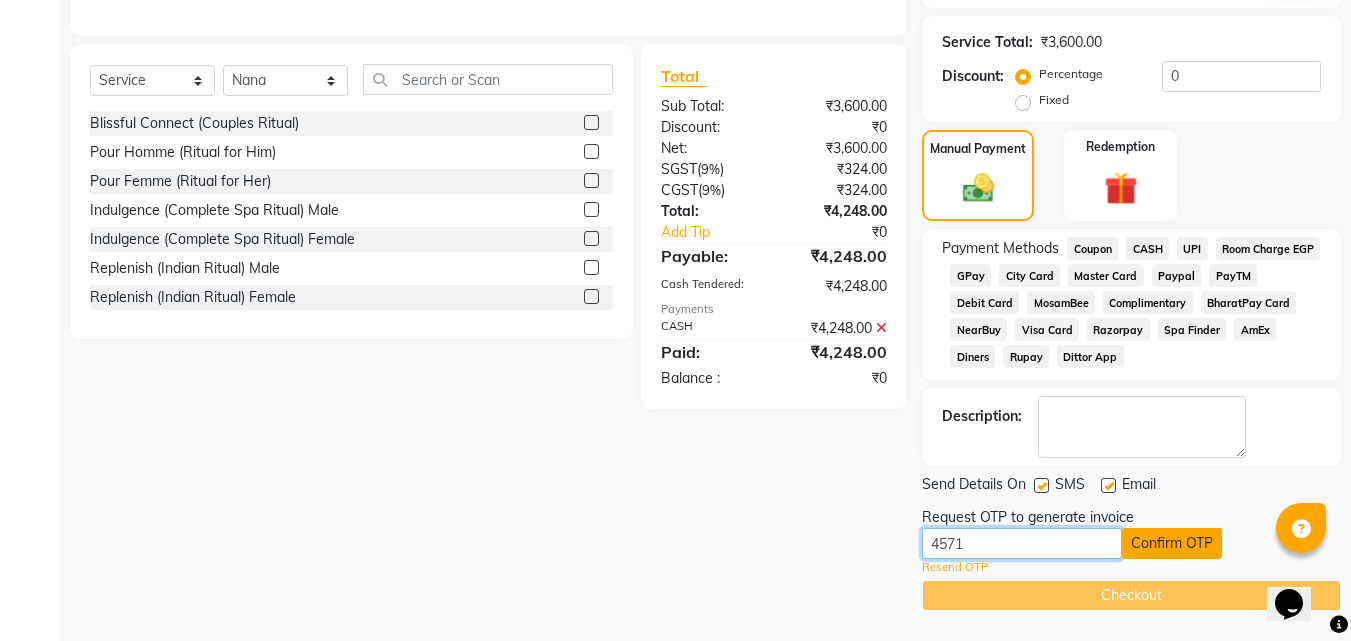 type on "4571" 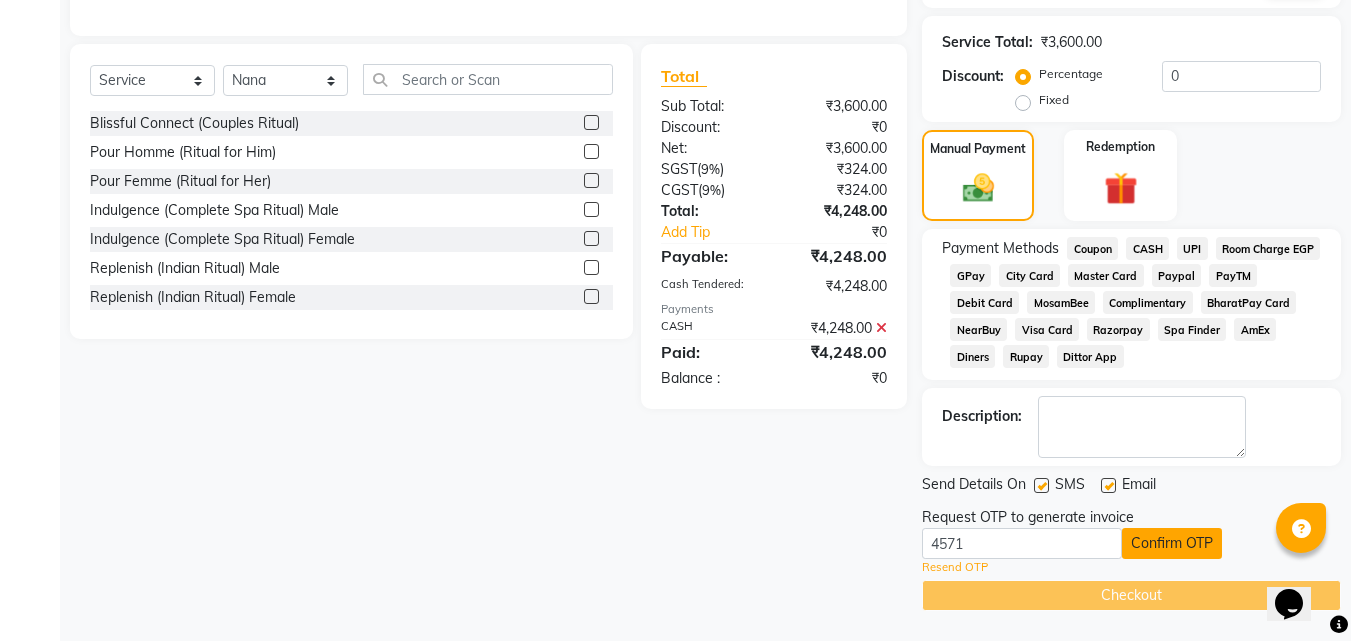 click on "Confirm OTP" 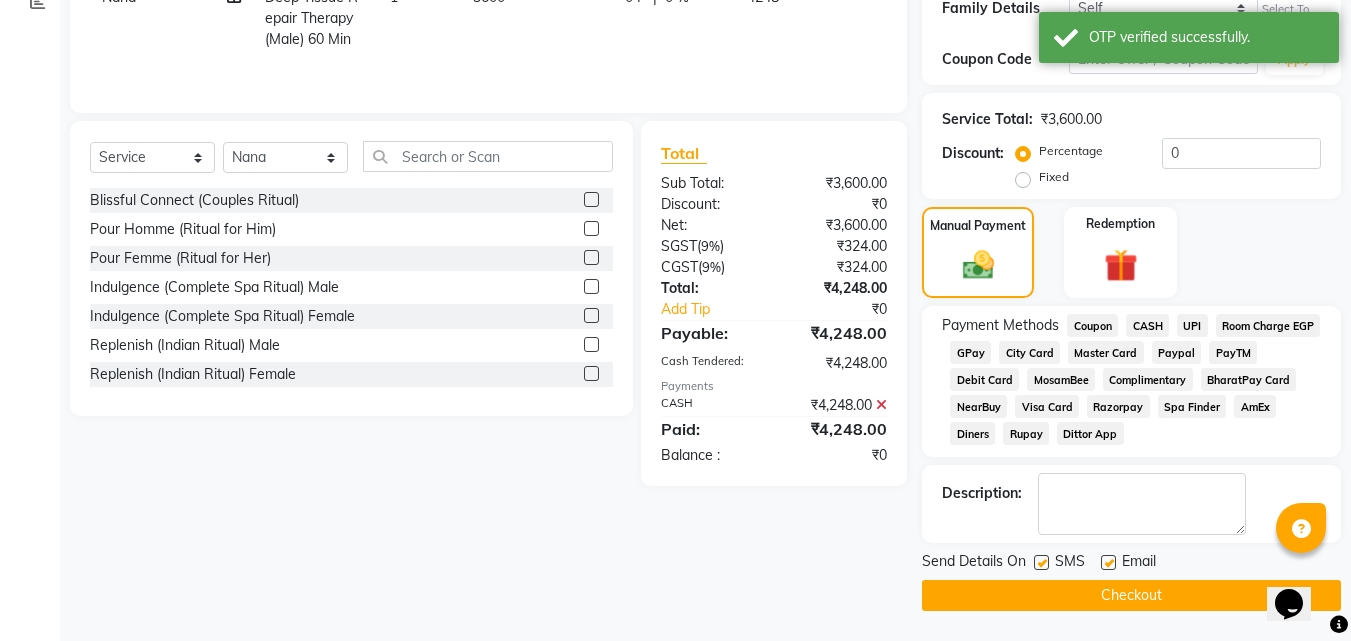 scroll, scrollTop: 355, scrollLeft: 0, axis: vertical 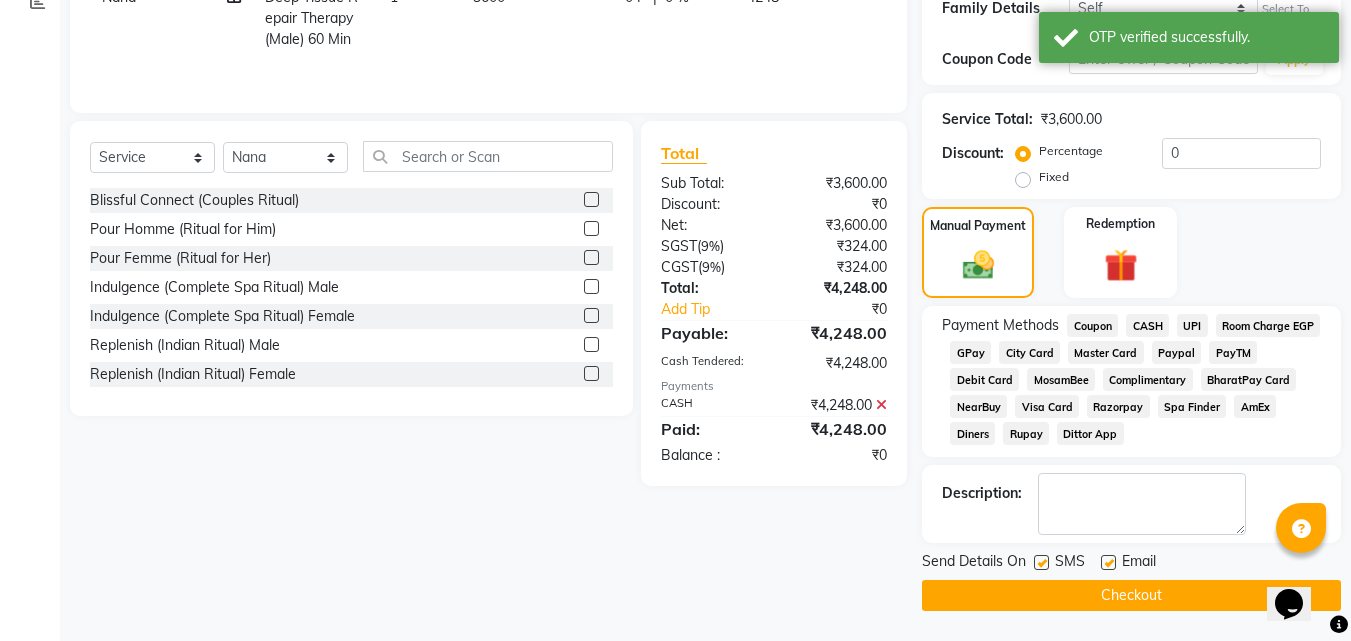 click on "Checkout" 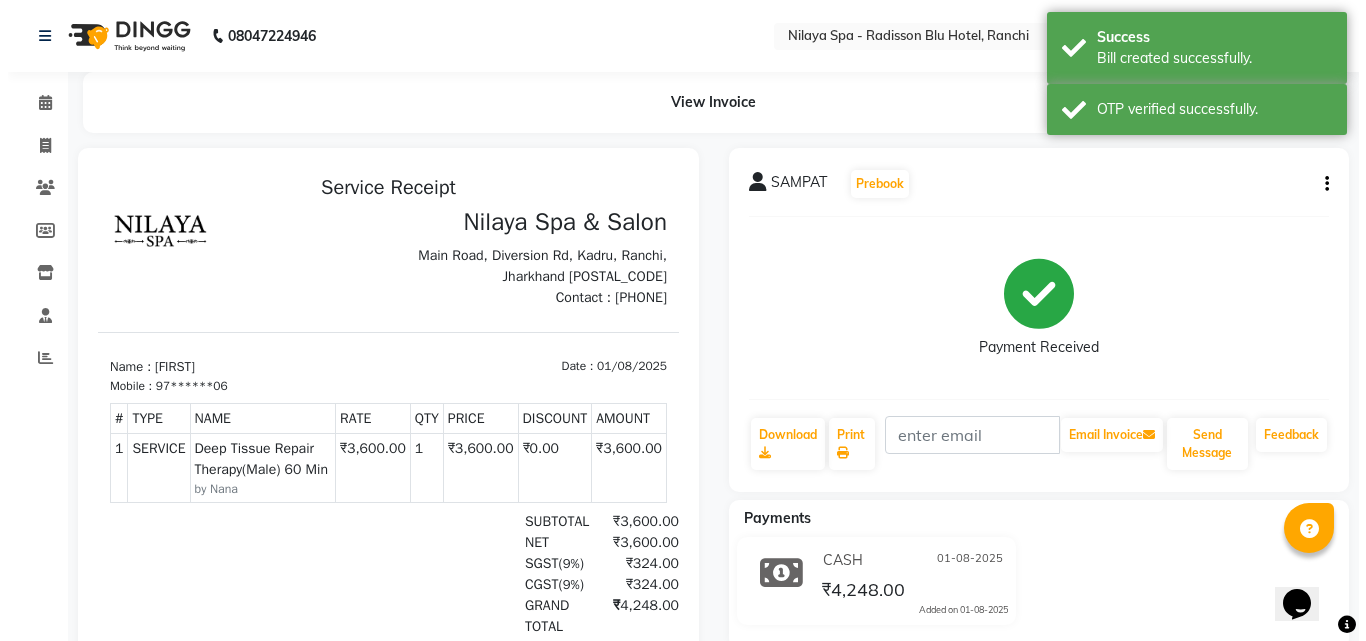 scroll, scrollTop: 0, scrollLeft: 0, axis: both 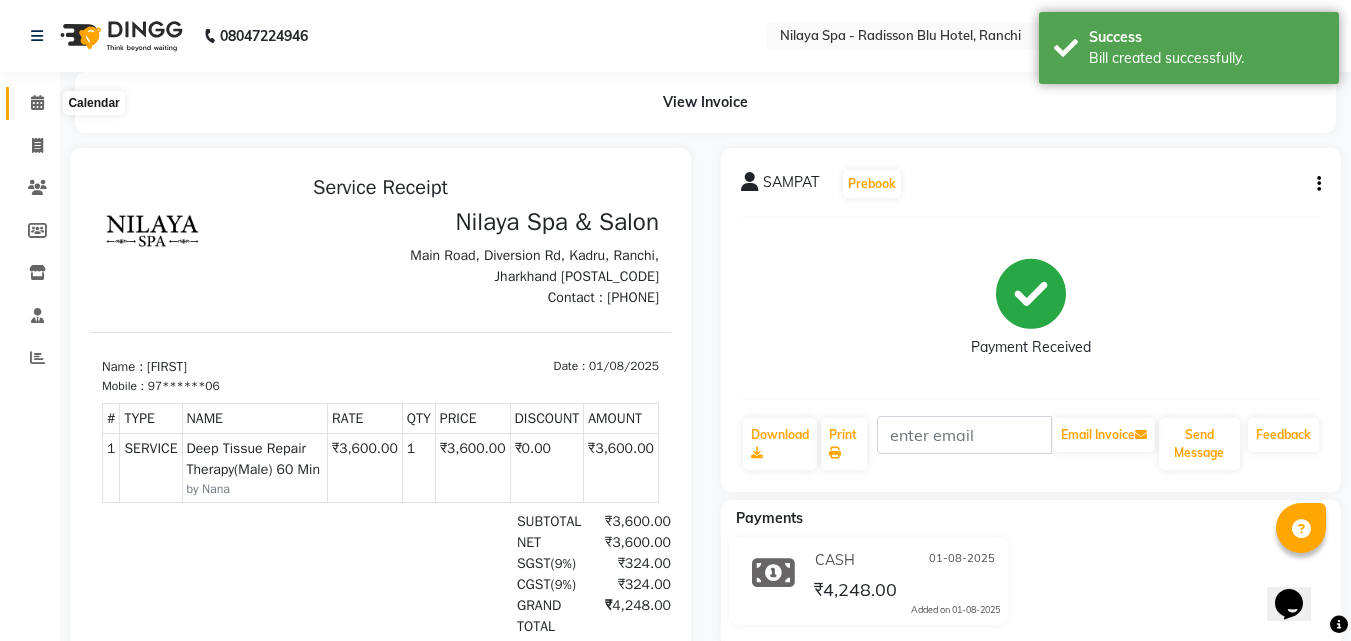 click 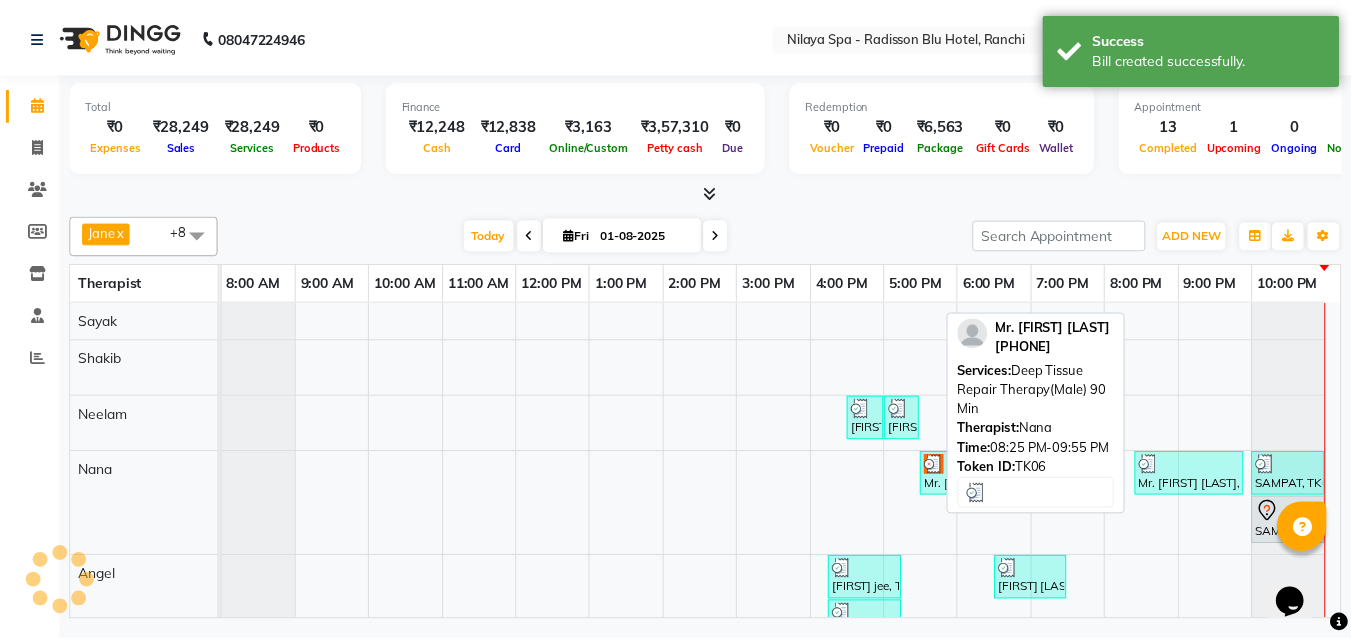 scroll, scrollTop: 0, scrollLeft: 0, axis: both 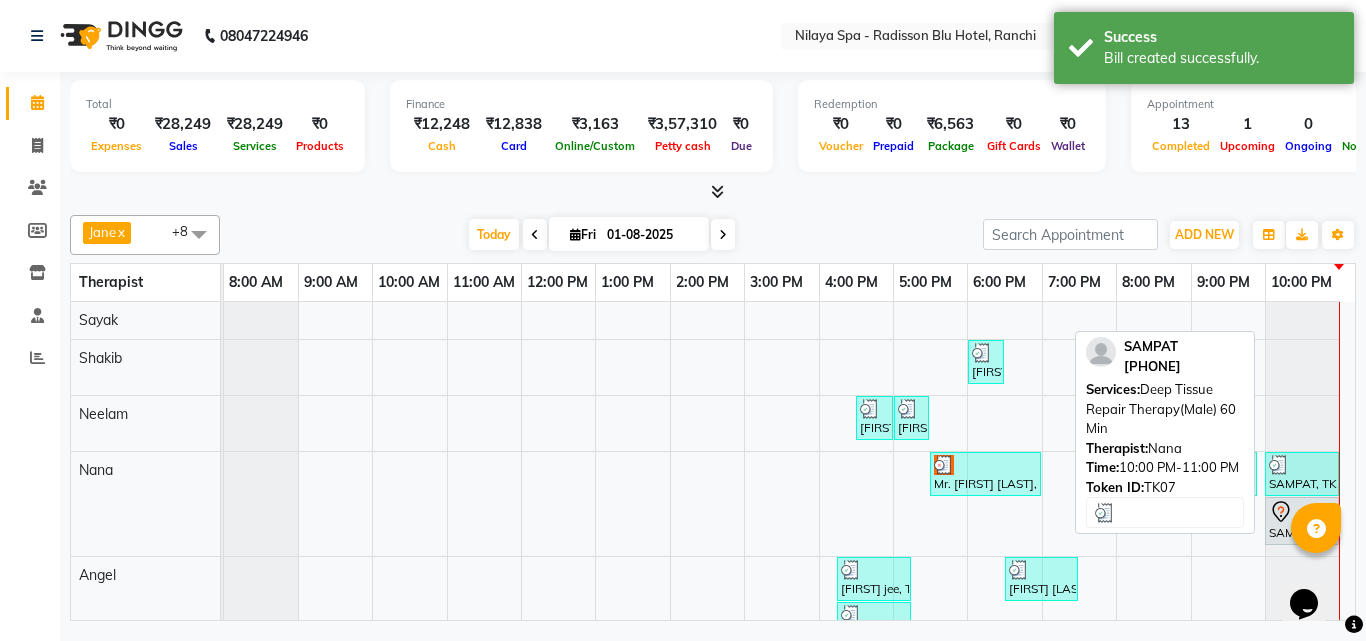 click on "SAMPAT, TK07, 10:00 PM-11:00 PM, Deep Tissue Repair Therapy(Male) 60 Min" at bounding box center (1302, 474) 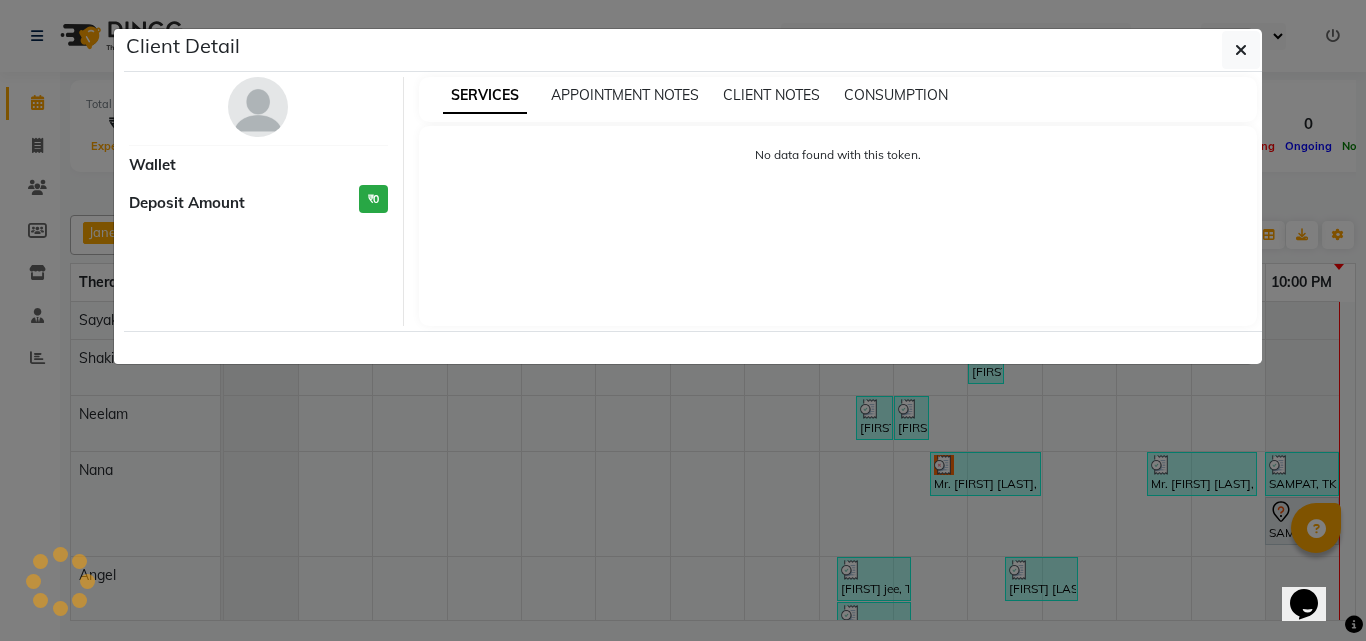 select on "3" 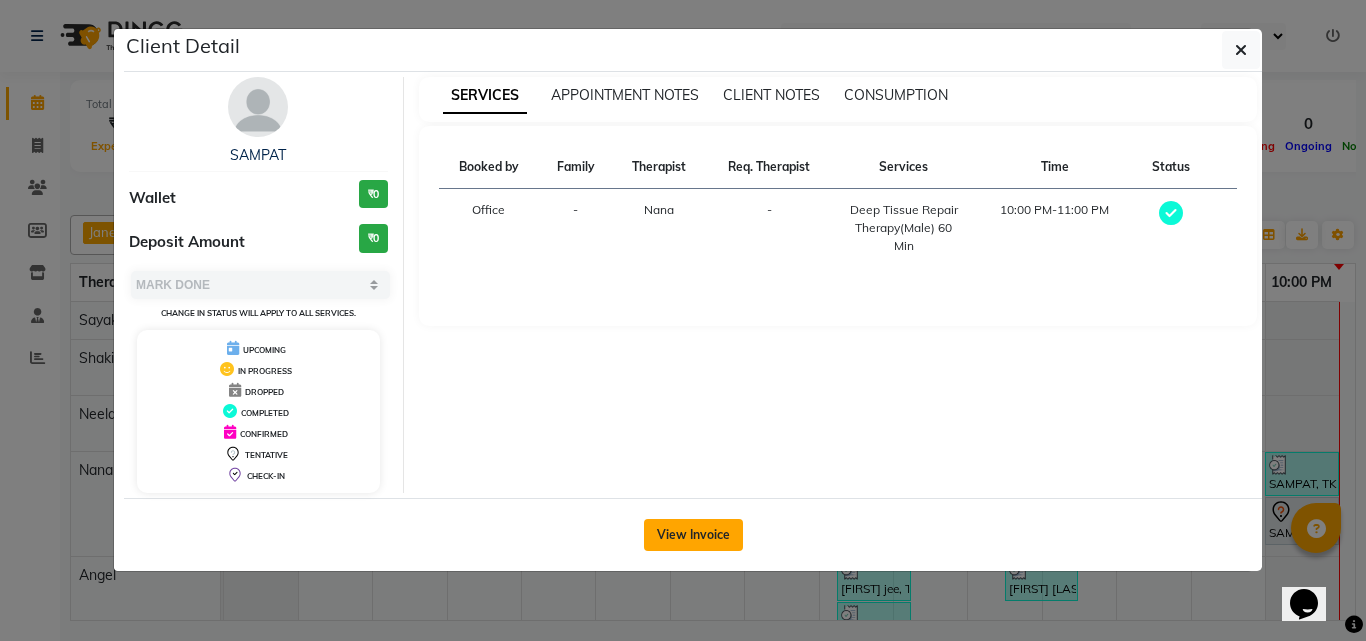 click on "View Invoice" 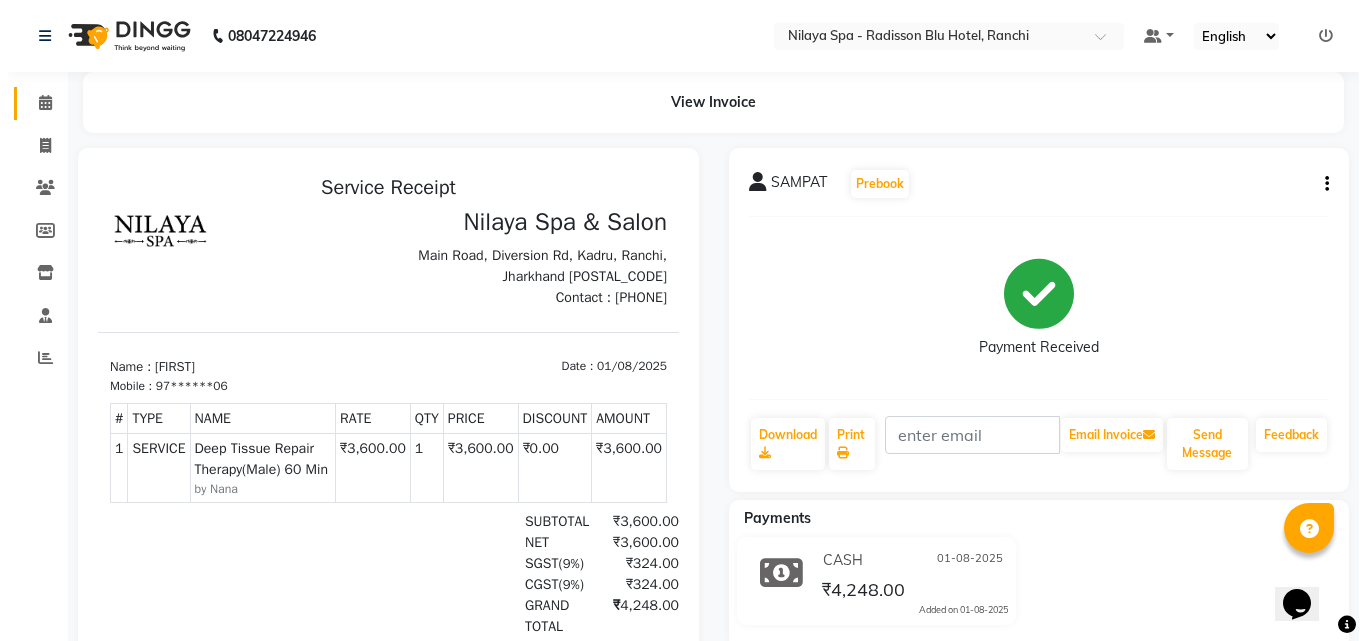 scroll, scrollTop: 0, scrollLeft: 0, axis: both 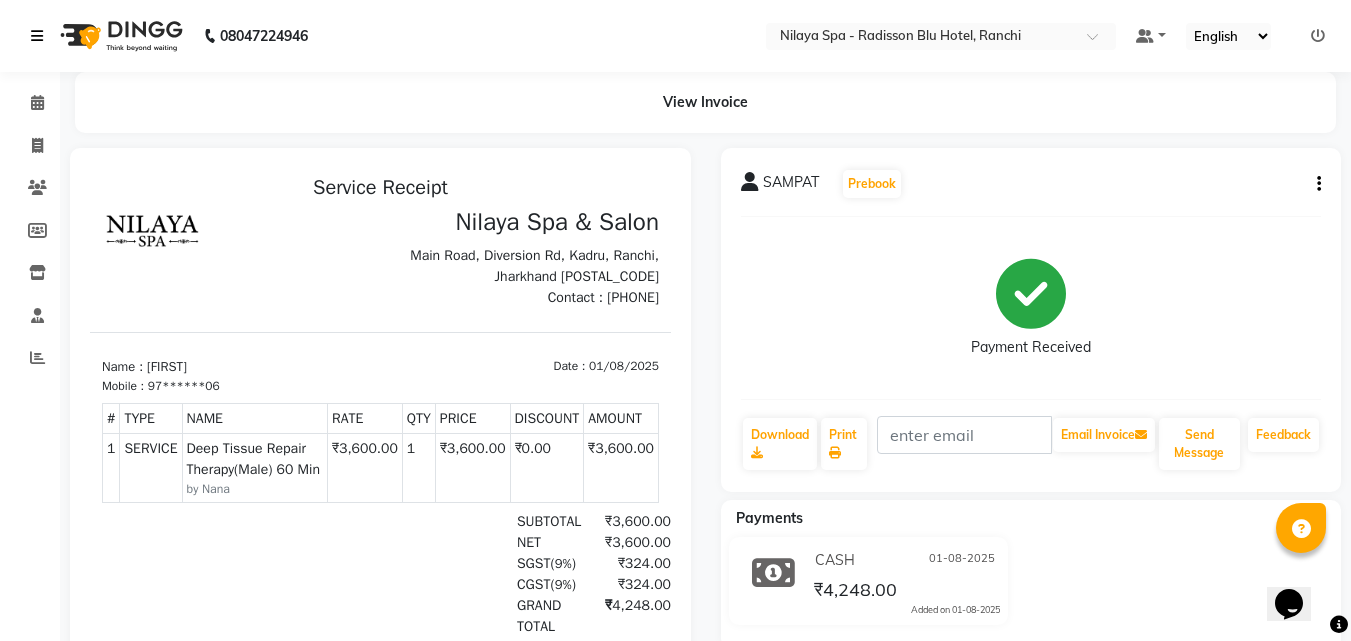click at bounding box center [37, 36] 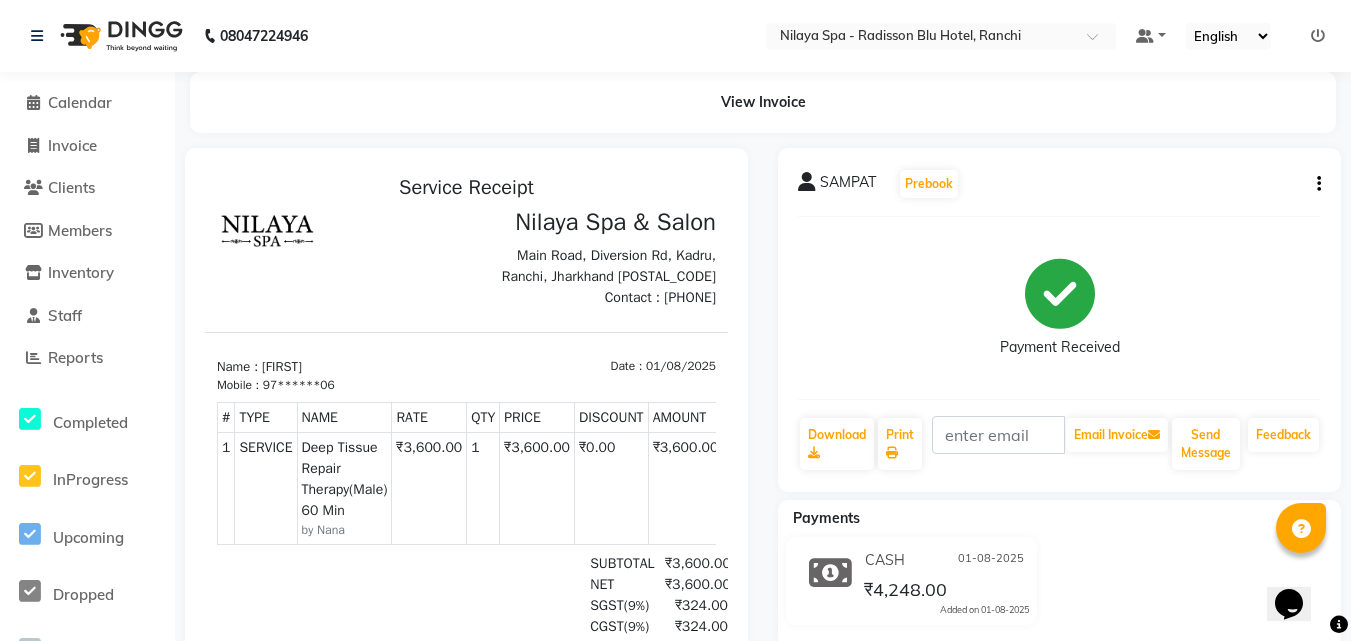 click on "[FIRST]   Prebook   Payment Received  Download  Print   Email Invoice   Send Message Feedback" 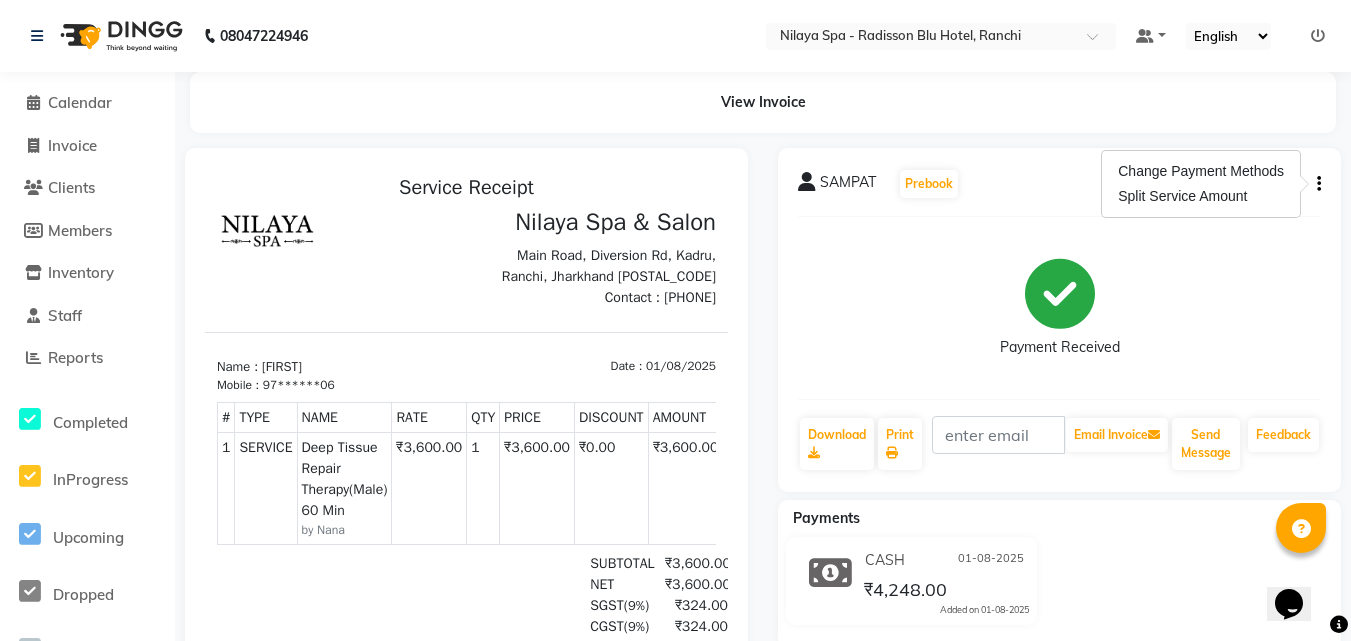 click on "[FIRST]   Prebook   Payment Received  Download  Print   Email Invoice   Send Message Feedback" 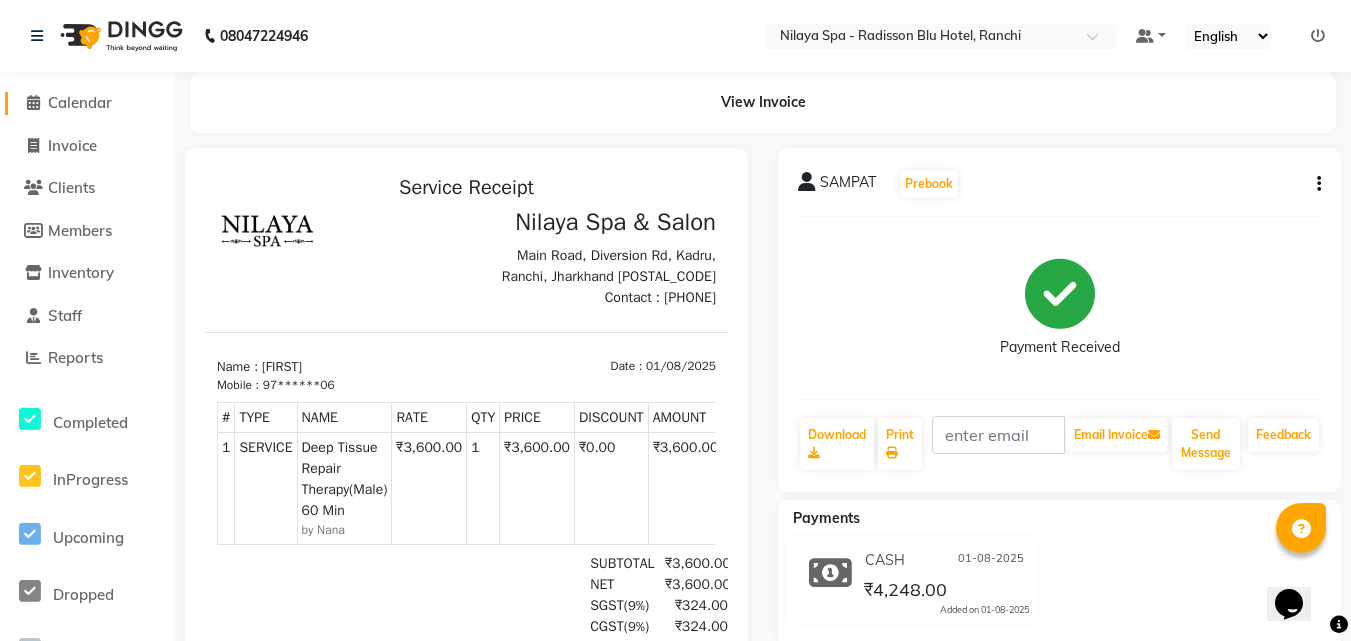 click on "Calendar" 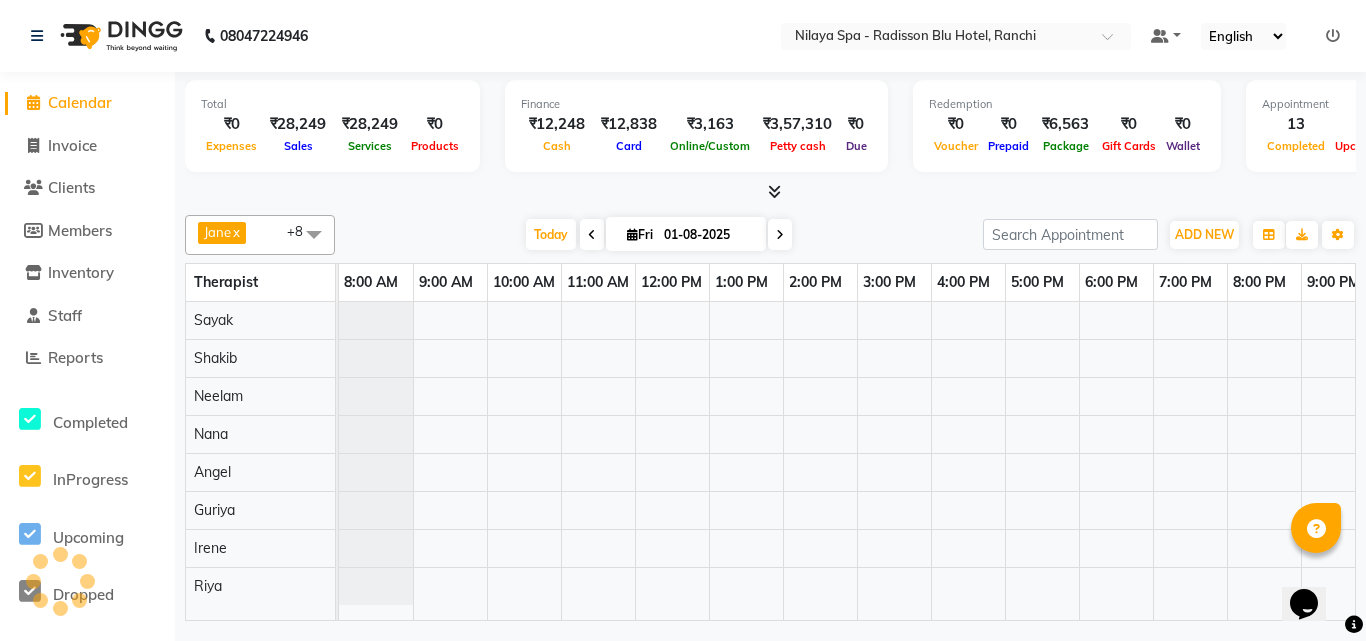 scroll, scrollTop: 0, scrollLeft: 0, axis: both 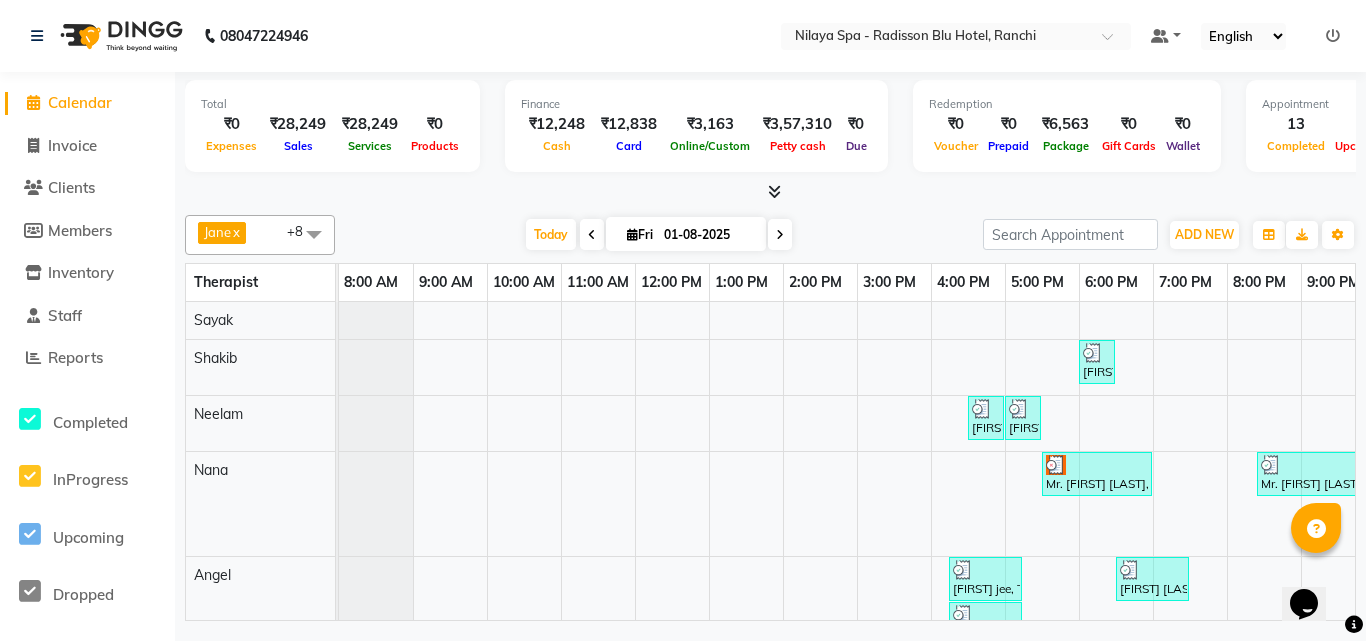 click at bounding box center (770, 192) 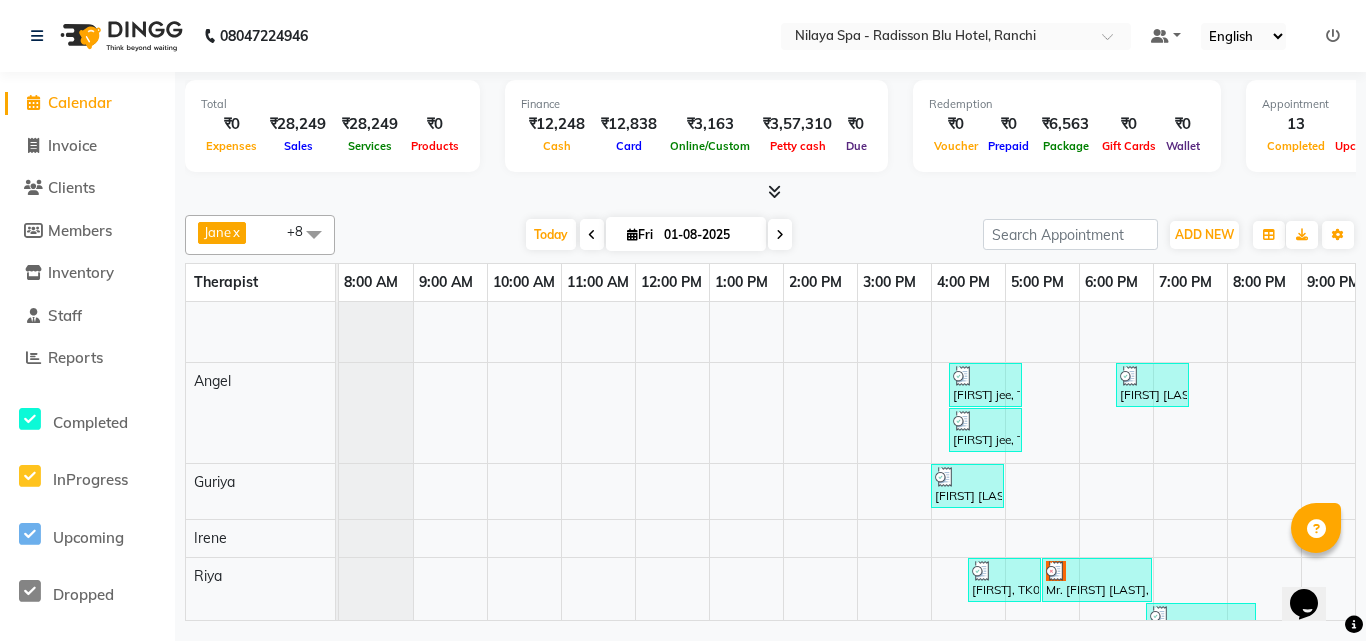 scroll, scrollTop: 247, scrollLeft: 0, axis: vertical 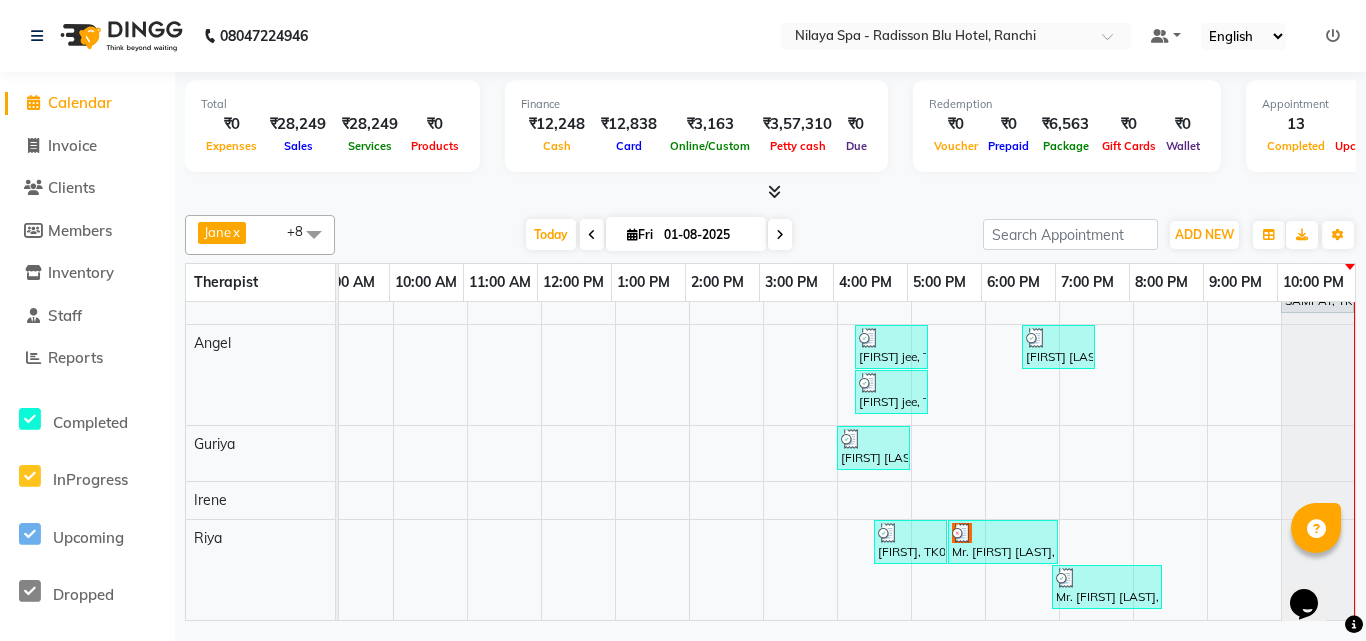 drag, startPoint x: 1090, startPoint y: 616, endPoint x: 0, endPoint y: 31, distance: 1237.0631 